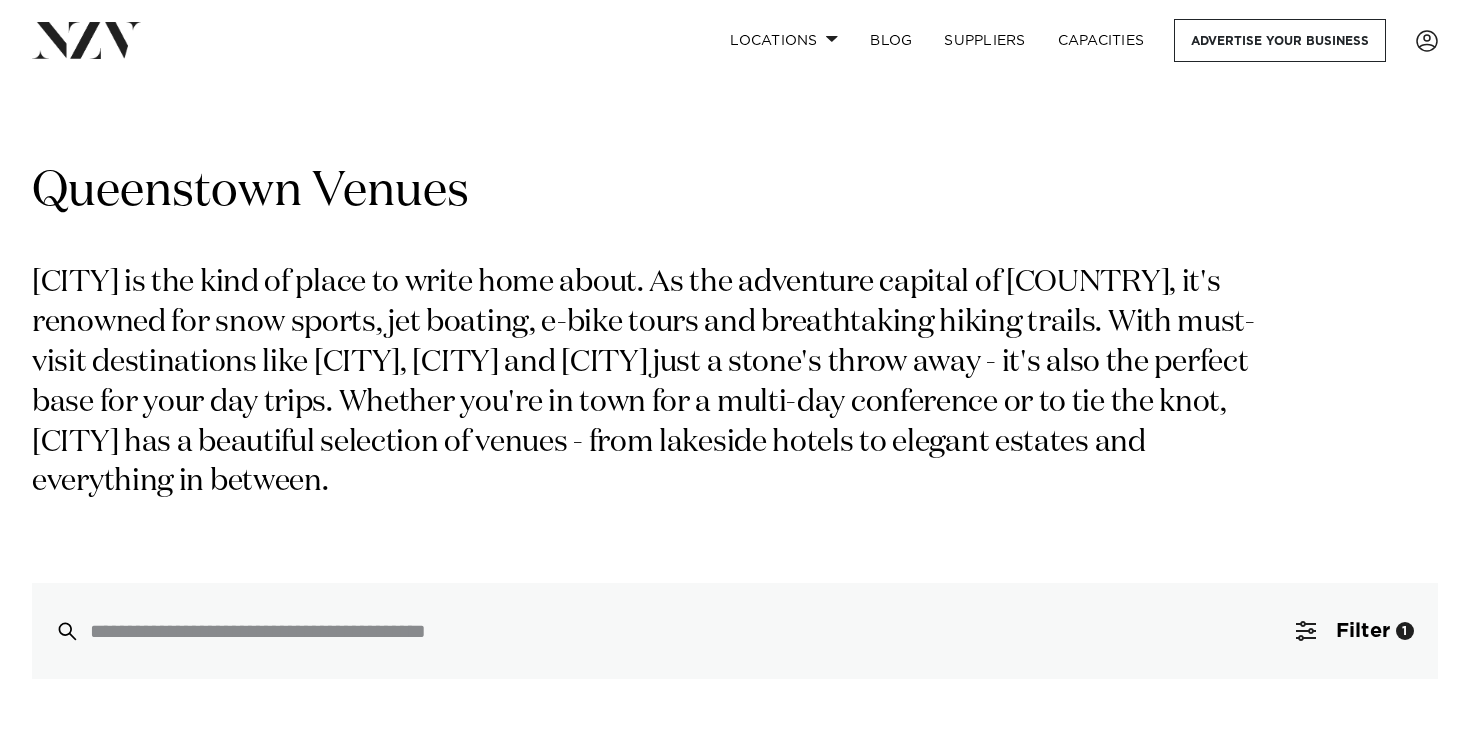 scroll, scrollTop: 803, scrollLeft: 0, axis: vertical 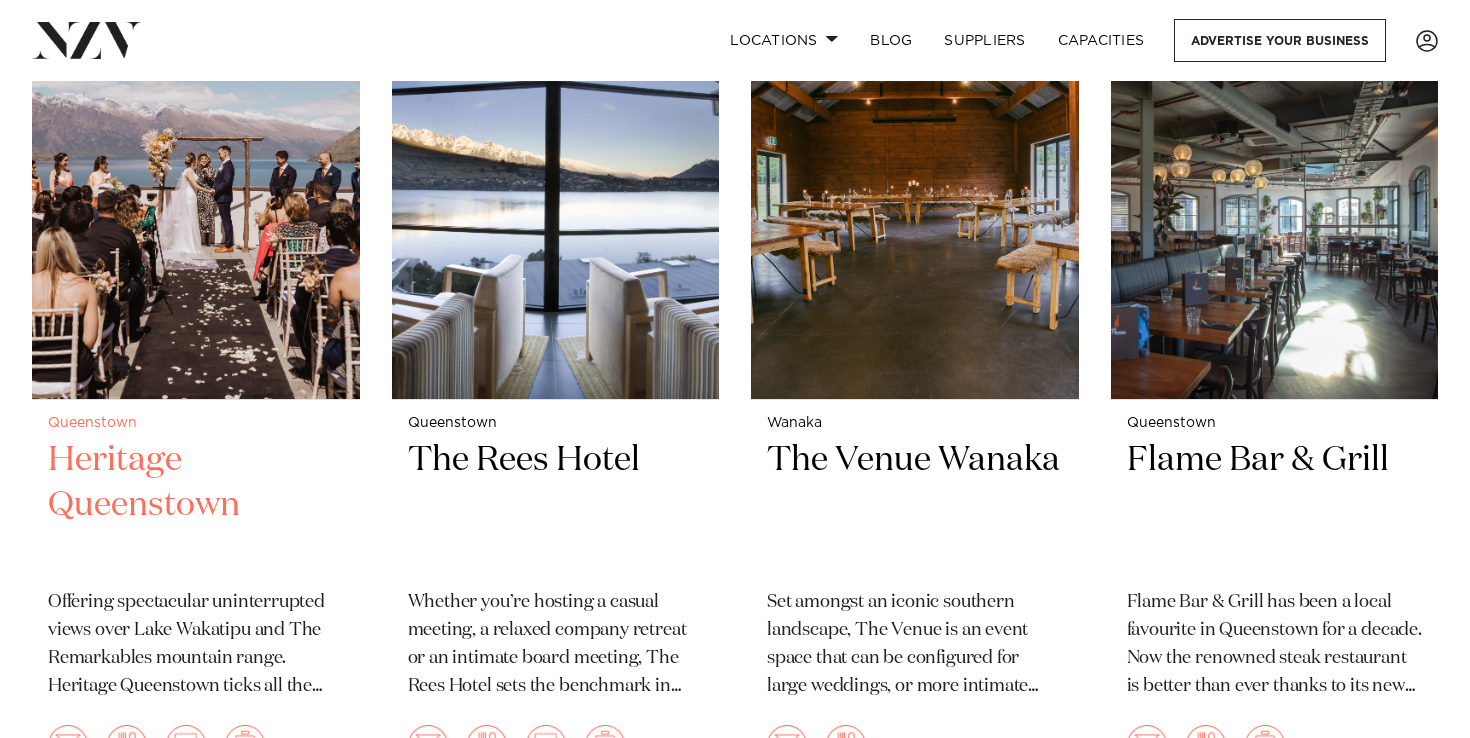 click at bounding box center [196, 179] 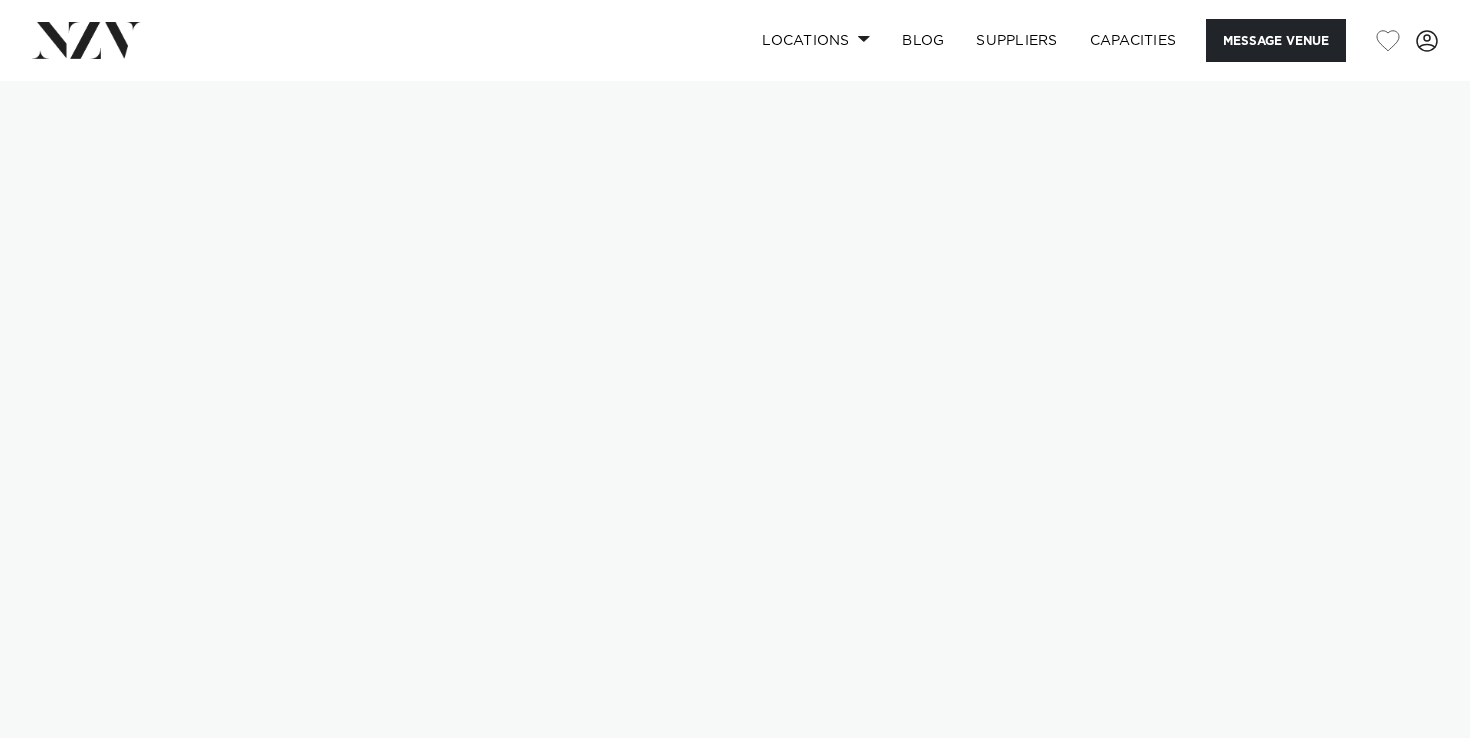 scroll, scrollTop: 0, scrollLeft: 0, axis: both 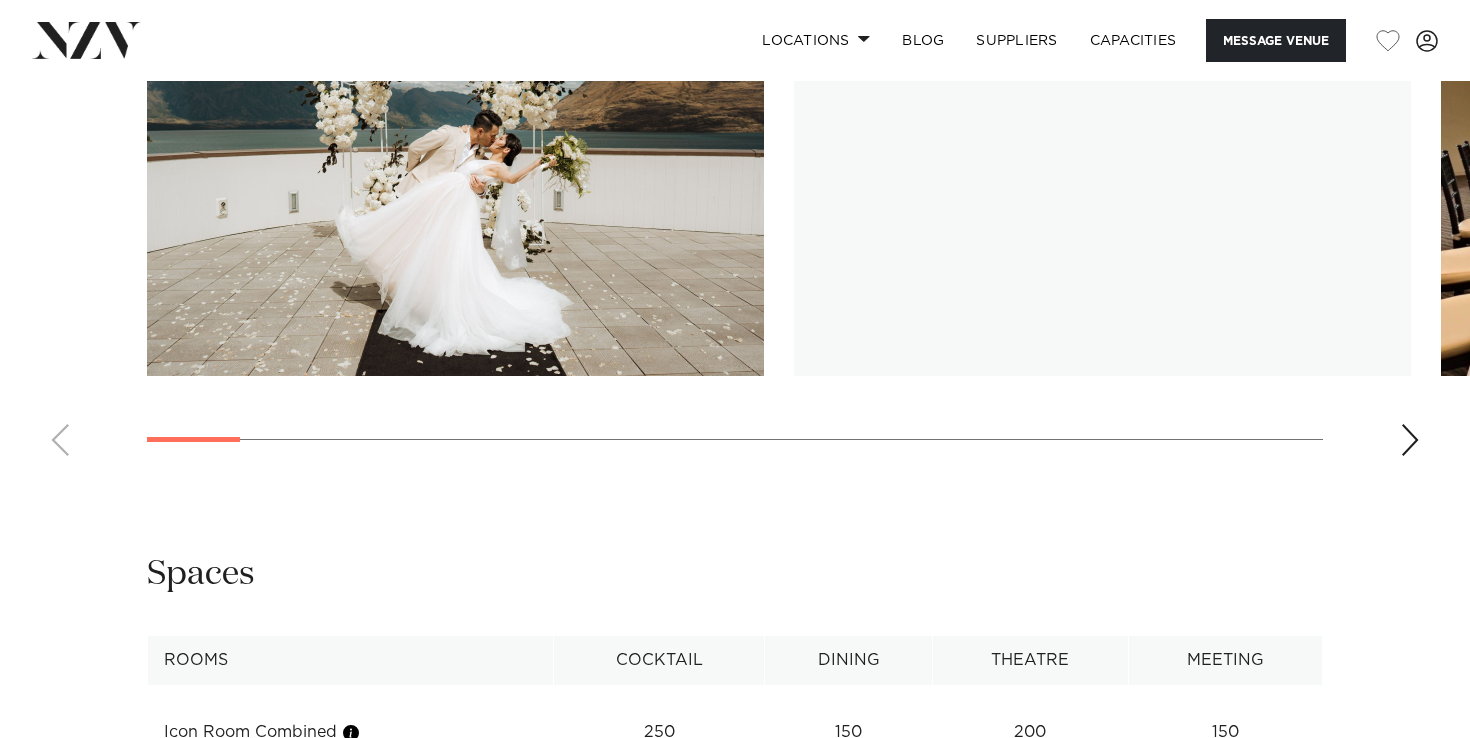click at bounding box center (455, 149) 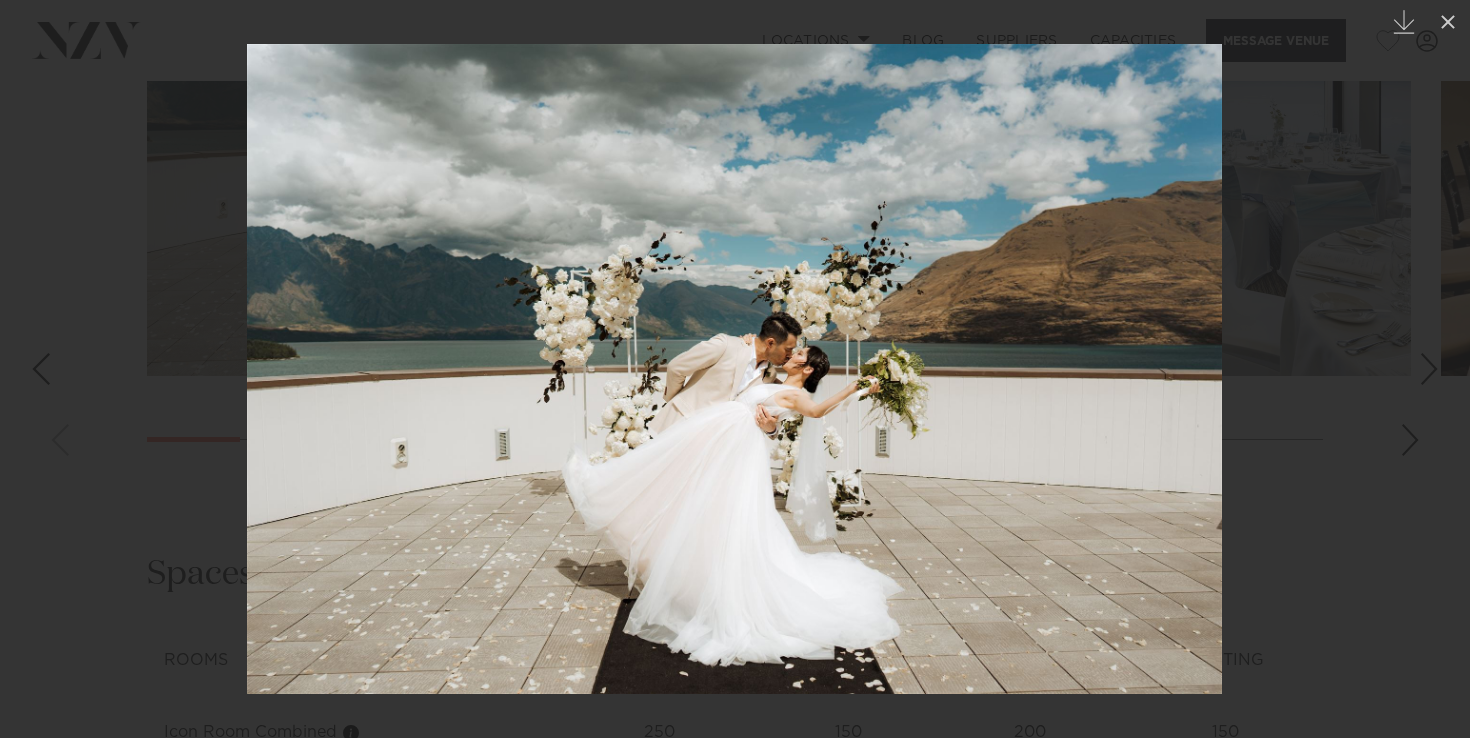 click at bounding box center (1429, 369) 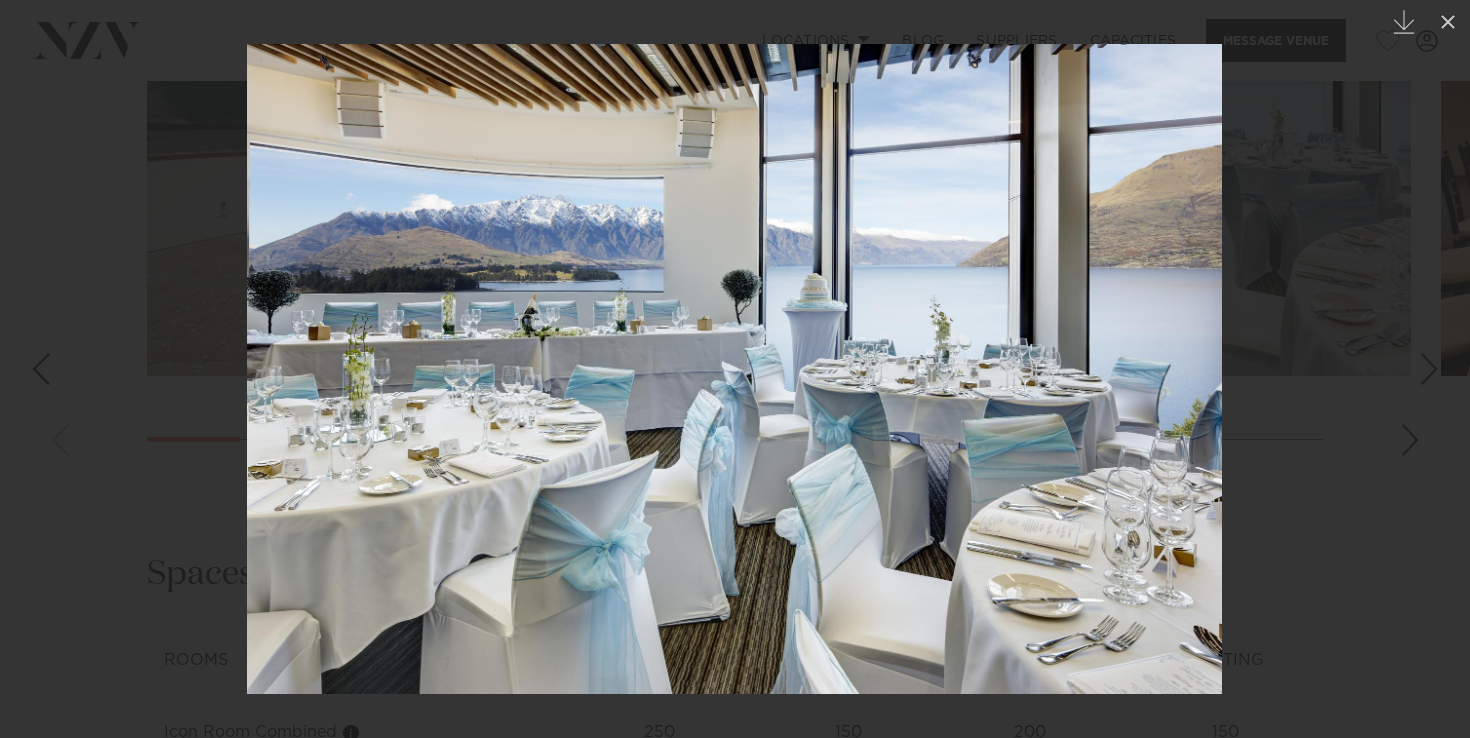 click at bounding box center (1429, 369) 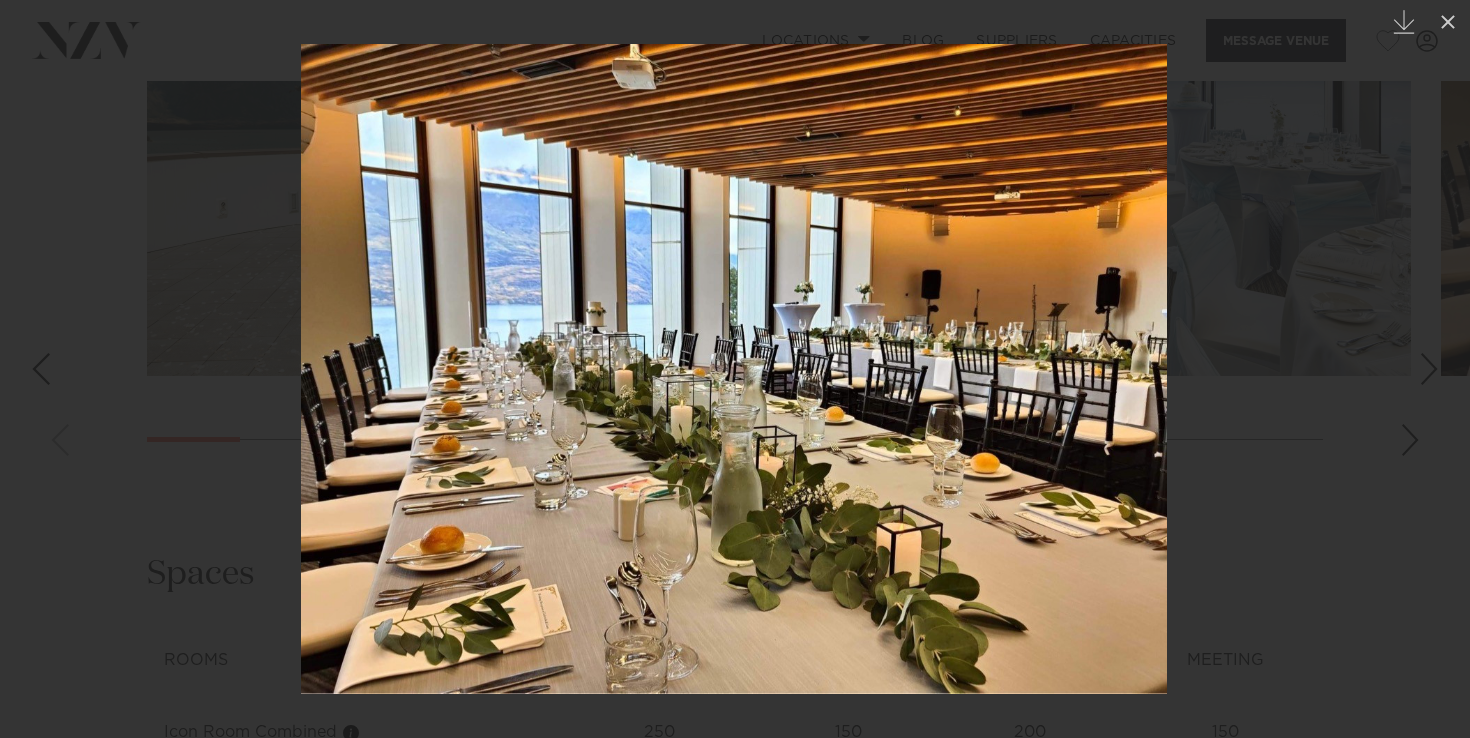 click at bounding box center (1429, 369) 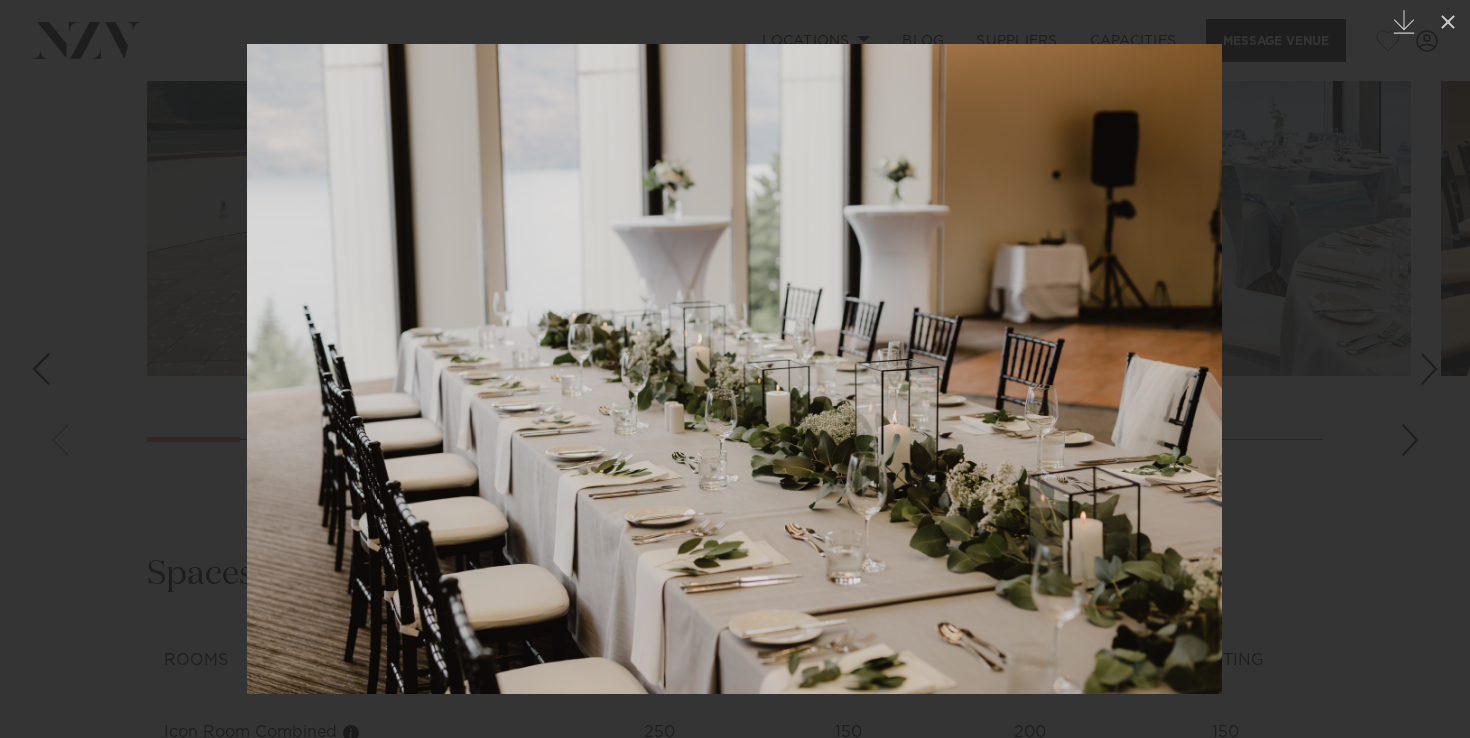 click at bounding box center [1429, 369] 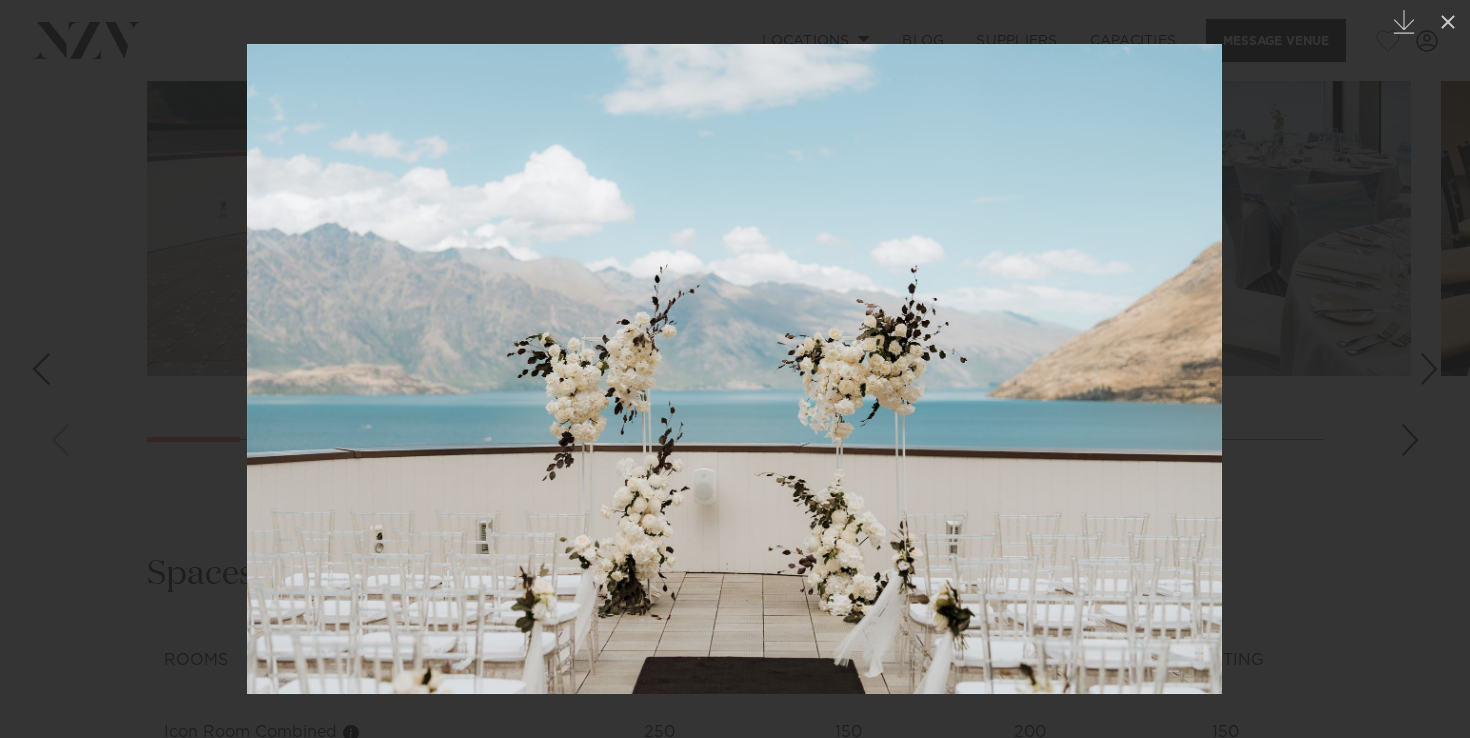 click at bounding box center [1429, 369] 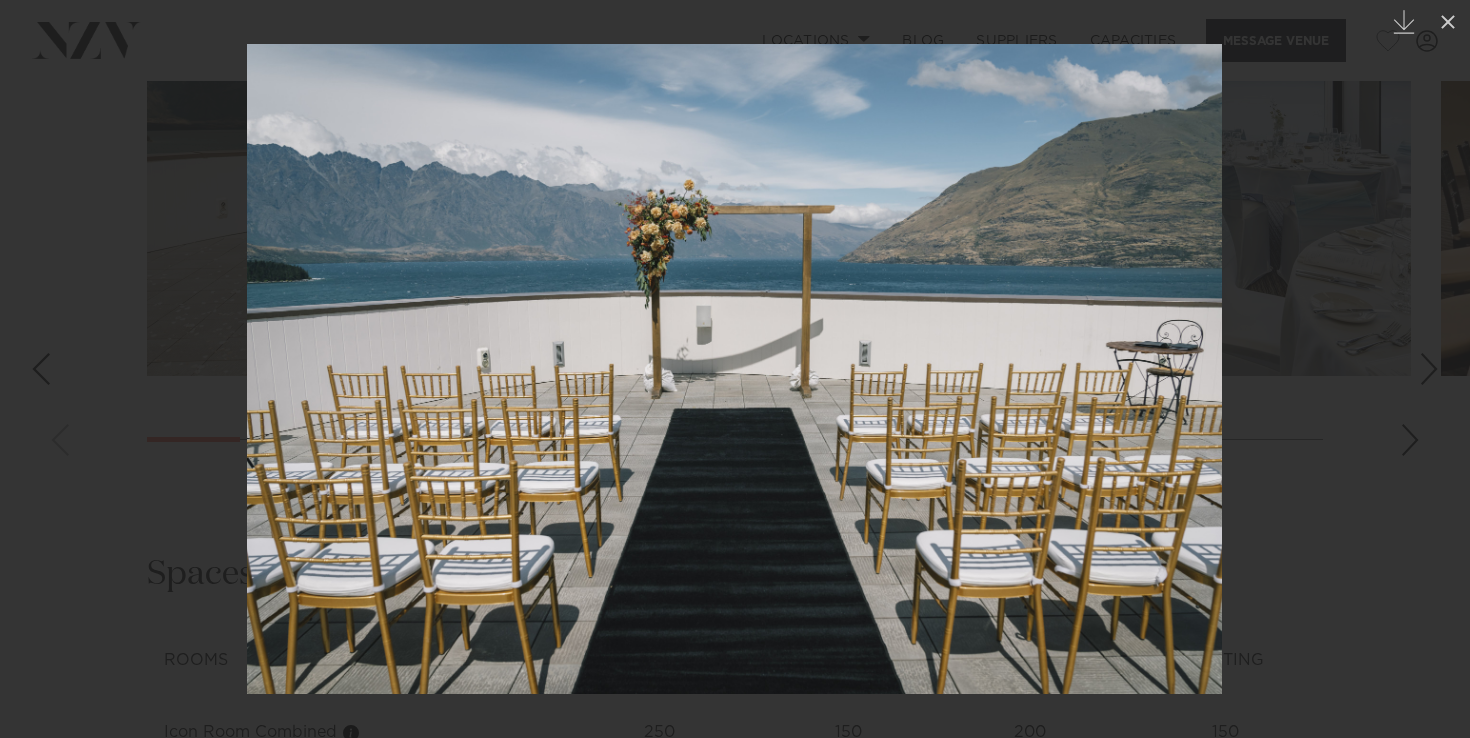 click at bounding box center [1429, 369] 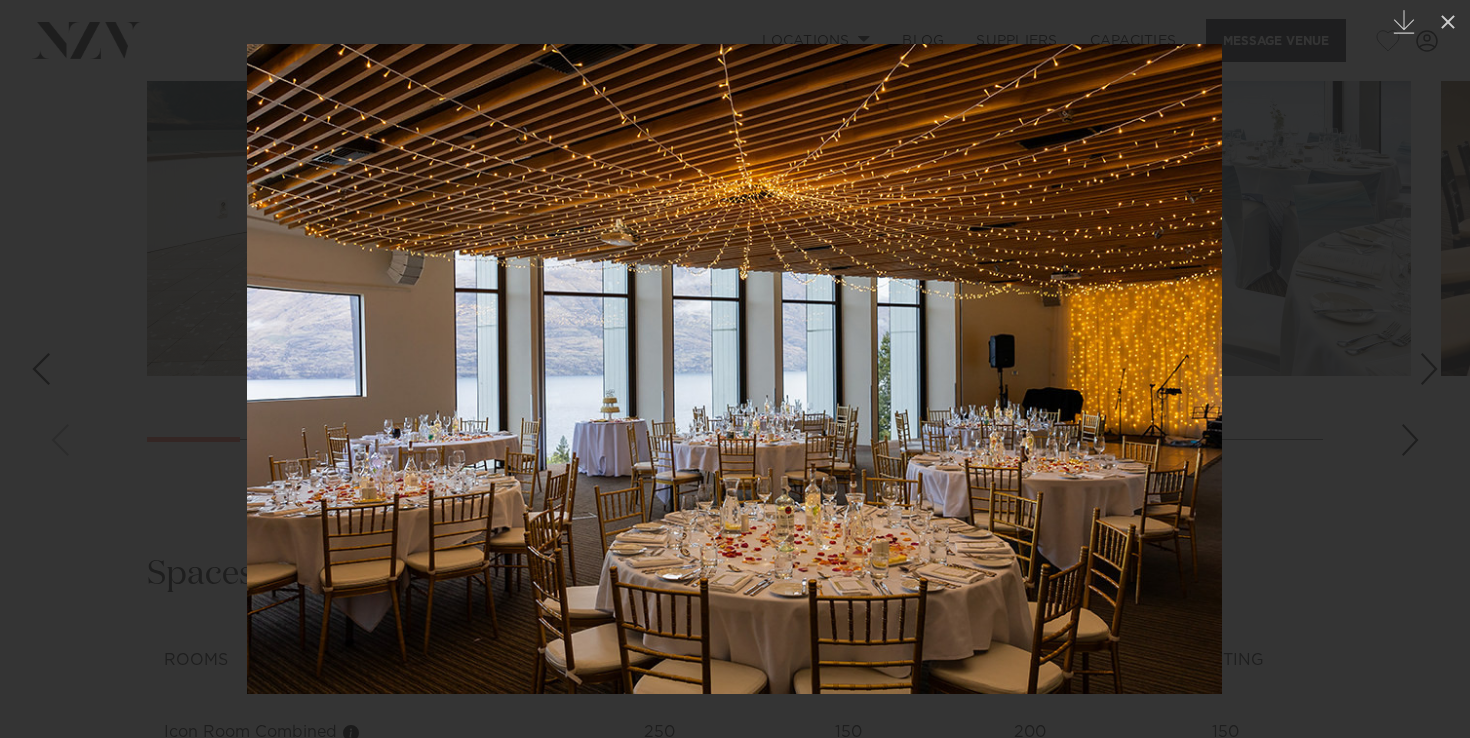 click at bounding box center [1429, 369] 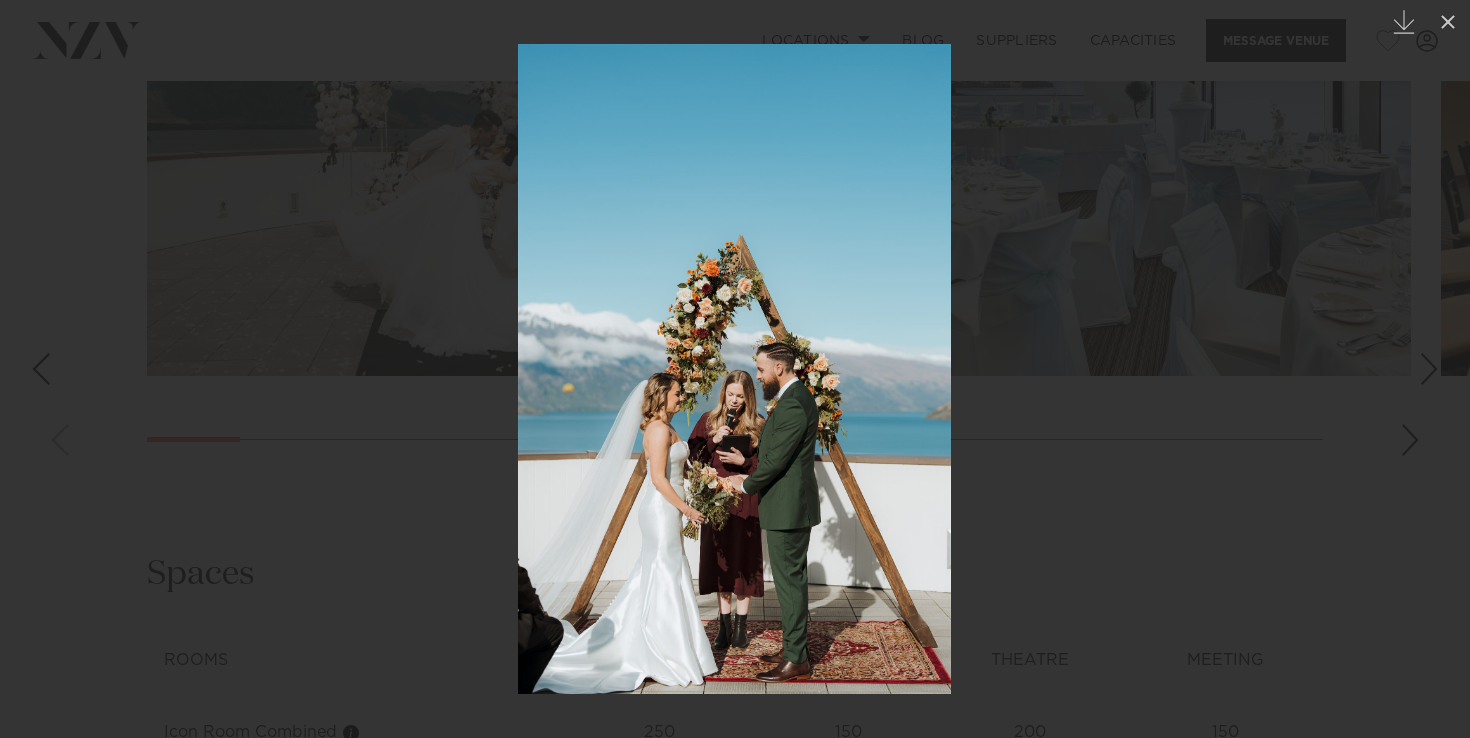 click at bounding box center (1429, 369) 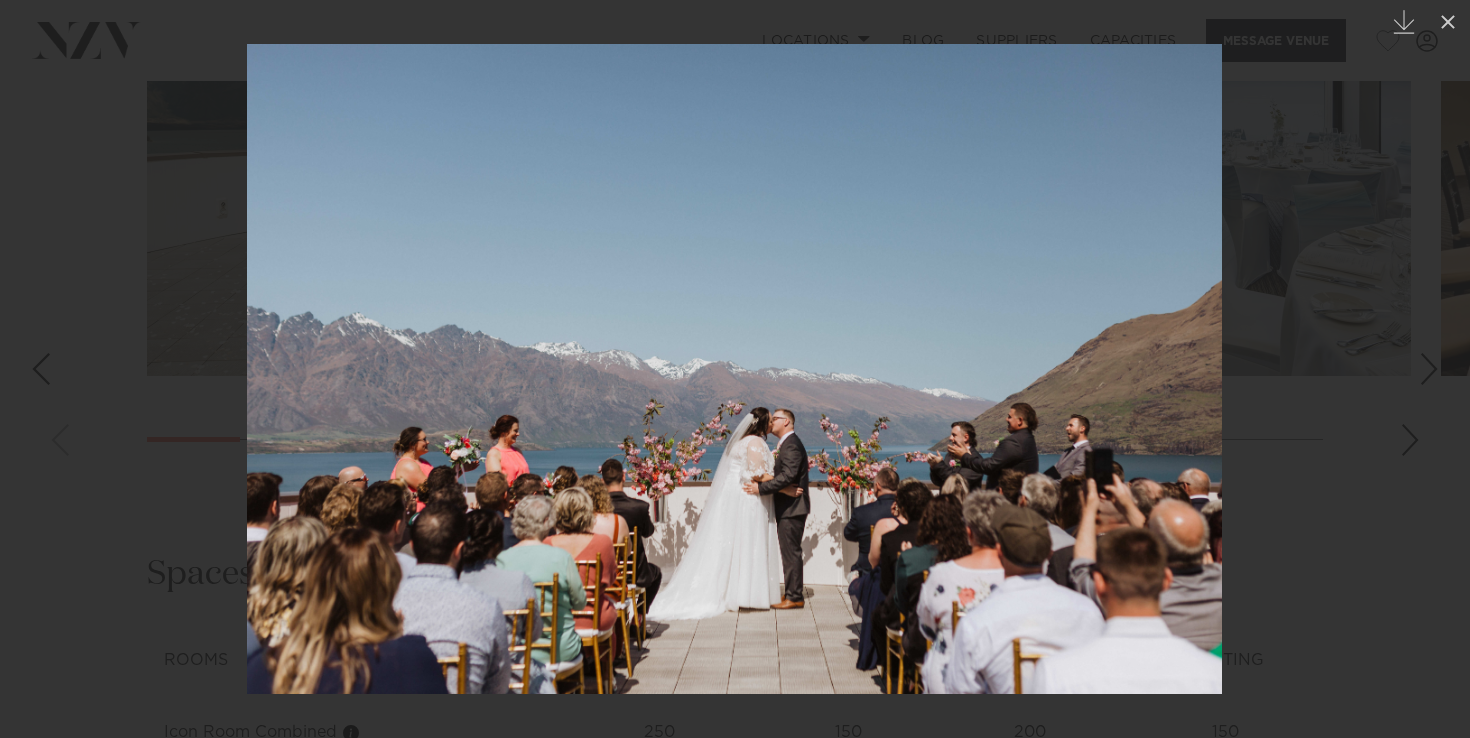 click at bounding box center (1429, 369) 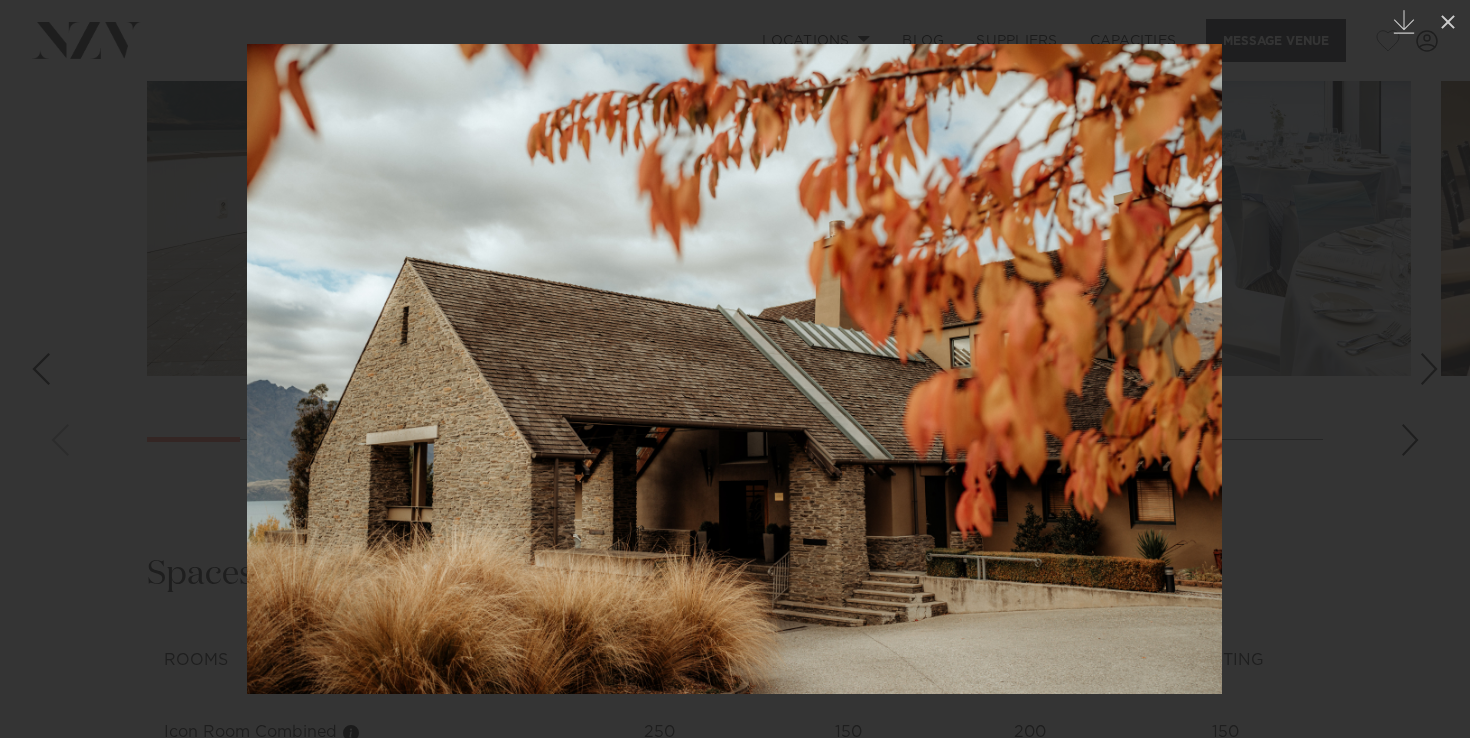 click at bounding box center [1429, 369] 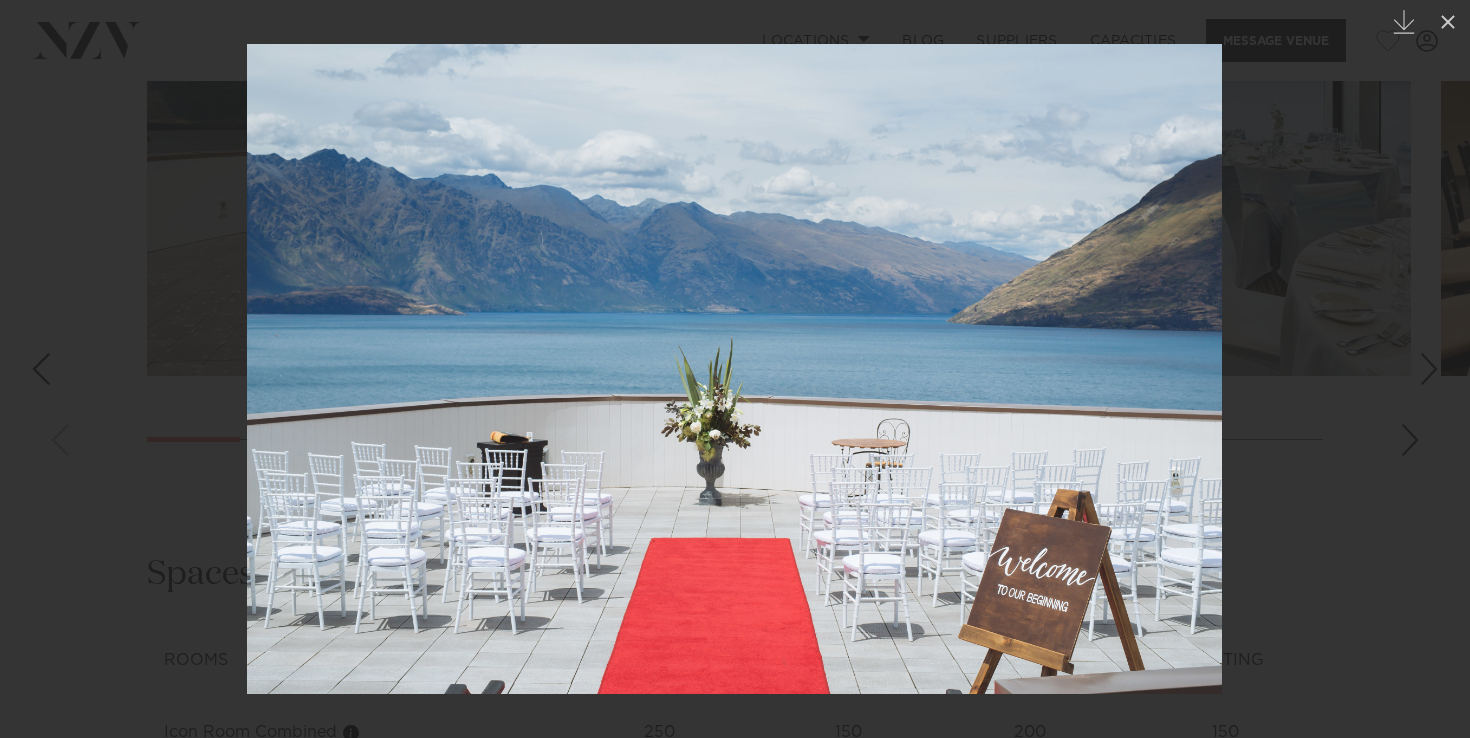 click at bounding box center [1429, 369] 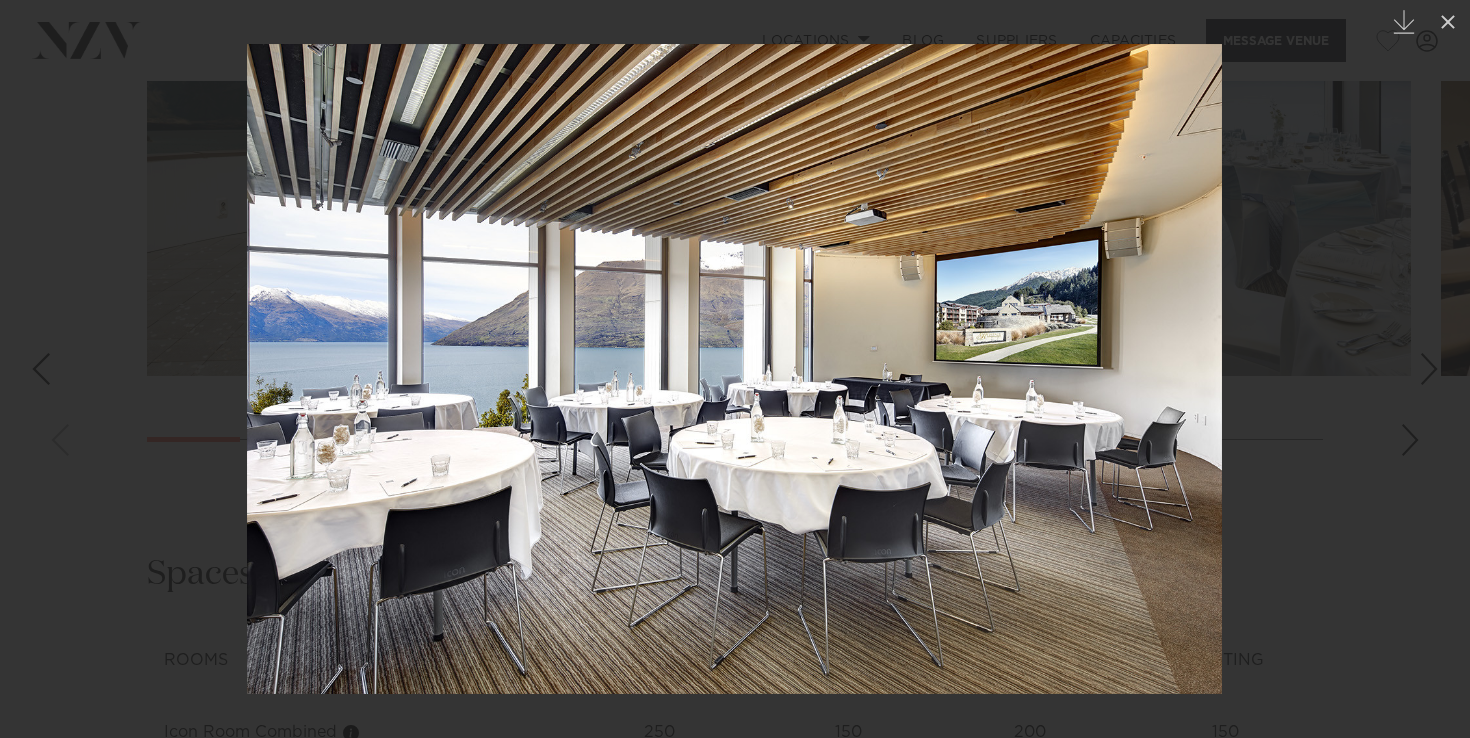 click at bounding box center (1429, 369) 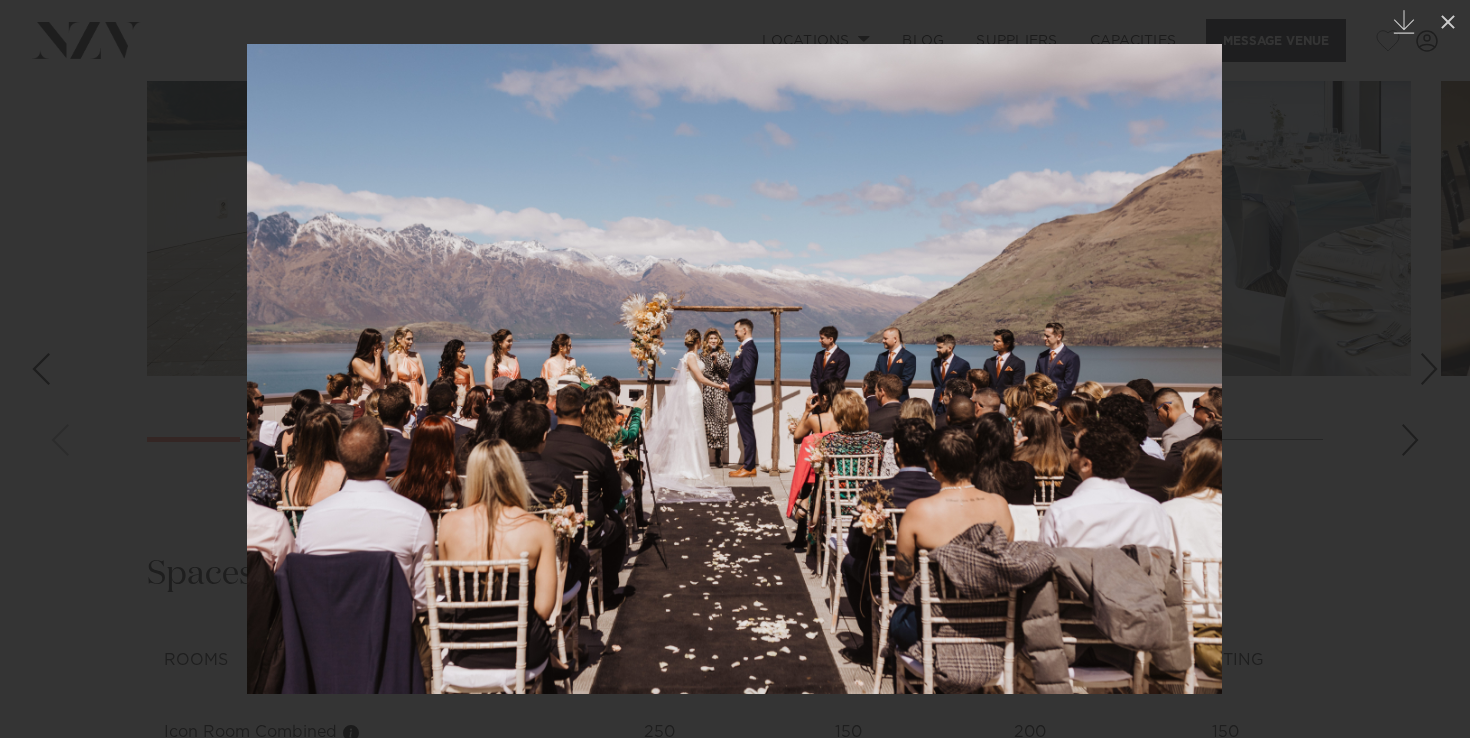 click at bounding box center [1429, 369] 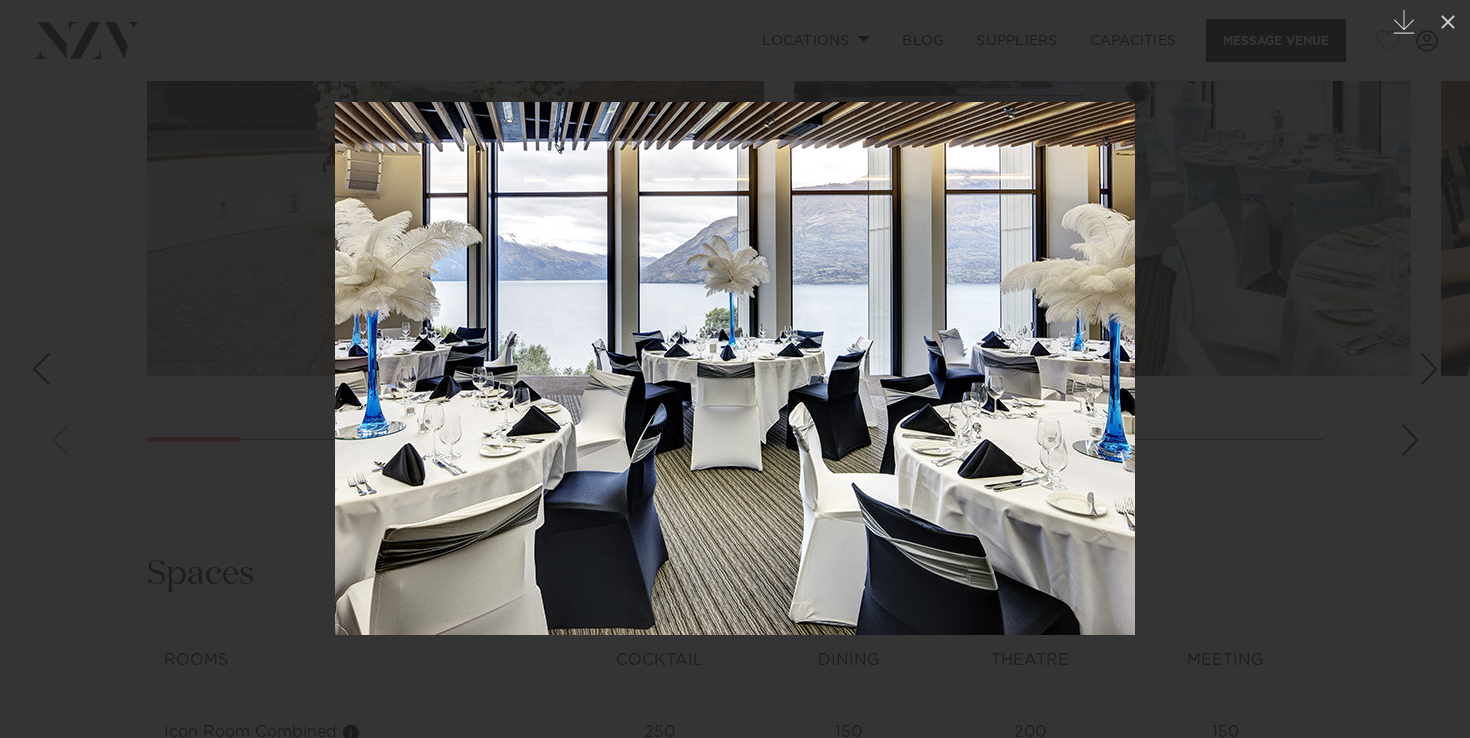 click at bounding box center (1429, 369) 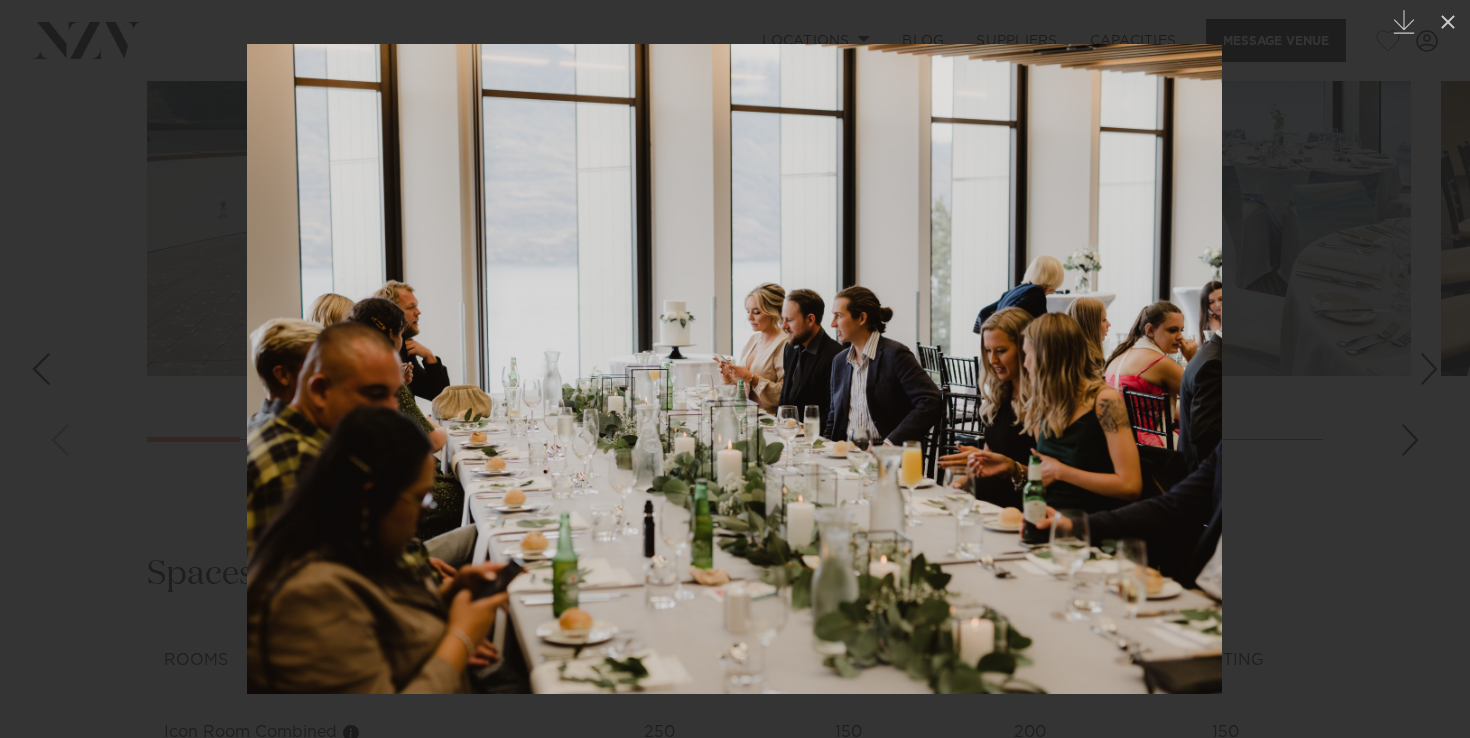 click at bounding box center (1429, 369) 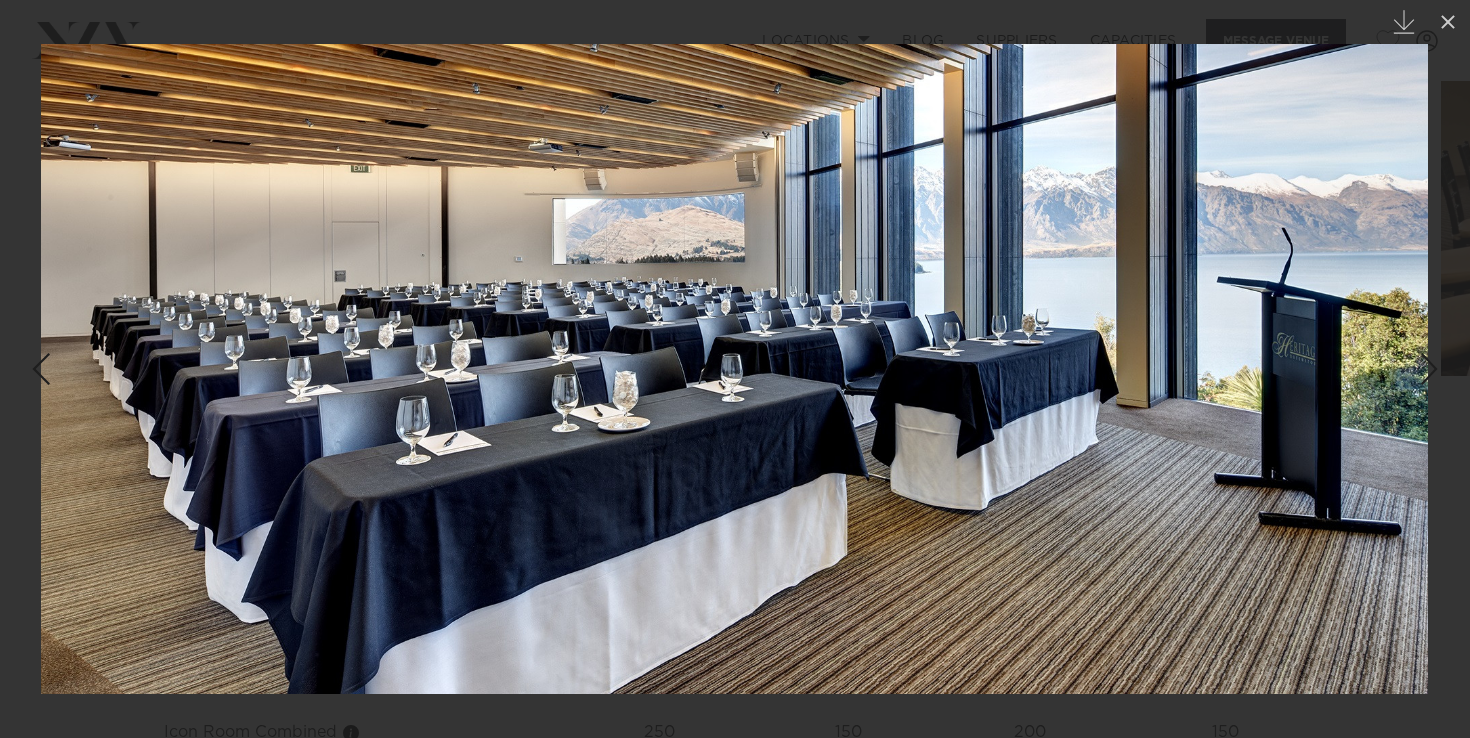 click at bounding box center (1429, 369) 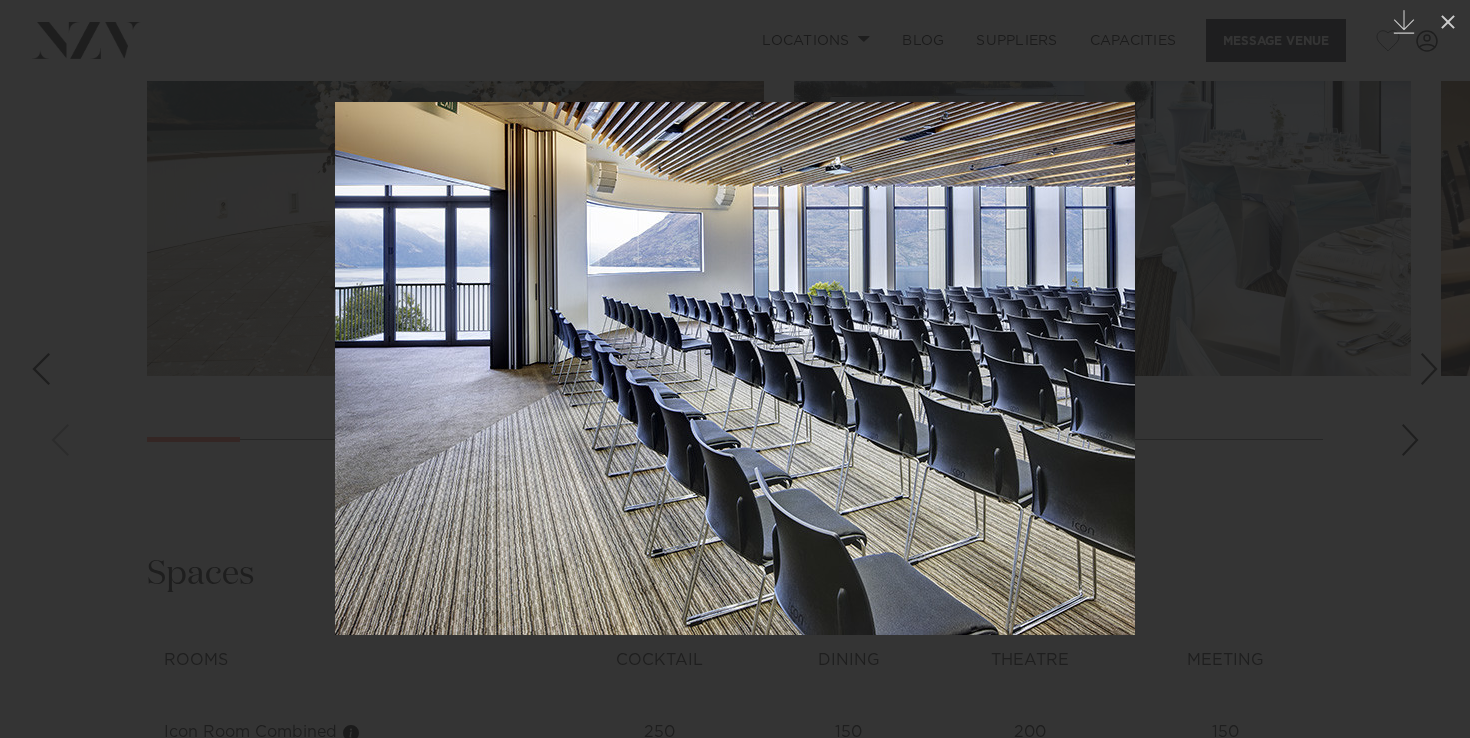 click at bounding box center [1429, 369] 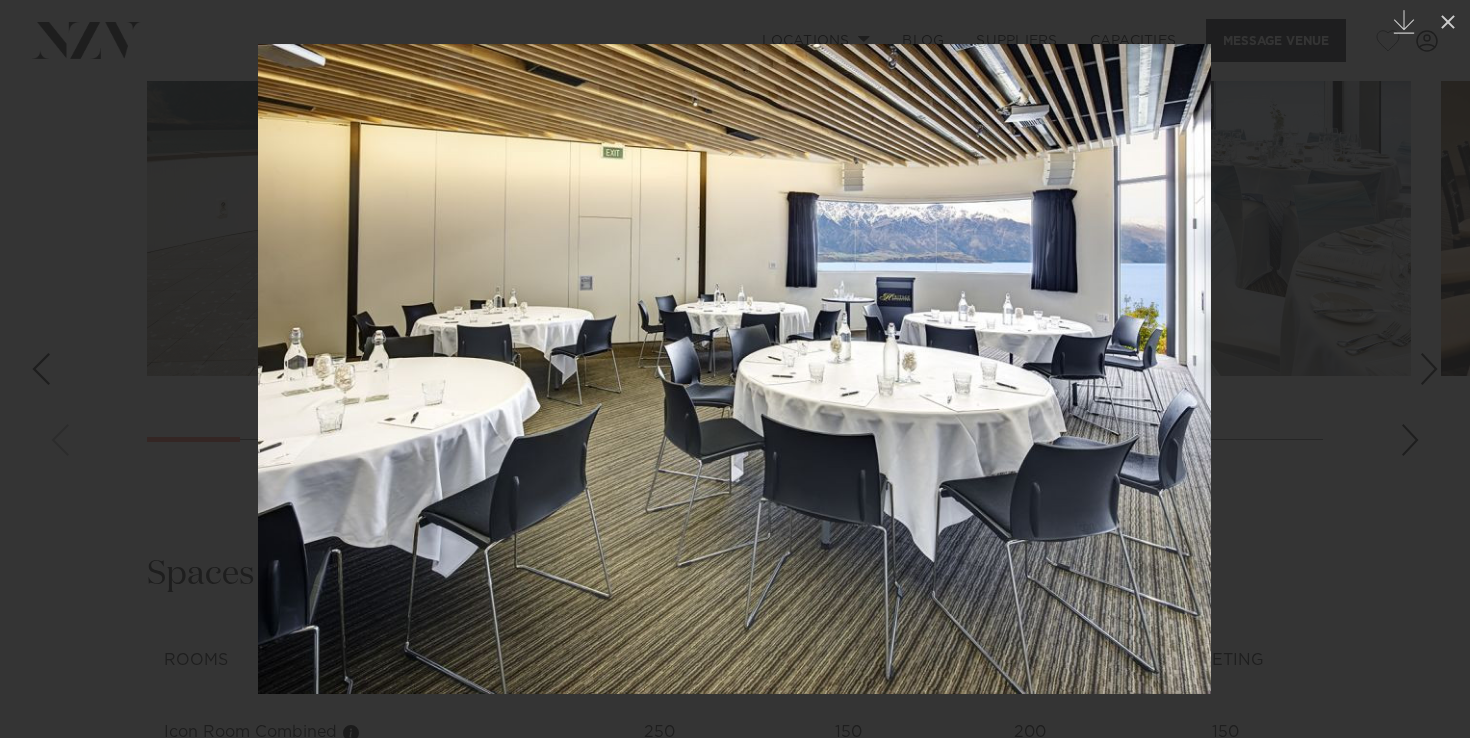 click at bounding box center (1429, 369) 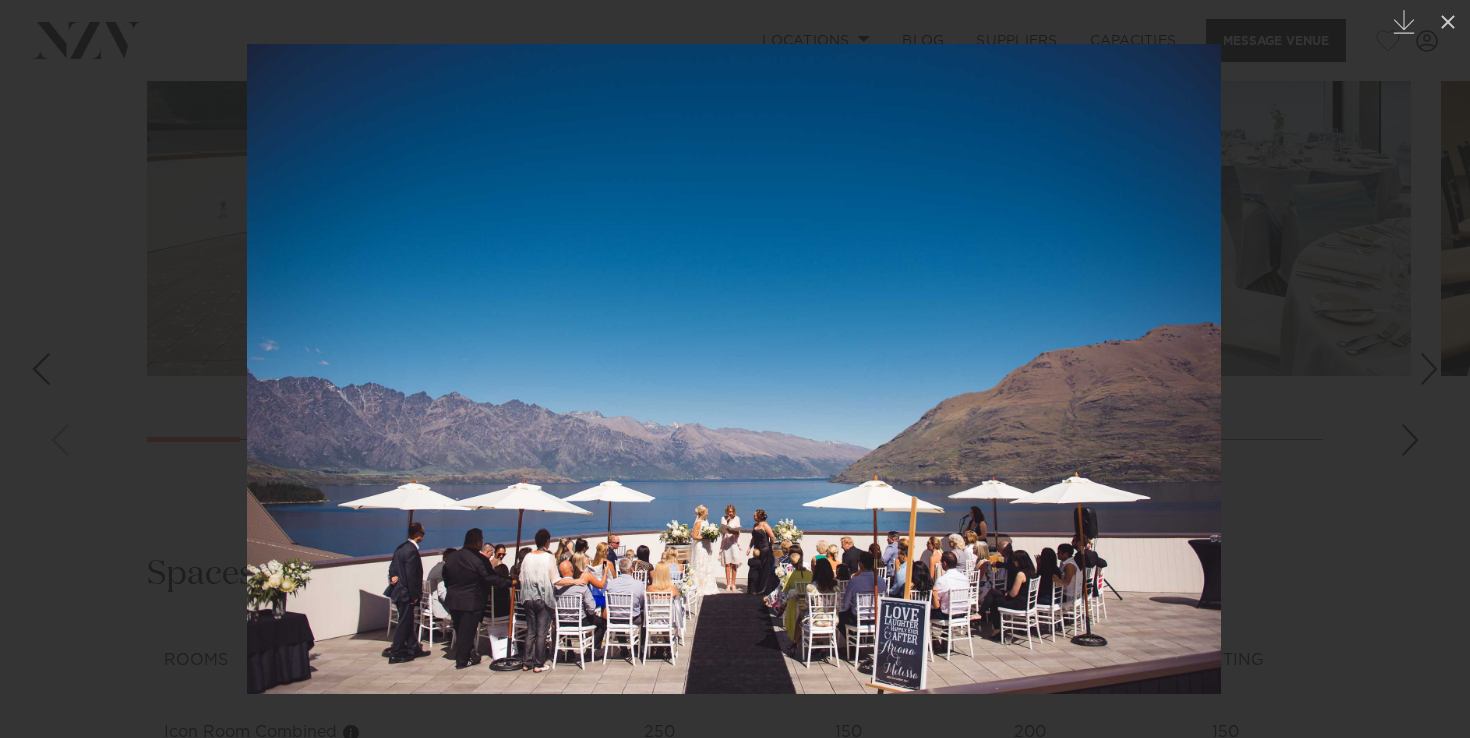 click at bounding box center (40, 369) 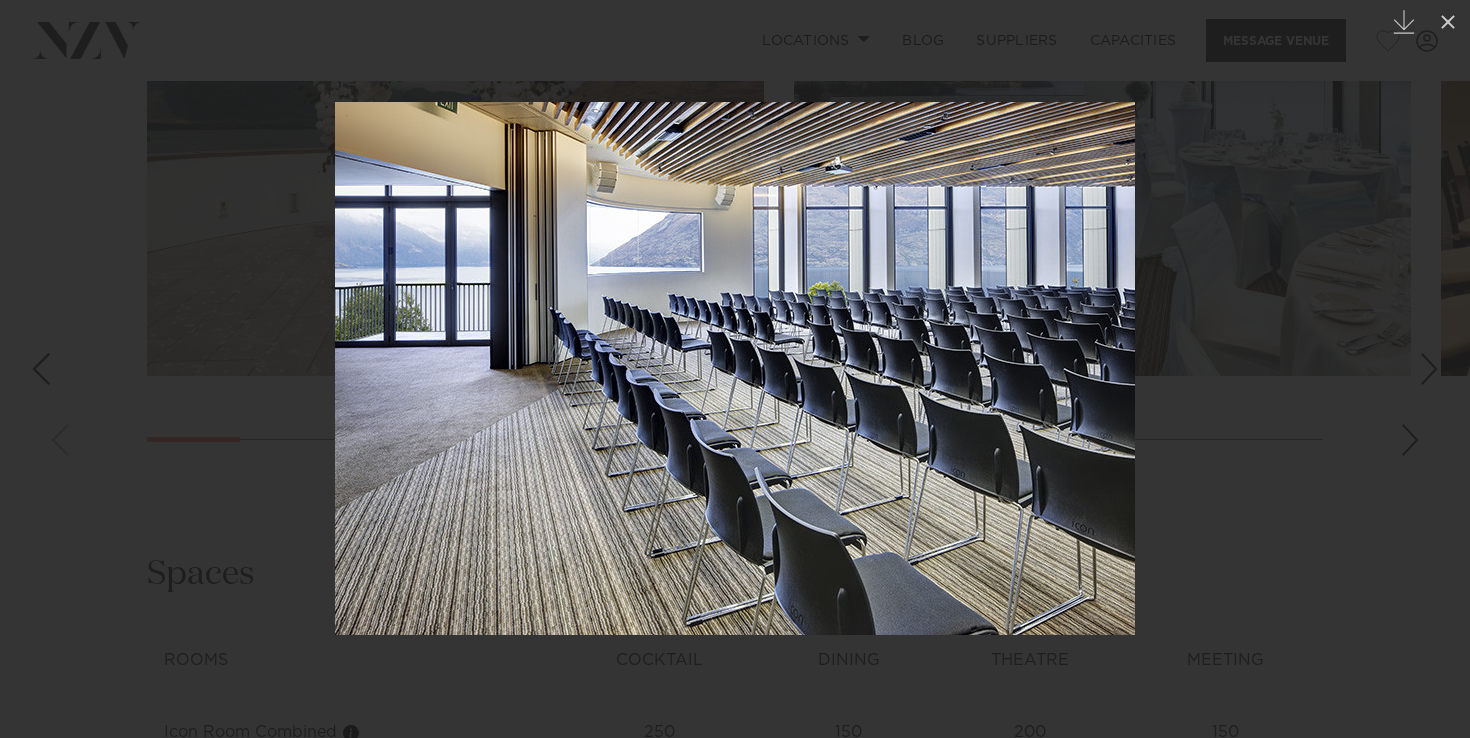 click at bounding box center [1429, 369] 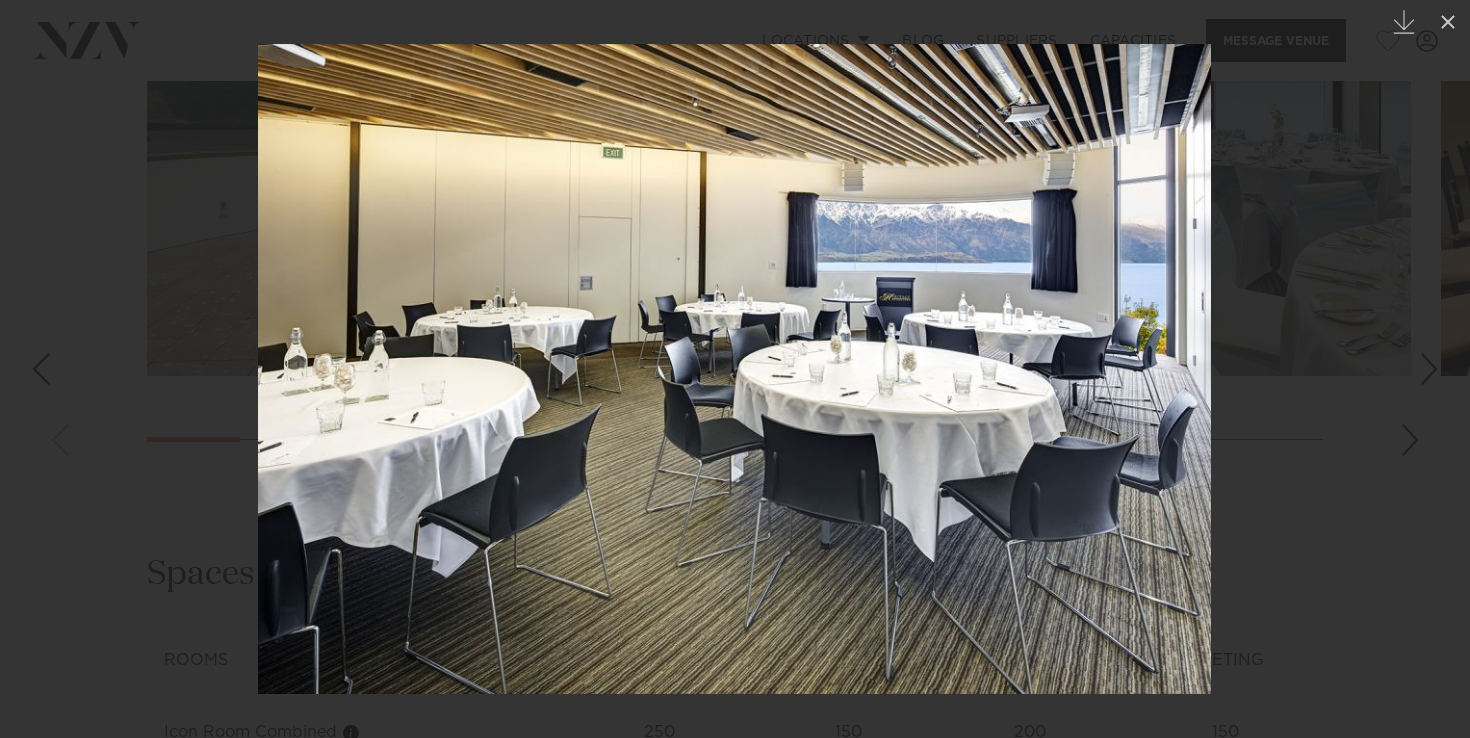 click at bounding box center [1429, 369] 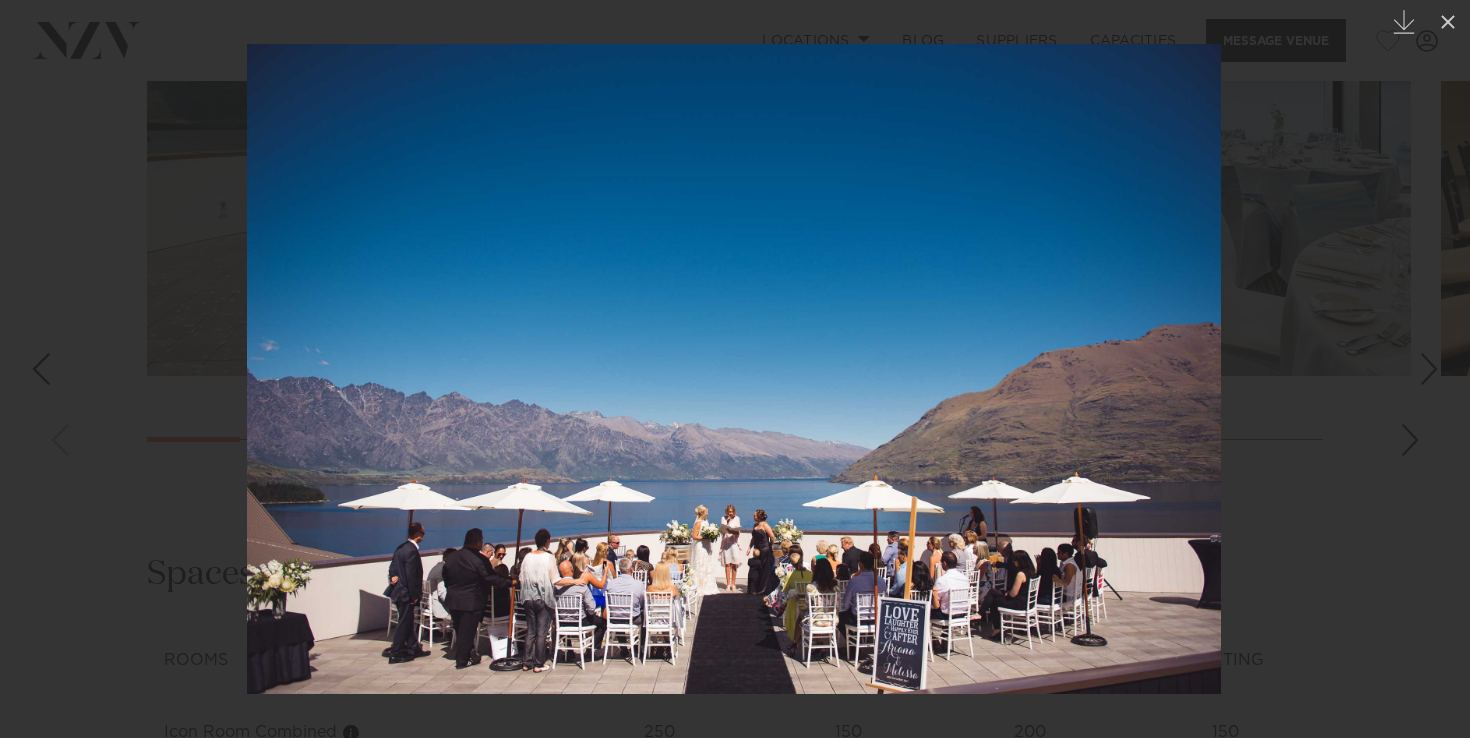 click at bounding box center (1429, 369) 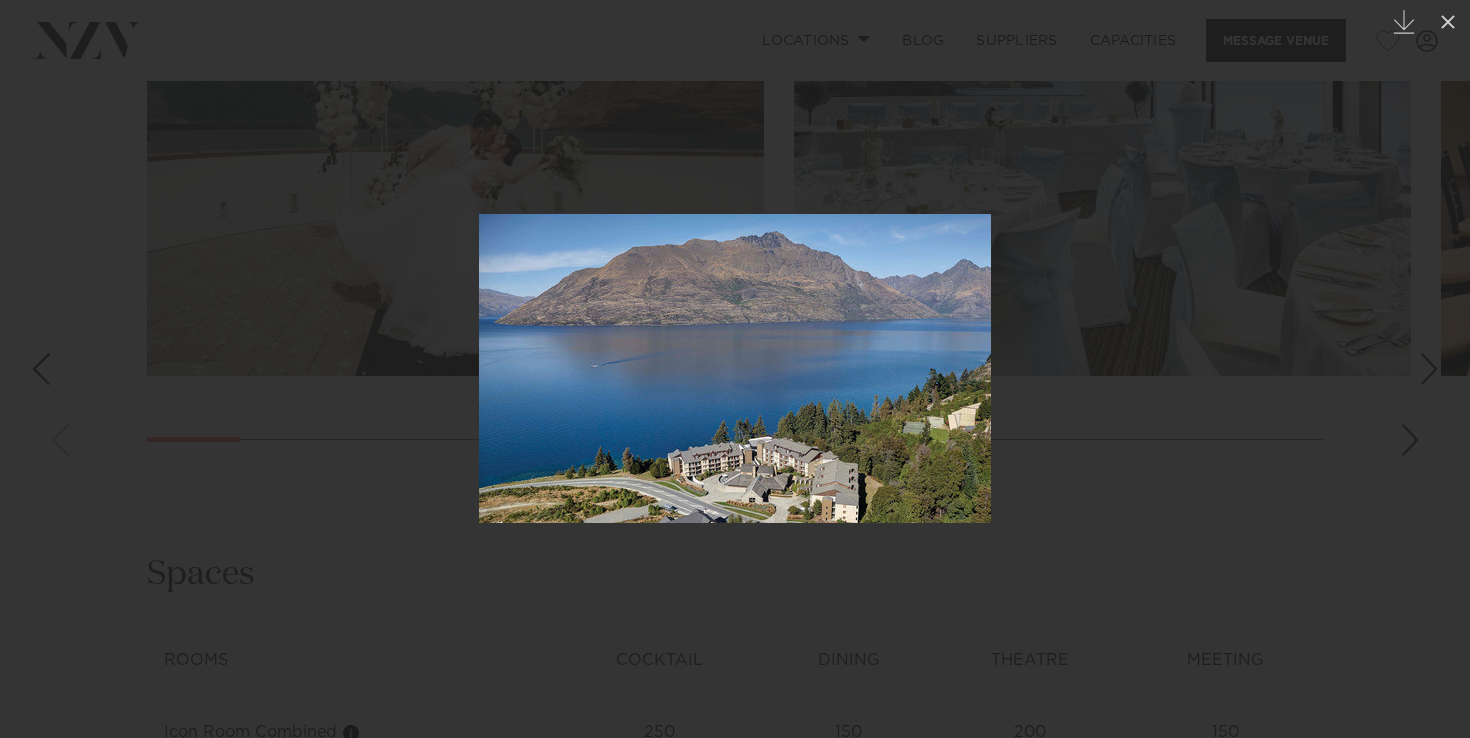 click at bounding box center [1429, 369] 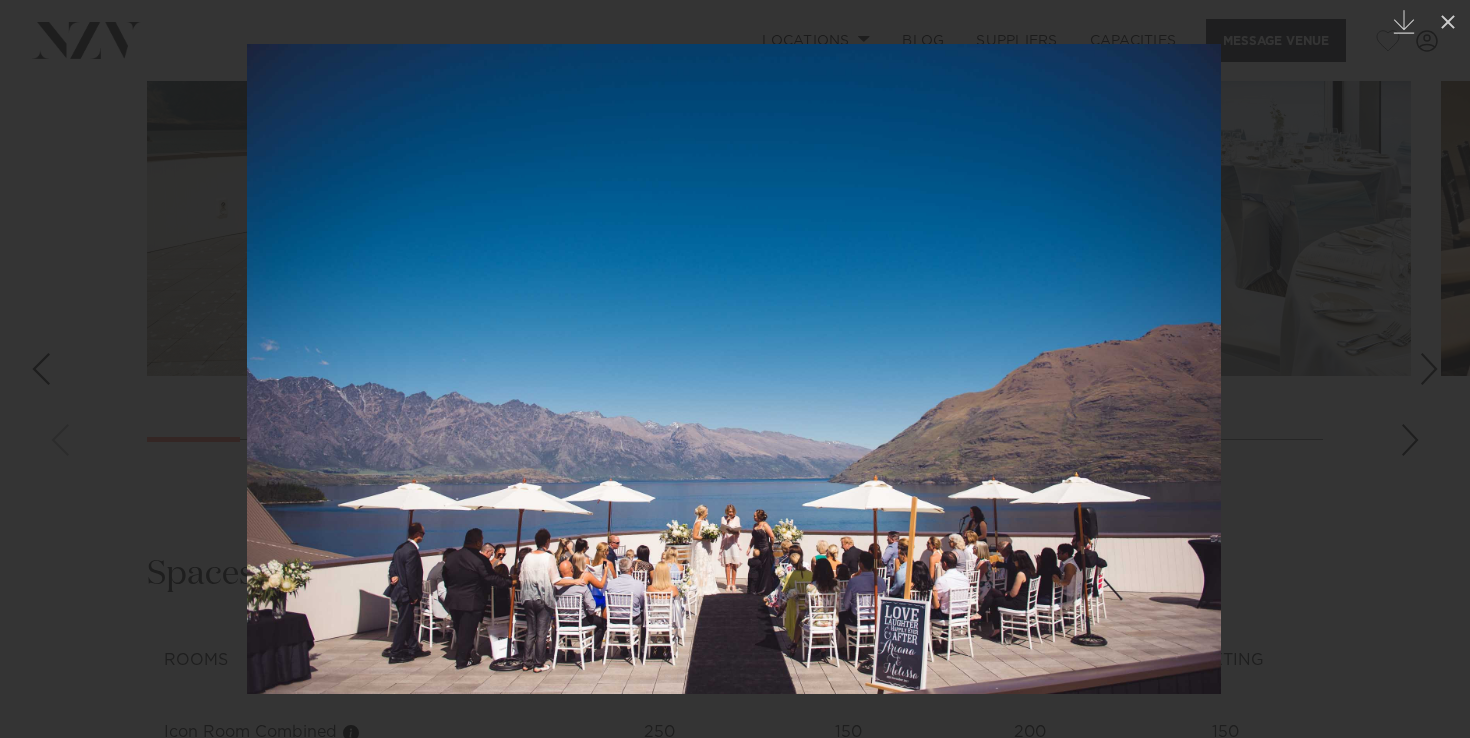 click at bounding box center [40, 369] 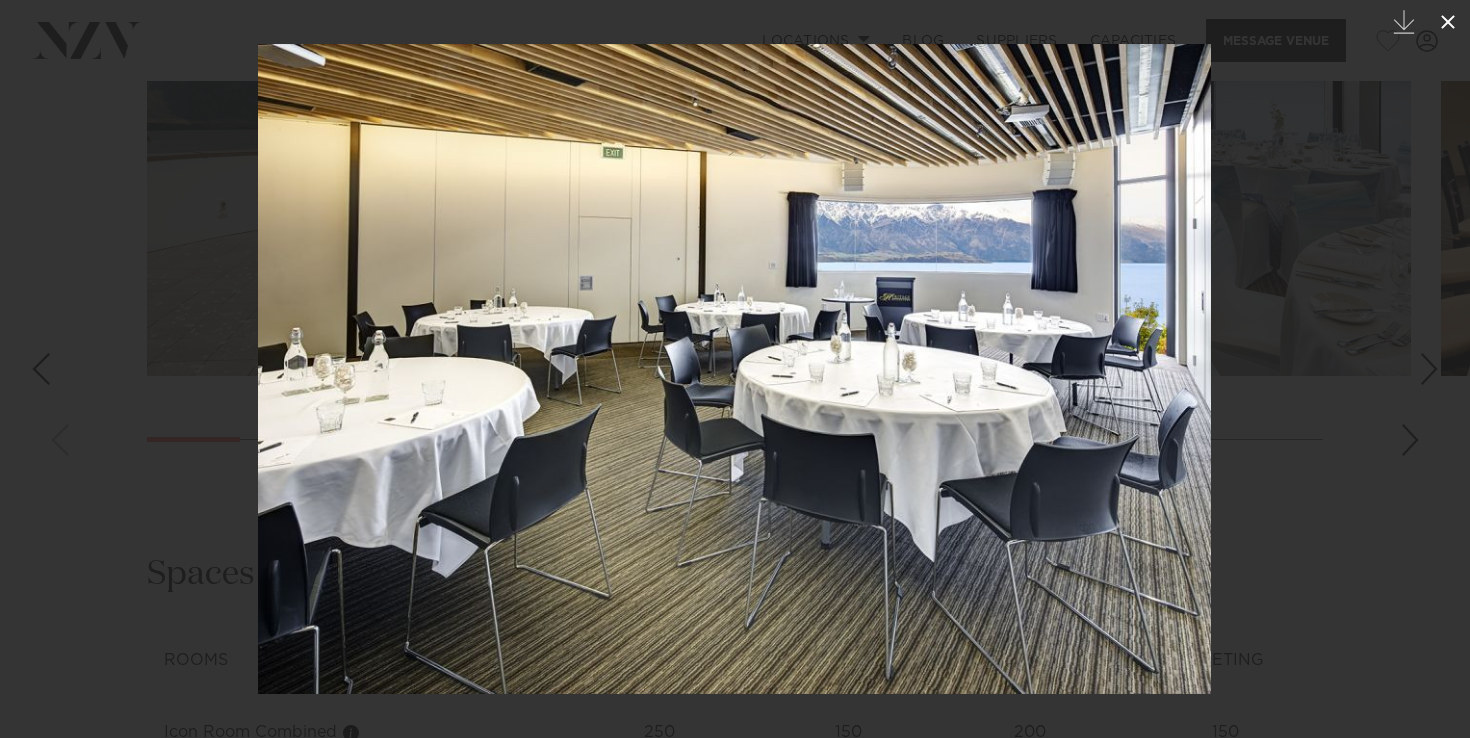 click 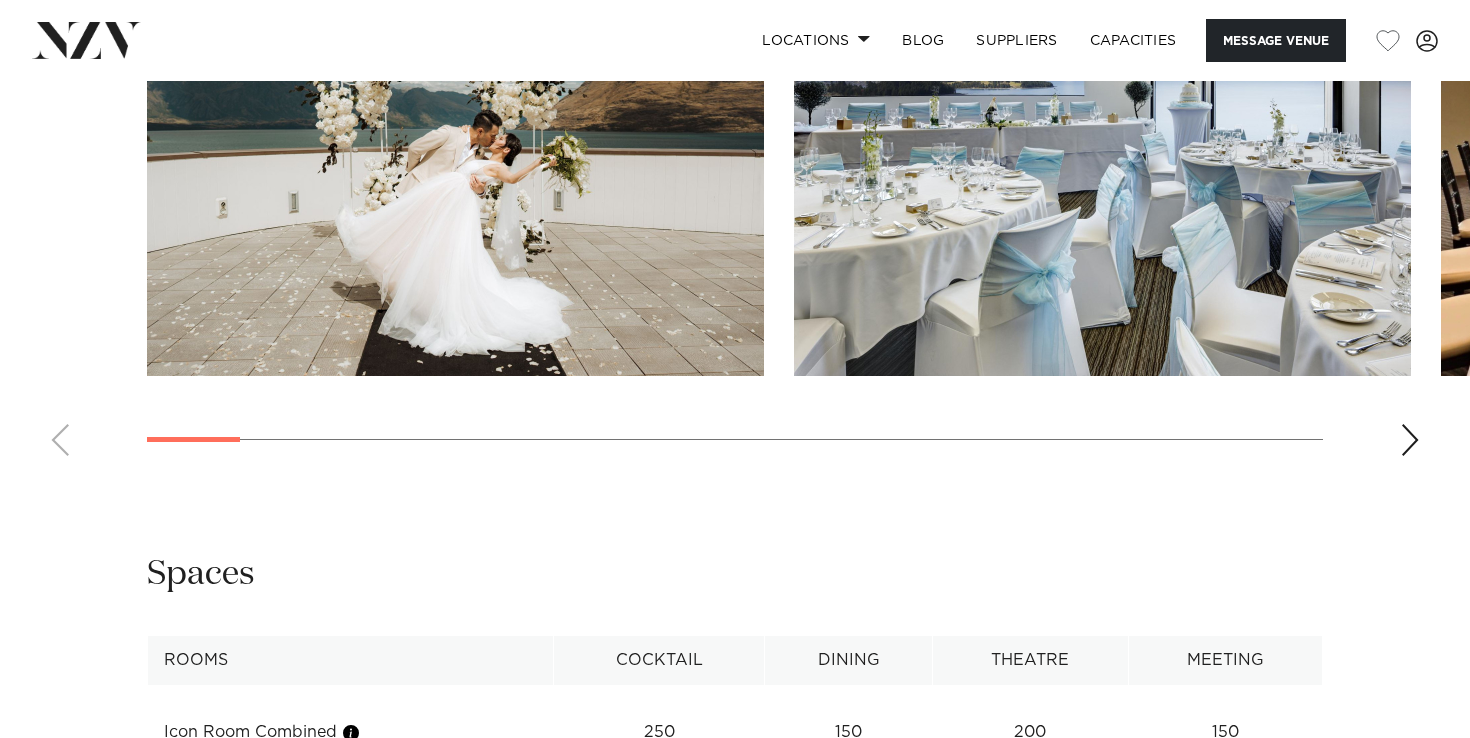 scroll, scrollTop: 0, scrollLeft: 0, axis: both 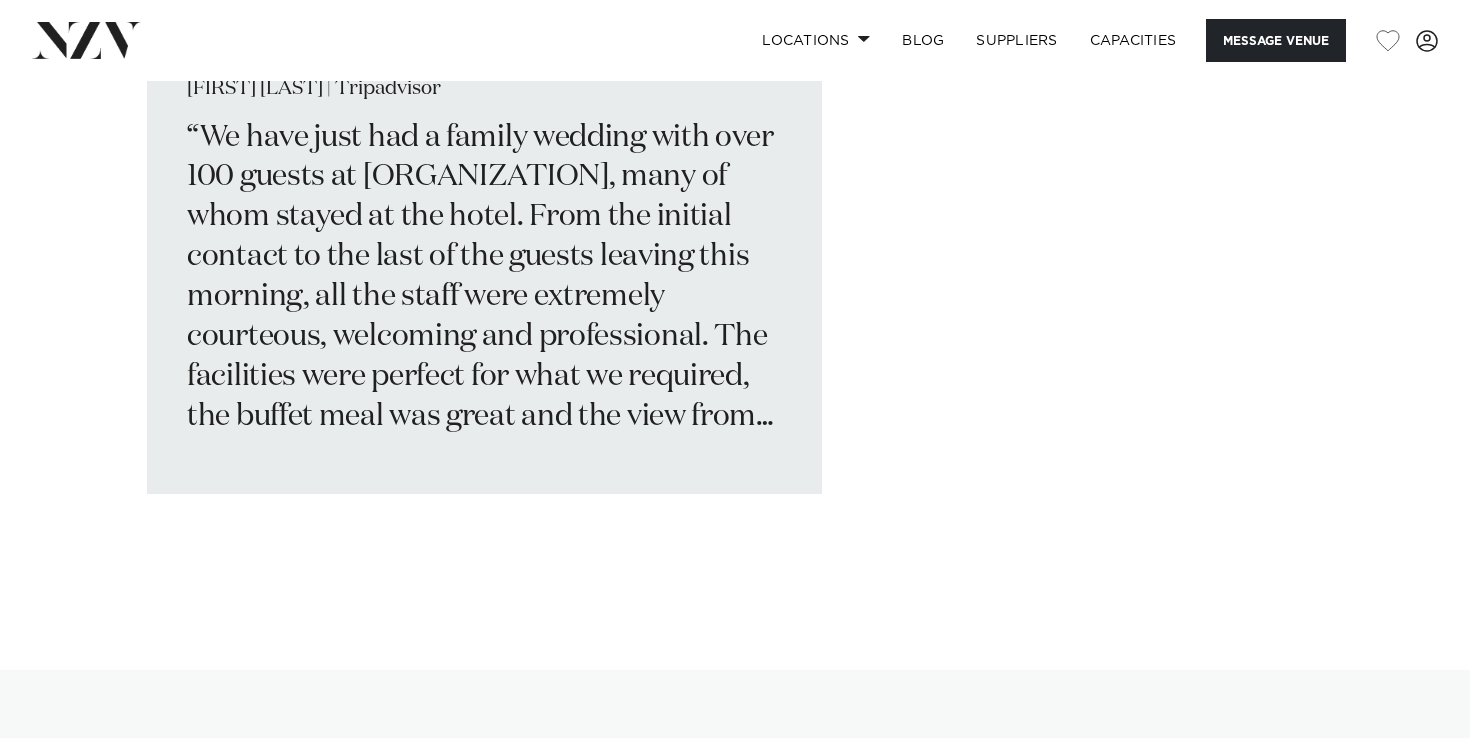click on "We have just had a family wedding with over 100 guests at Rendezvous Heritage Queenstown, many of whom stayed at the hotel. From the initial contact to the last of the guests leaving this morning, all the staff were extremely courteous, welcoming and professional. The facilities were perfect for what we required, the buffet meal was great and the view from the rooftop wedding venue was superb." at bounding box center (484, 278) 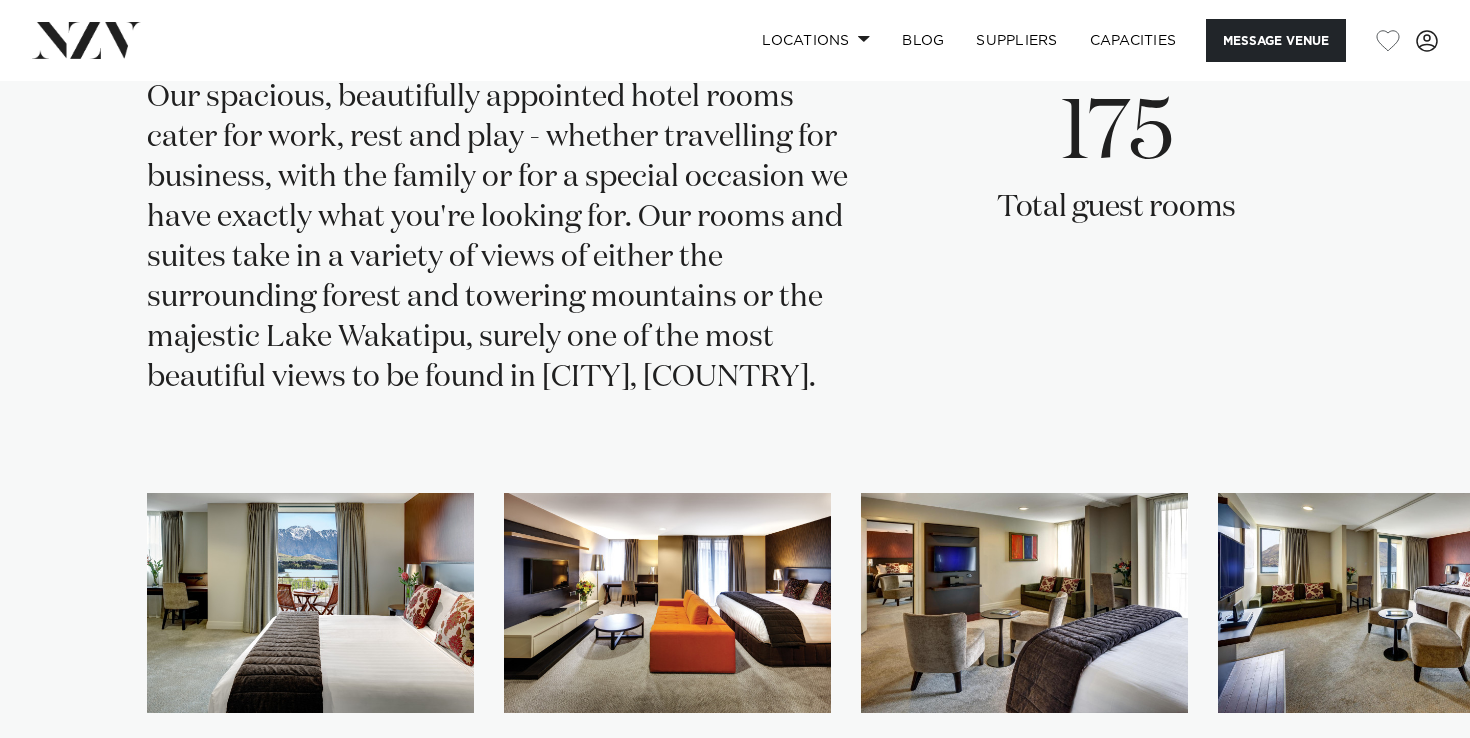 scroll, scrollTop: 4620, scrollLeft: 0, axis: vertical 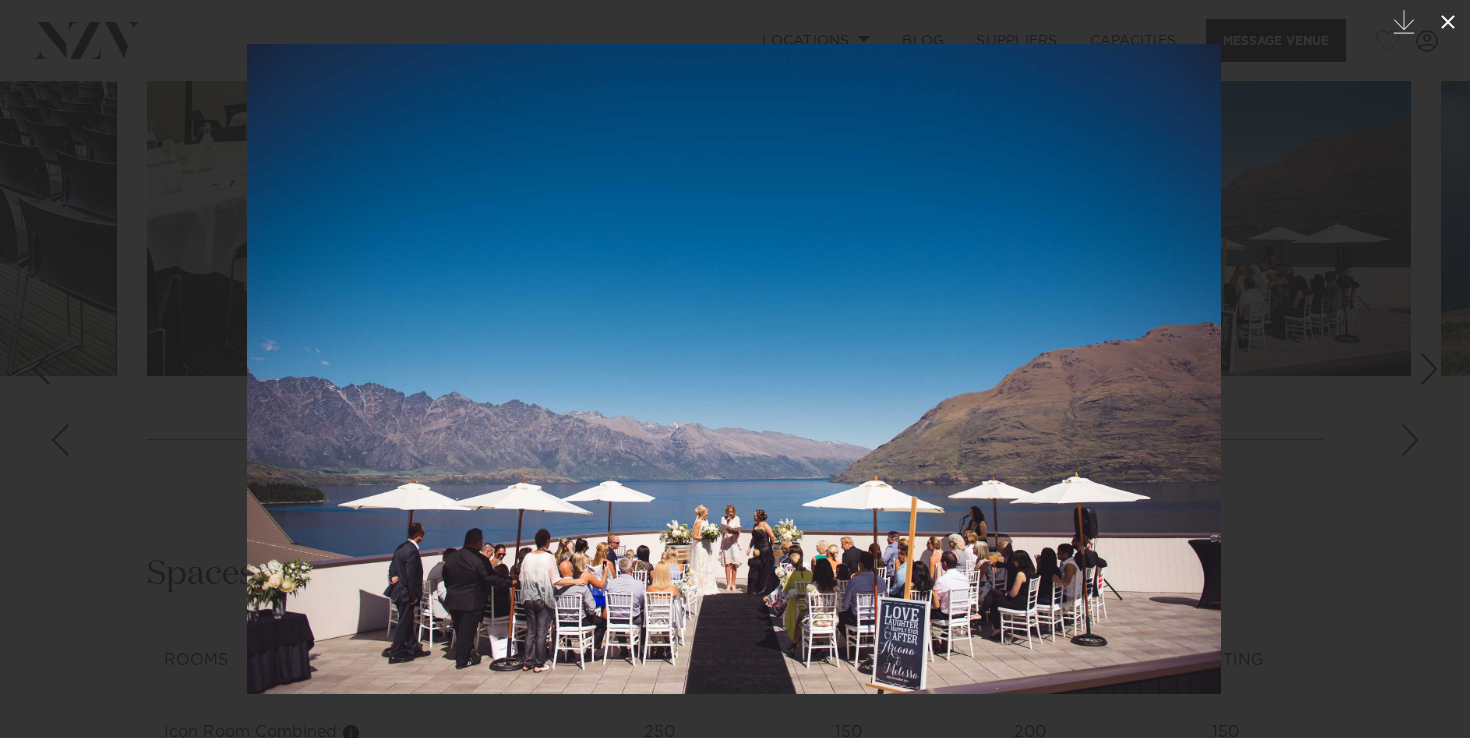 click 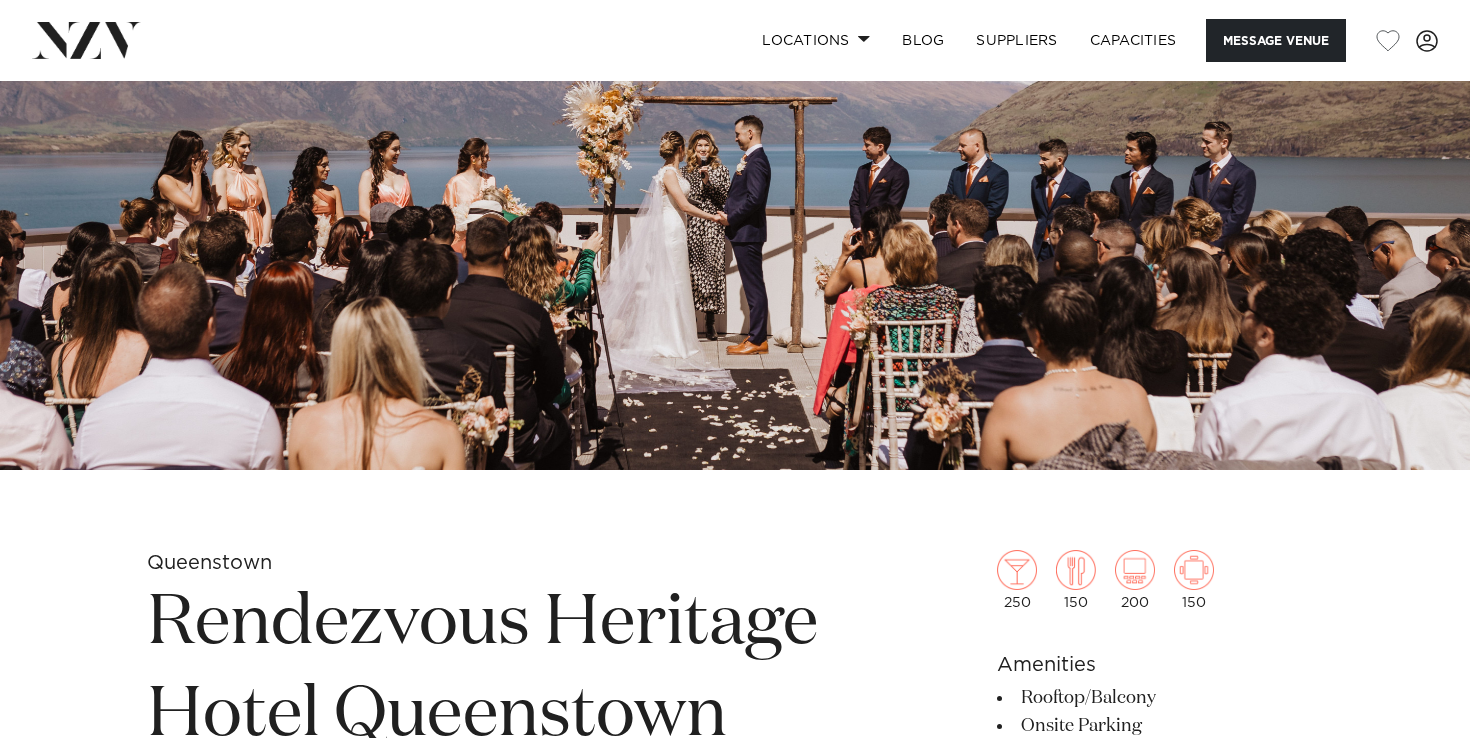 scroll, scrollTop: 0, scrollLeft: 0, axis: both 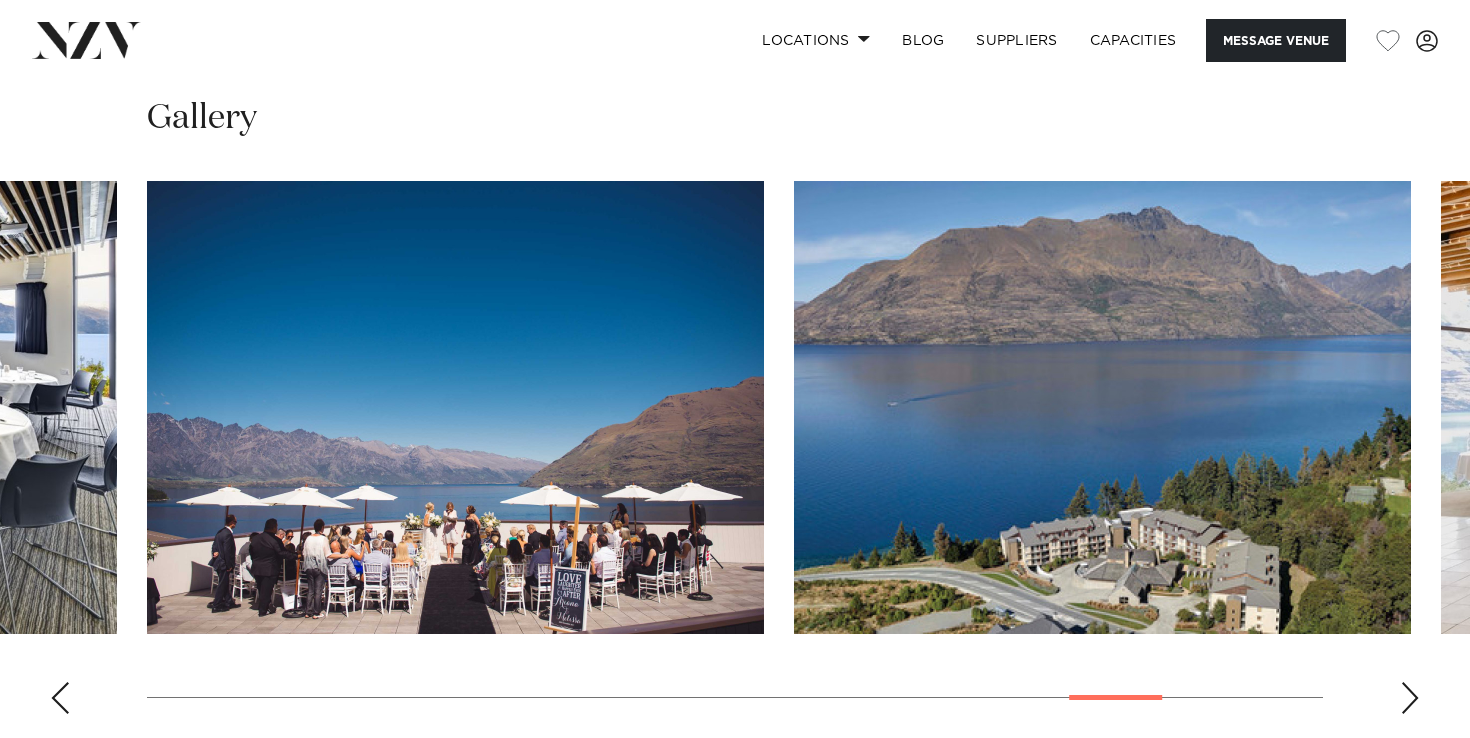 click at bounding box center [455, 407] 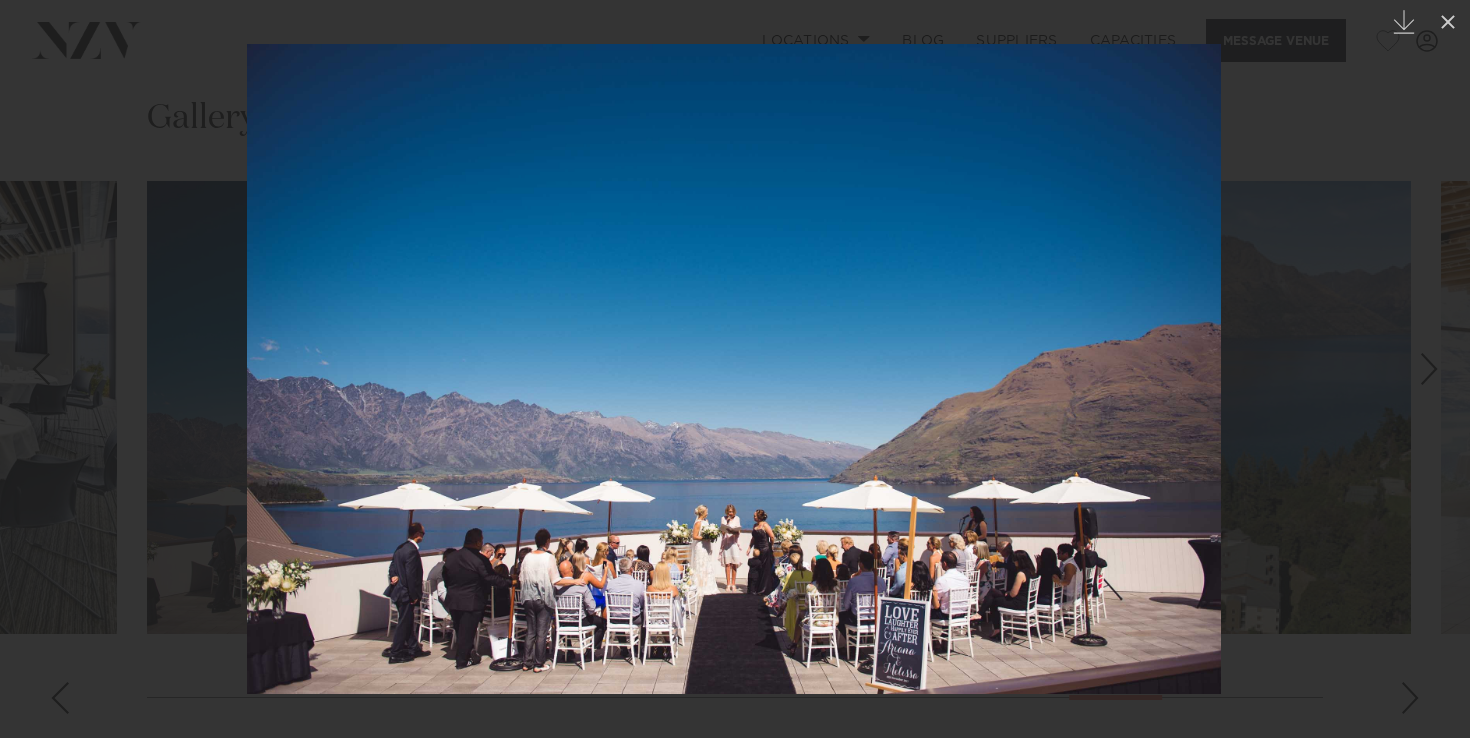 click at bounding box center [1429, 369] 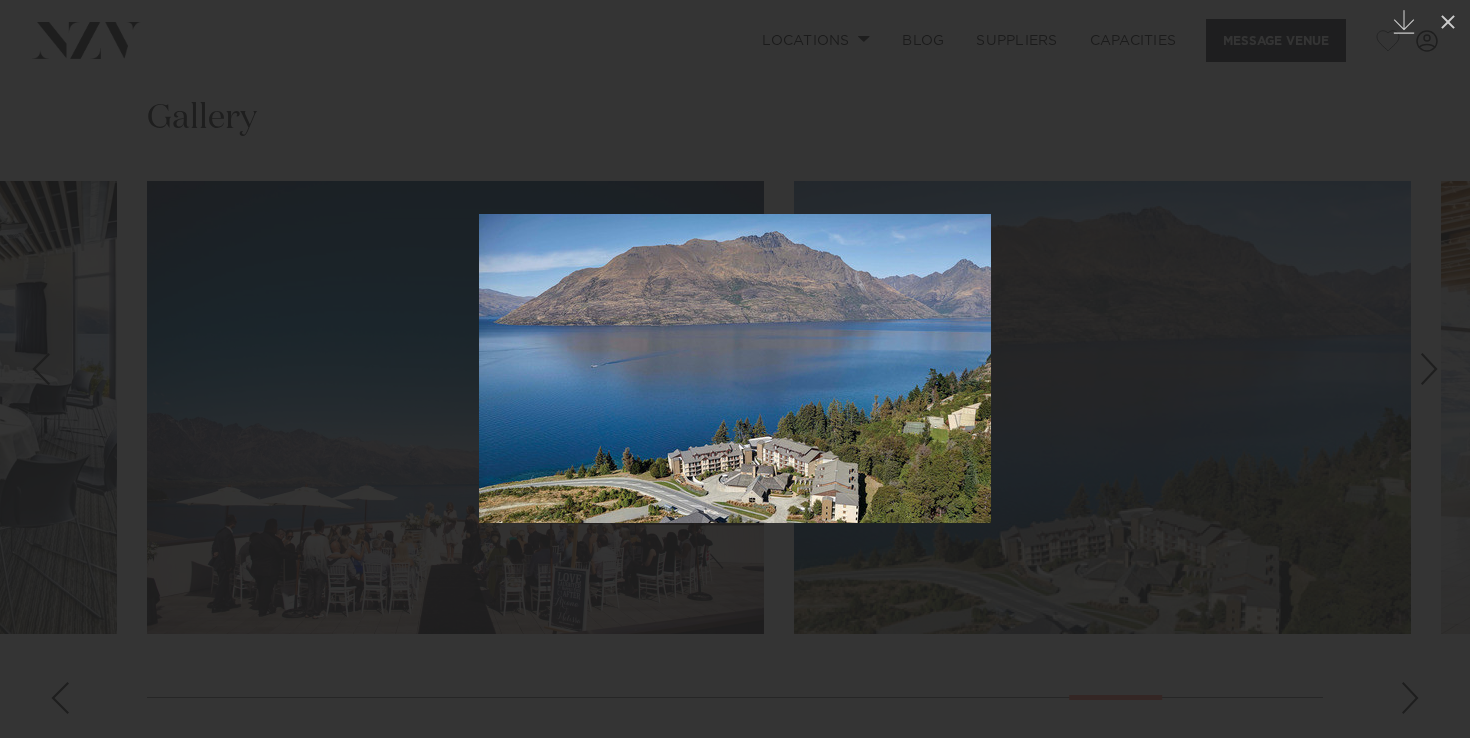 click at bounding box center (1429, 369) 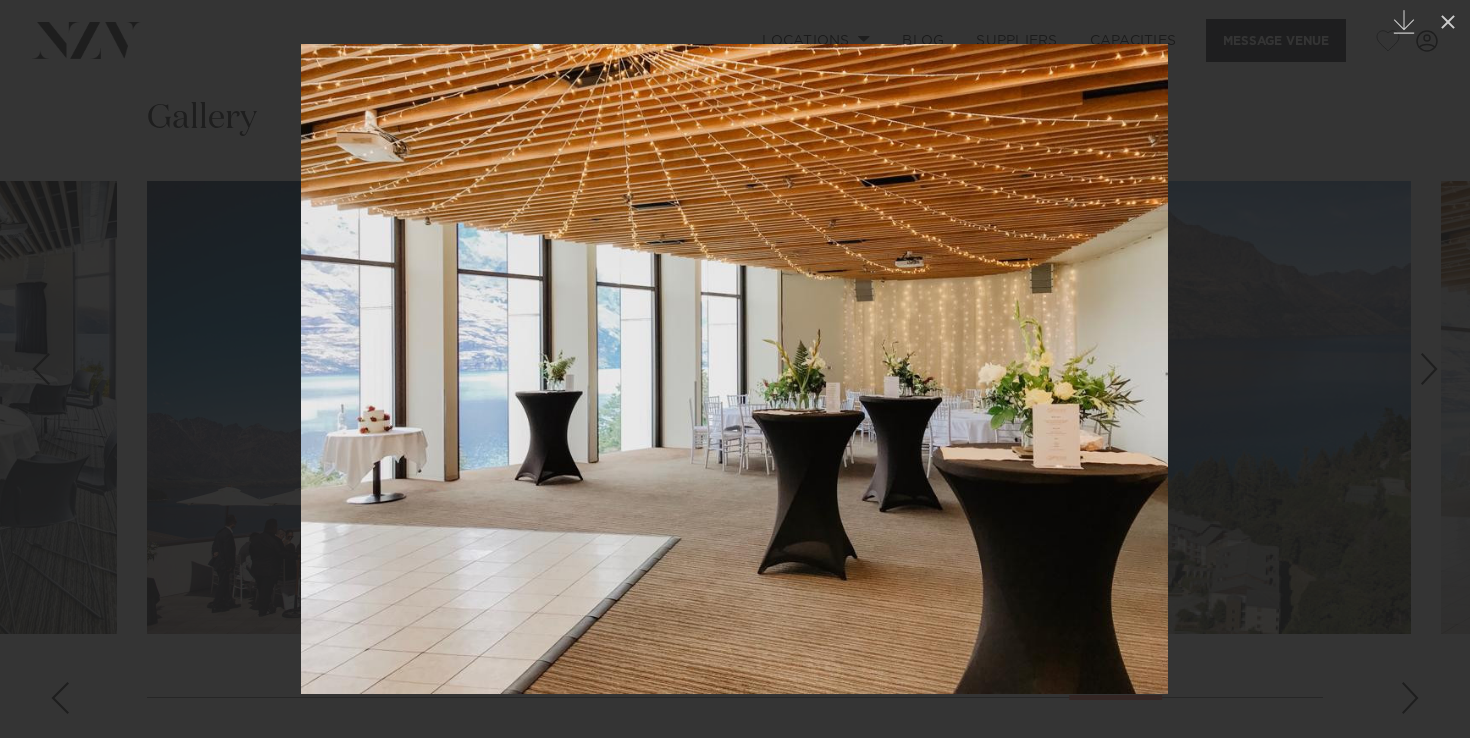 click at bounding box center [1429, 369] 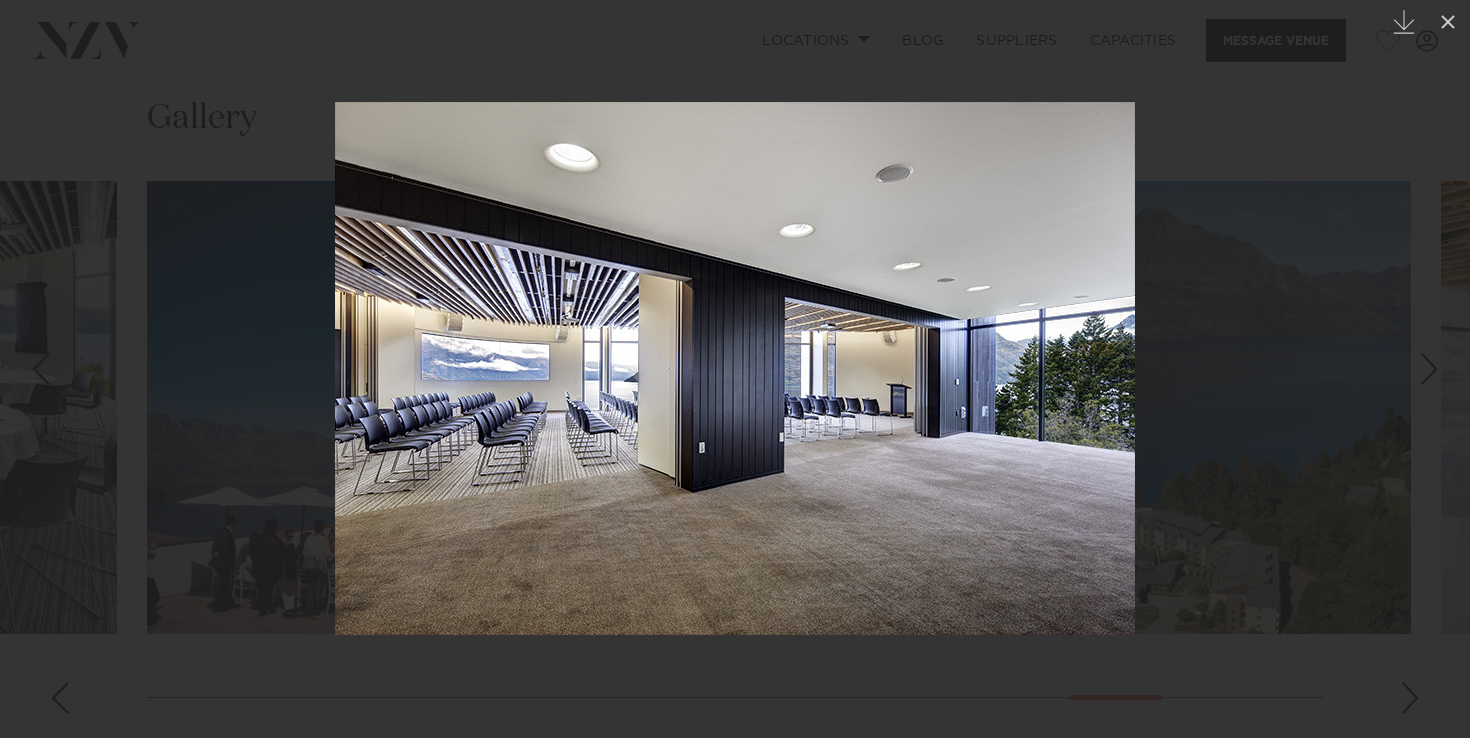 click at bounding box center (1429, 369) 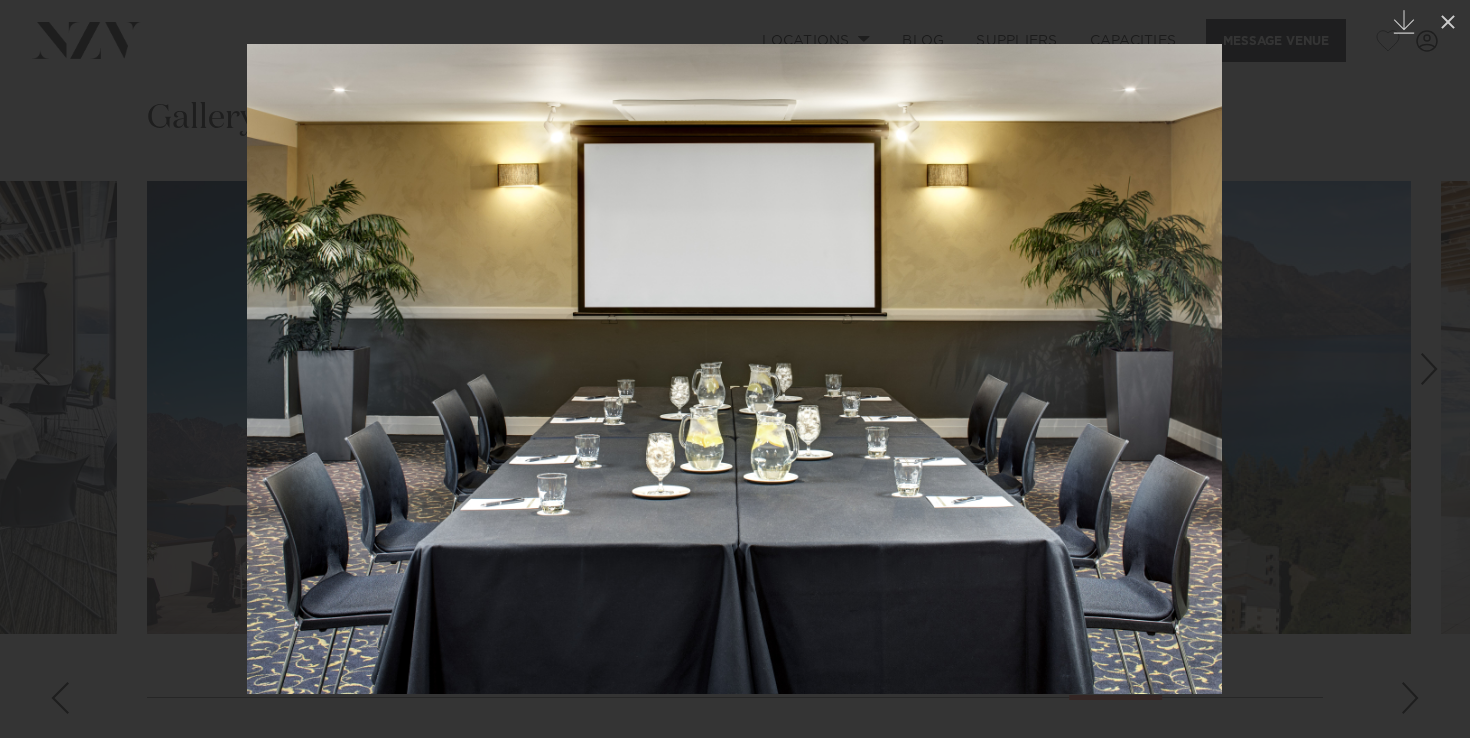 click at bounding box center (1429, 369) 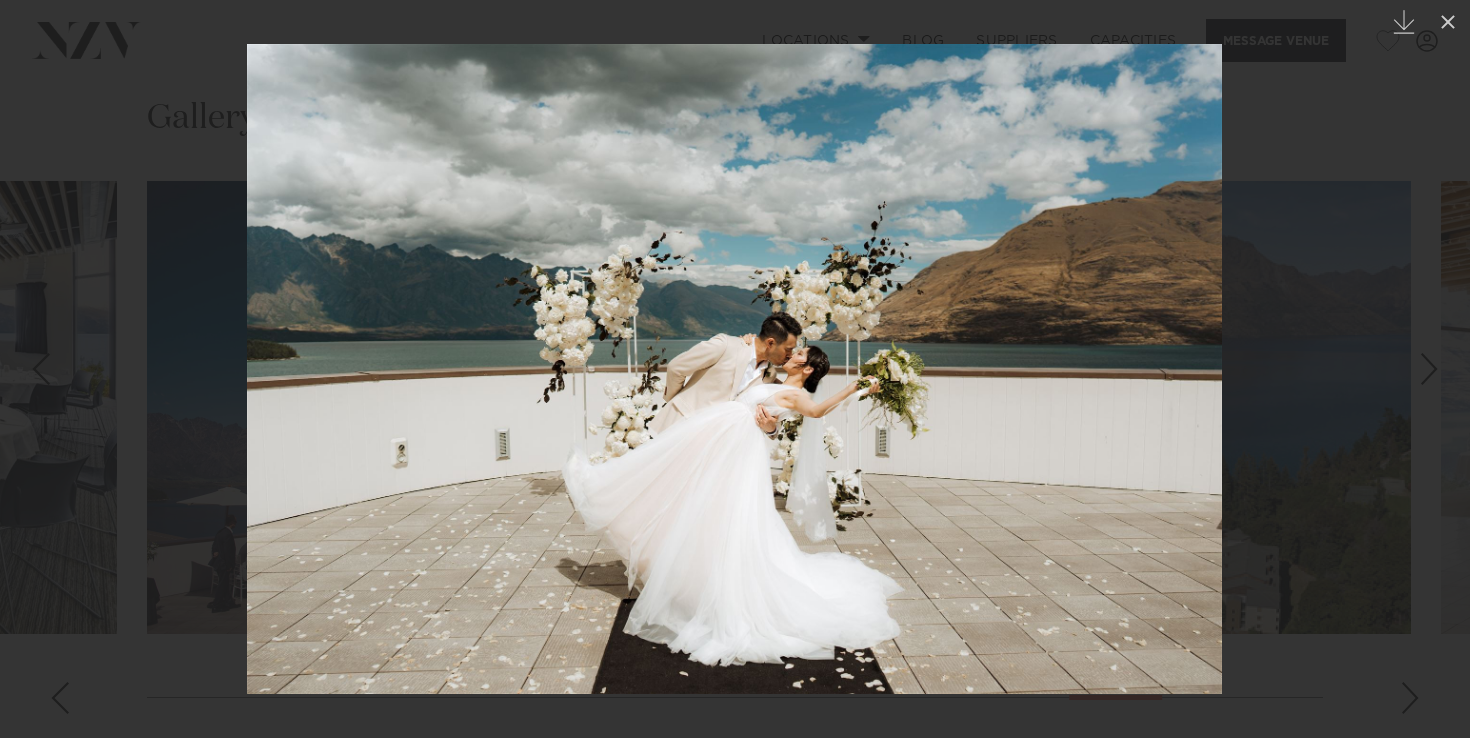 click at bounding box center [1429, 369] 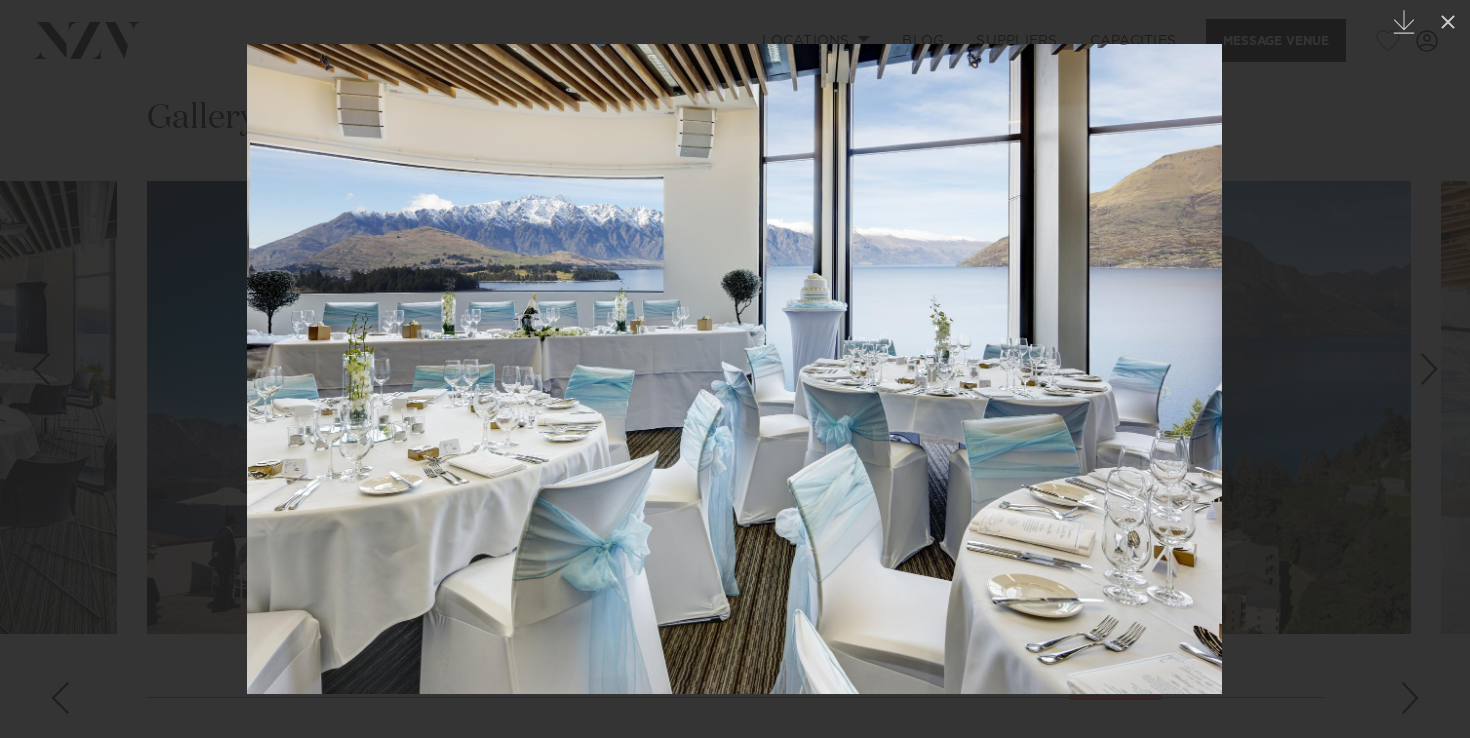 click at bounding box center (1429, 369) 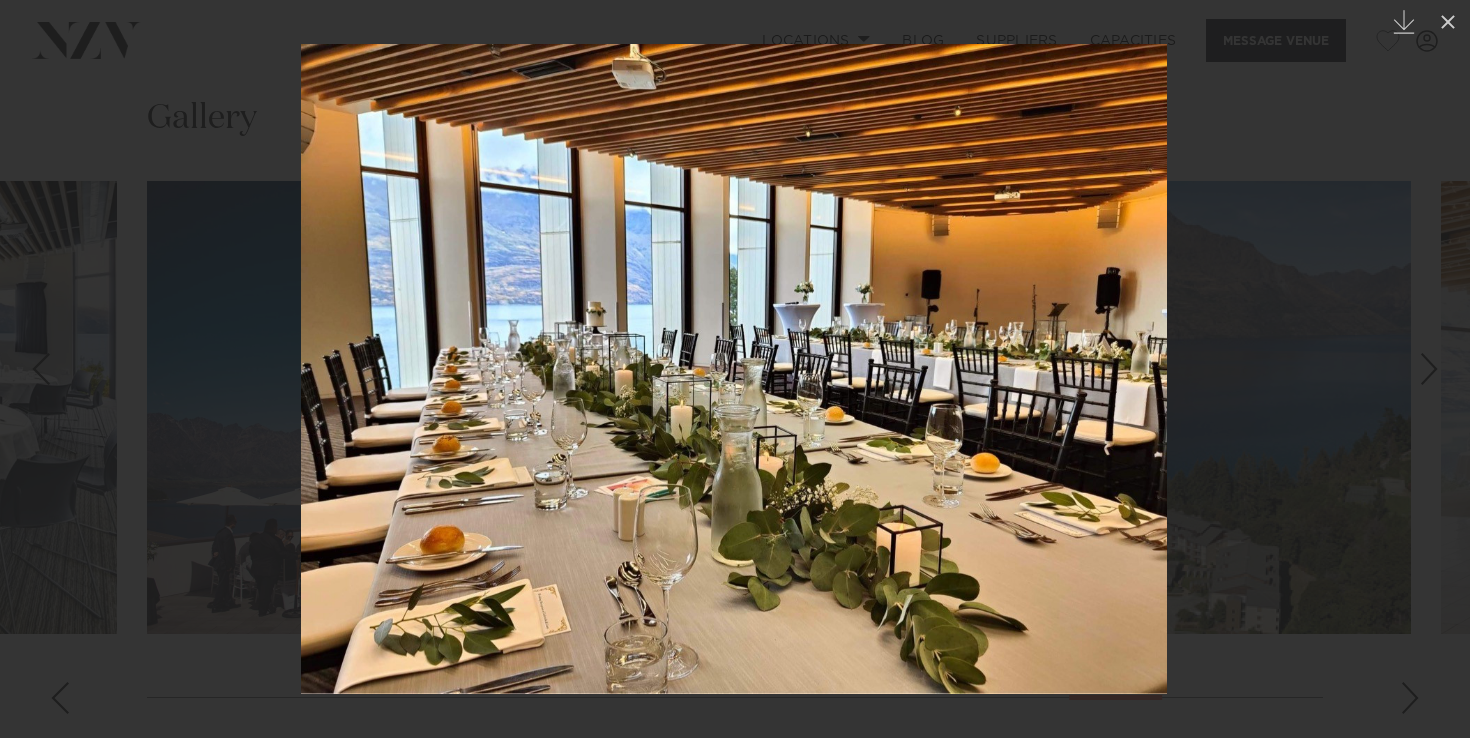 click at bounding box center (1429, 369) 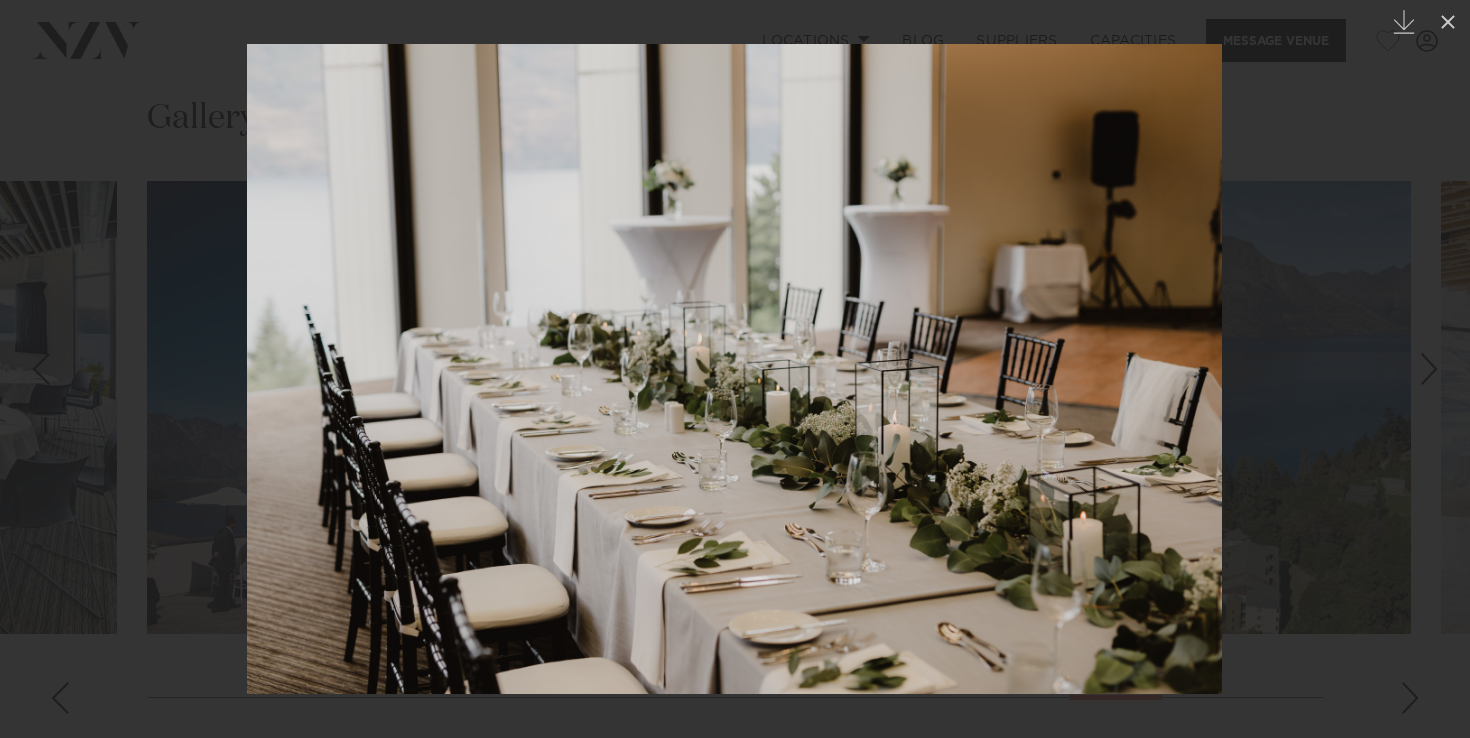 click at bounding box center [1429, 369] 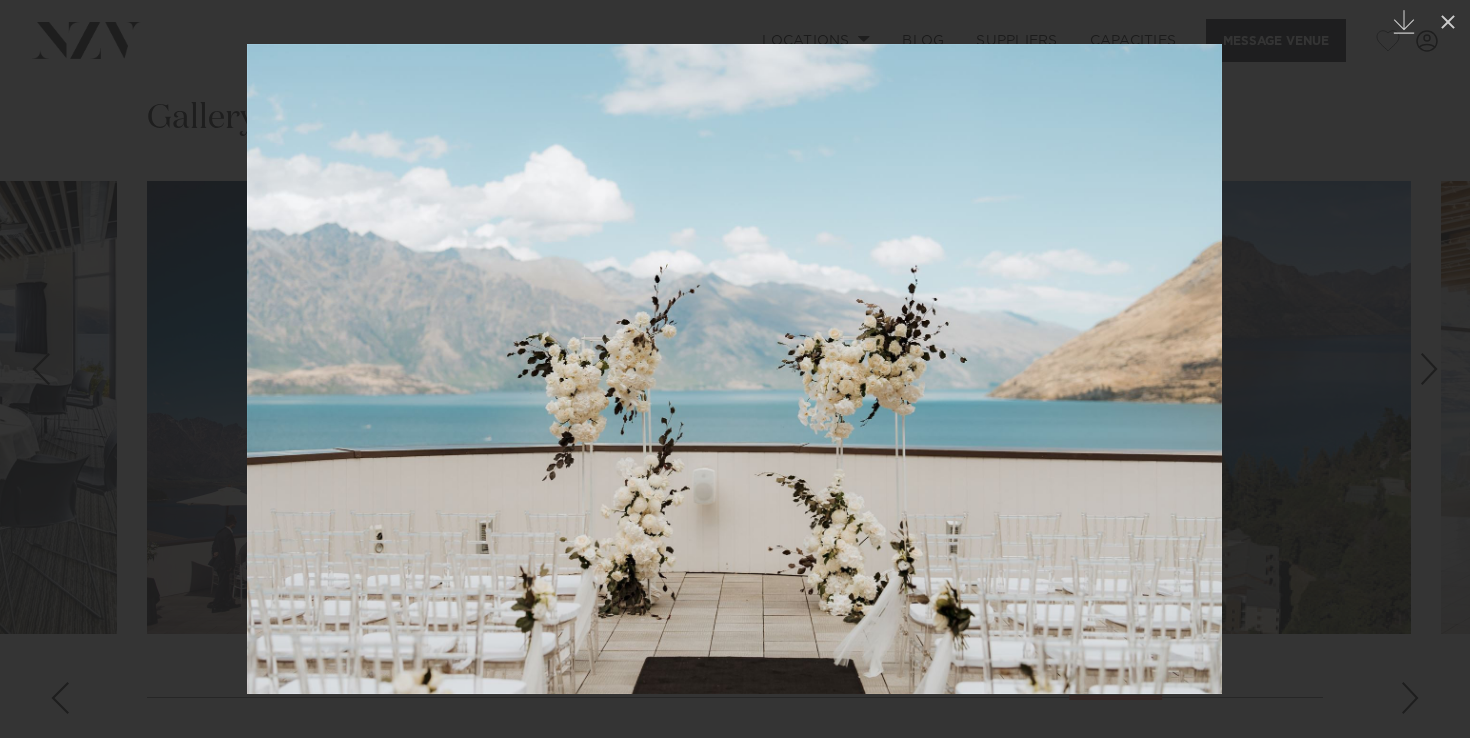 click at bounding box center (1429, 369) 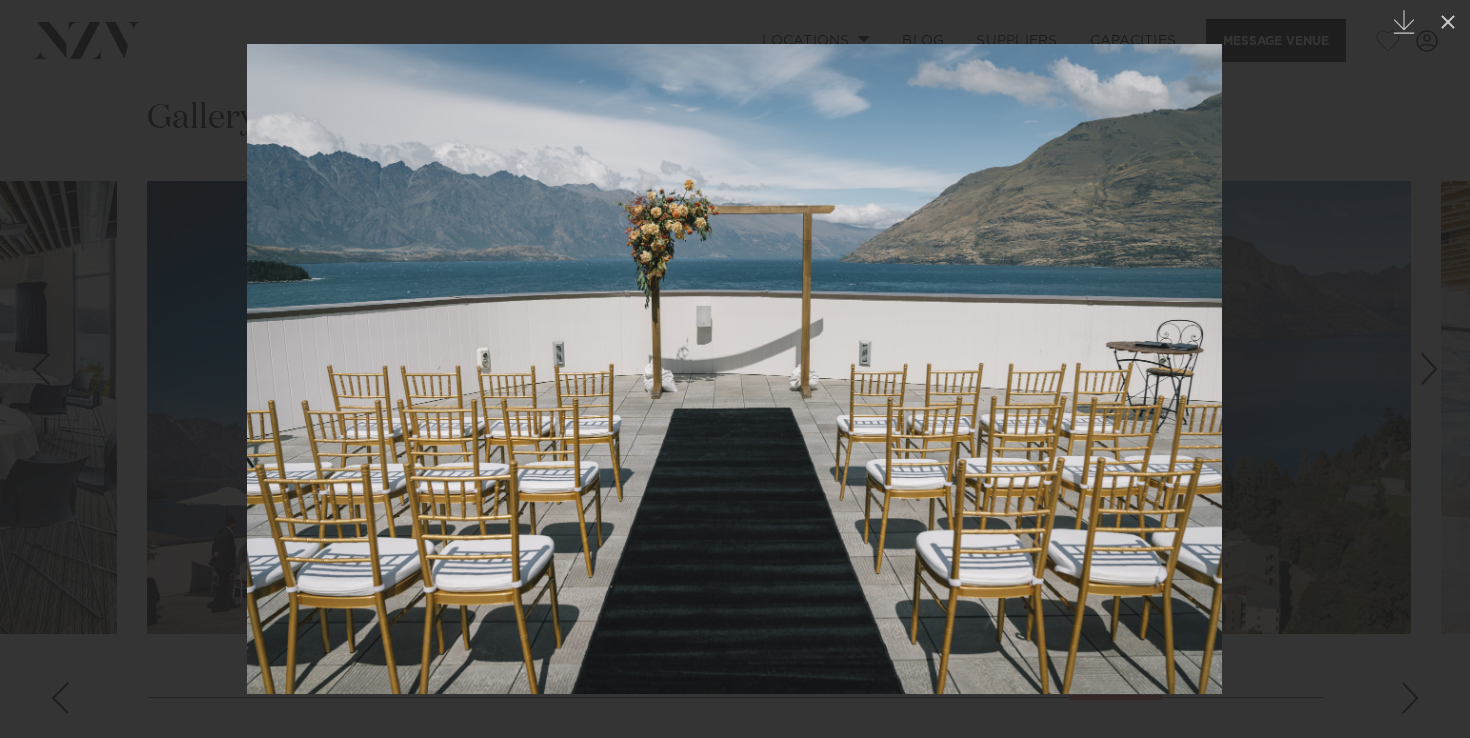 click at bounding box center (1429, 369) 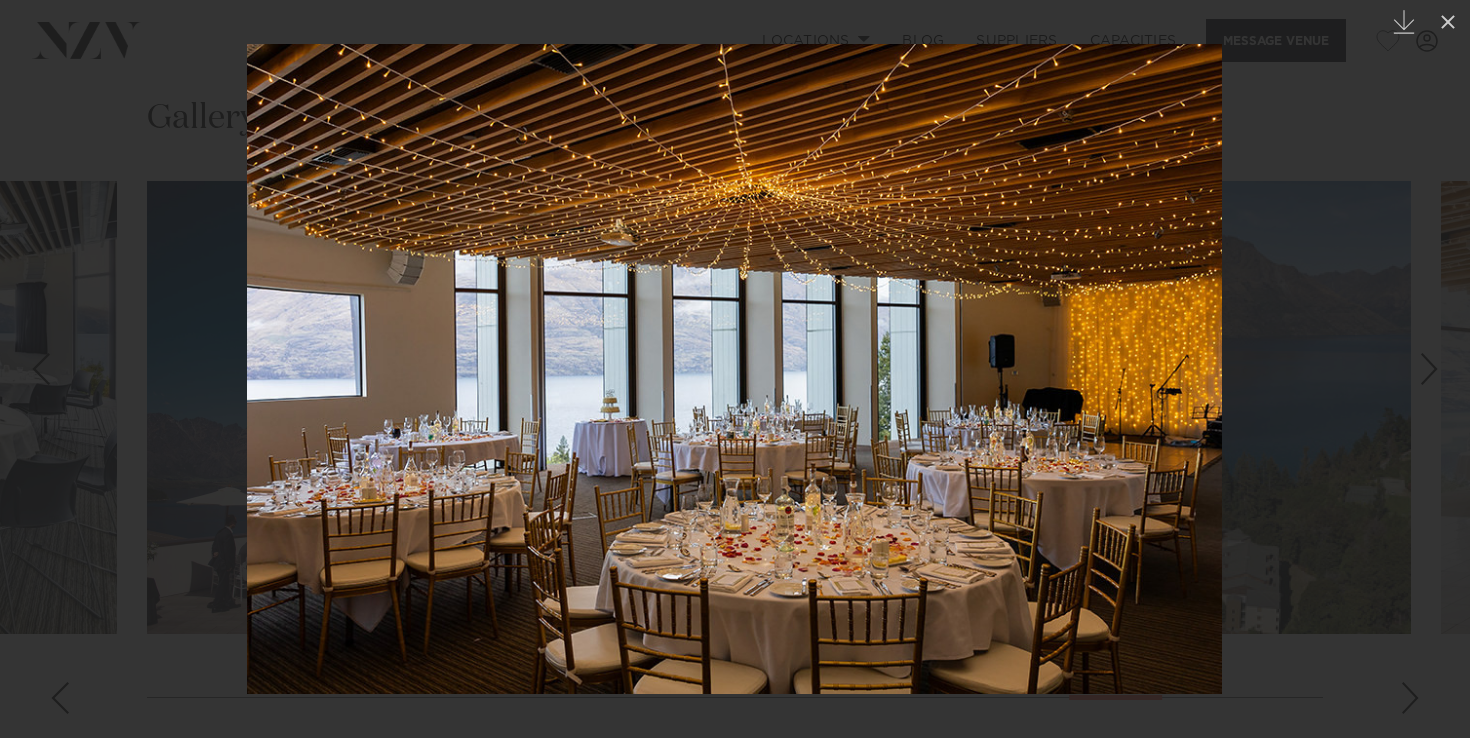 click at bounding box center [1435, 369] 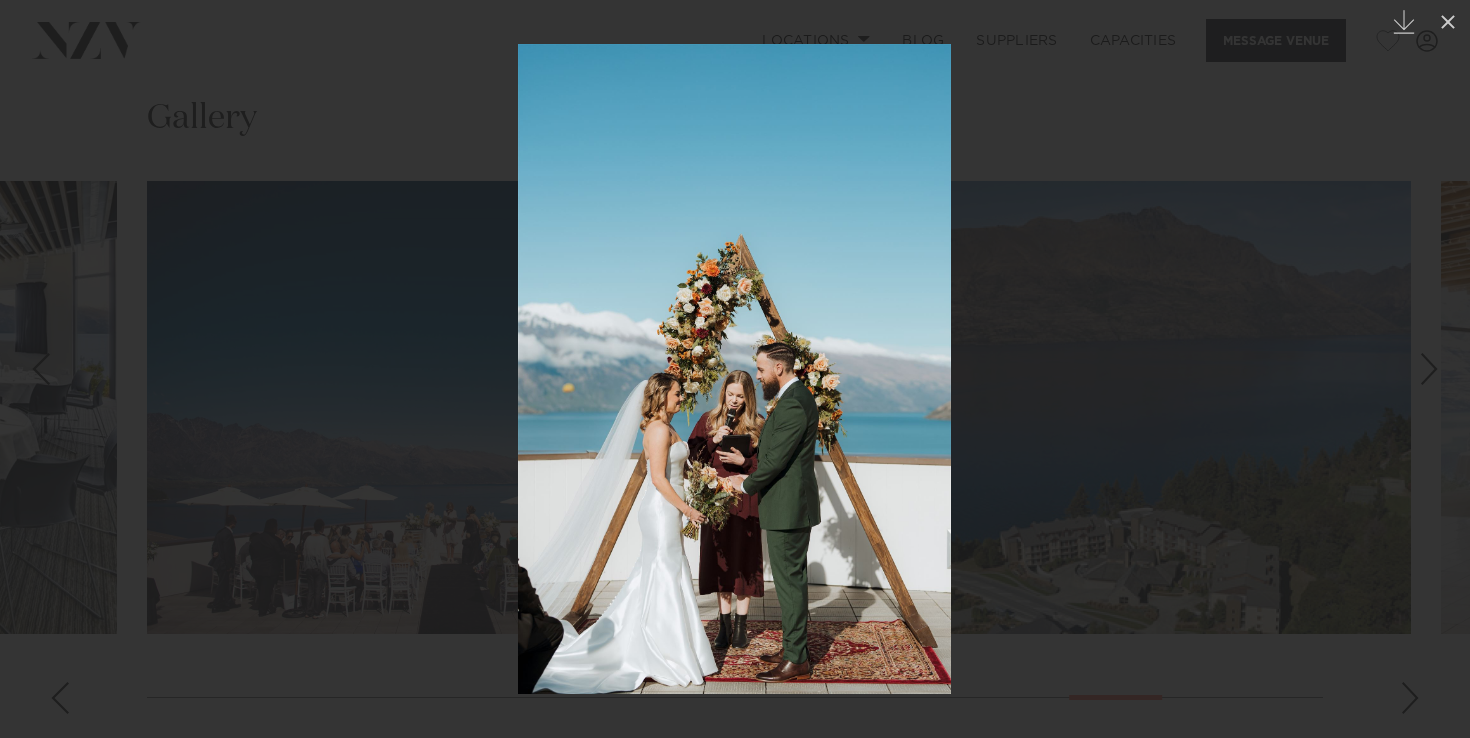 click at bounding box center (1435, 369) 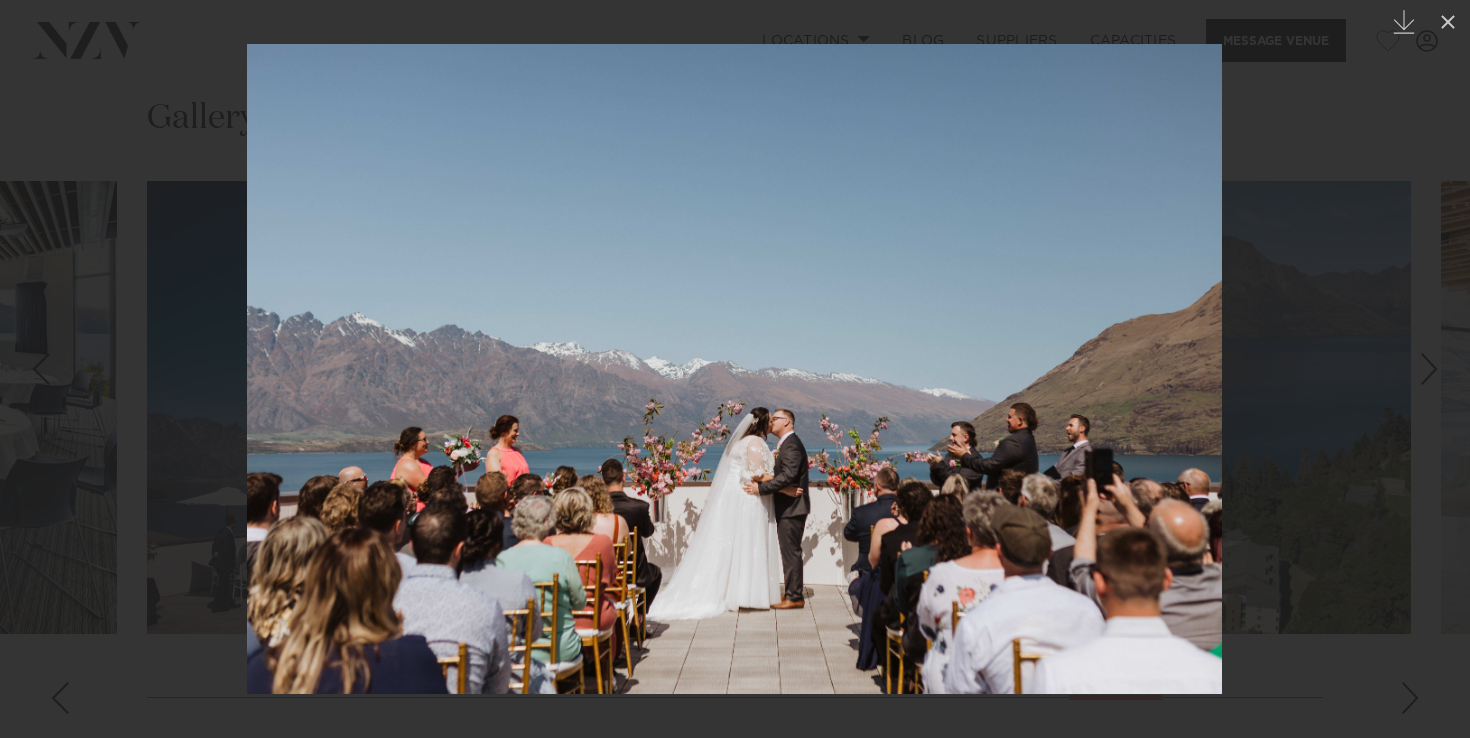 click at bounding box center [1435, 369] 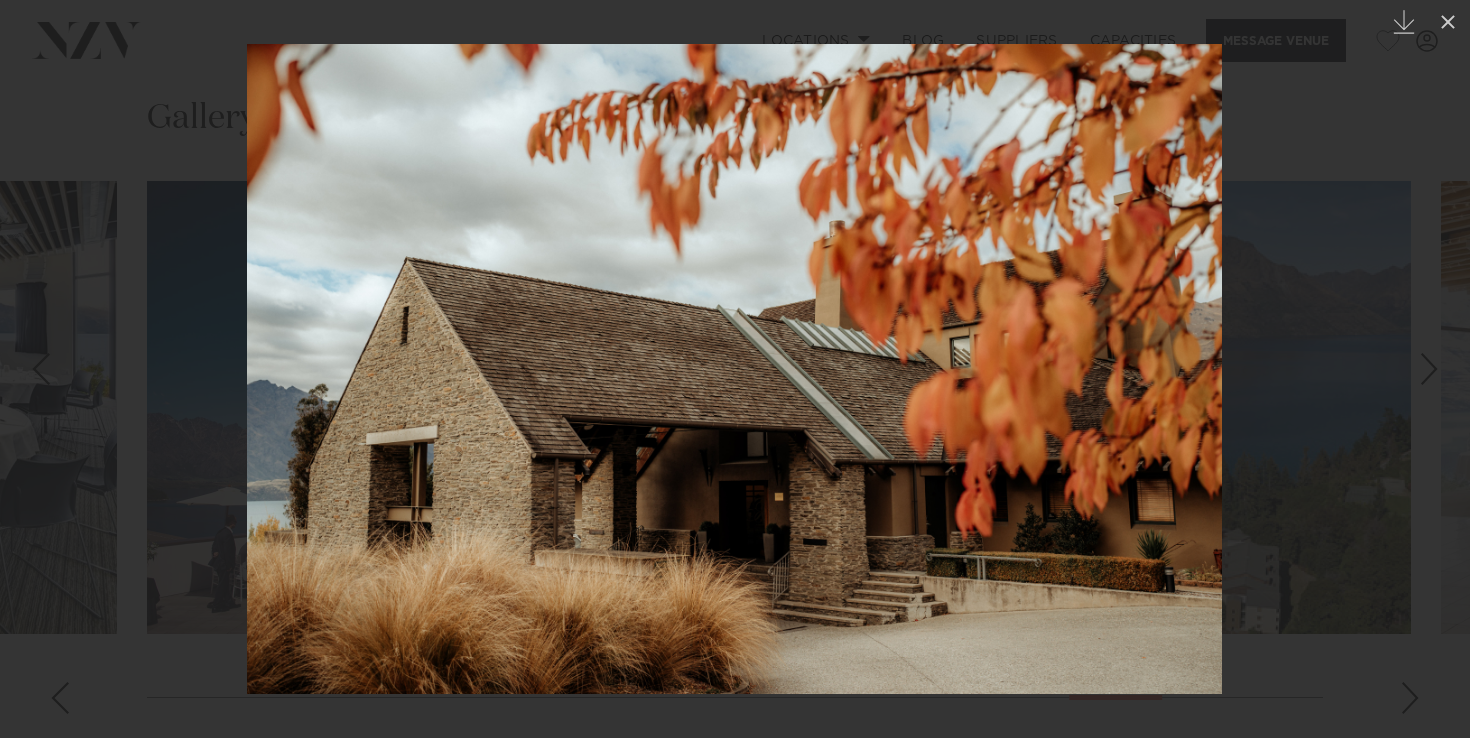 click at bounding box center [1435, 369] 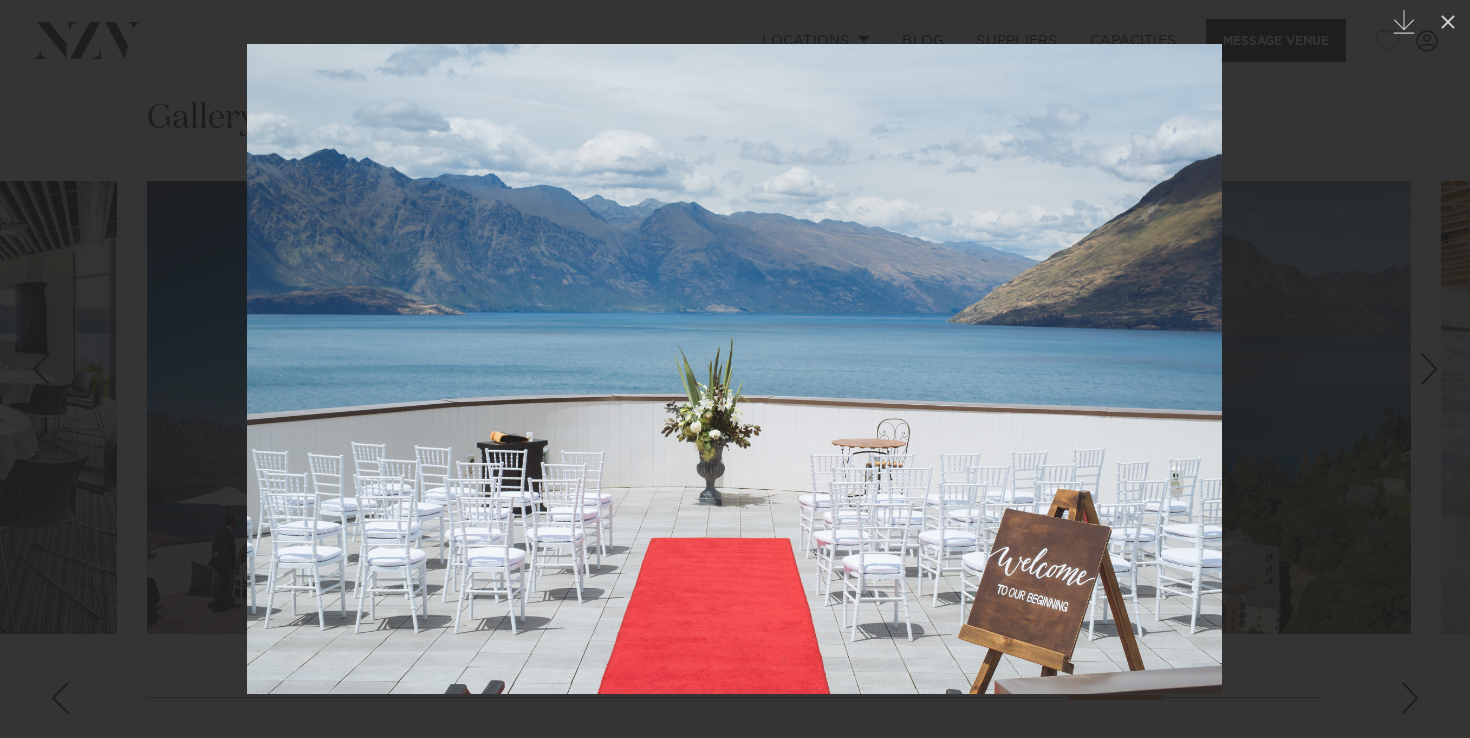 click at bounding box center [1435, 369] 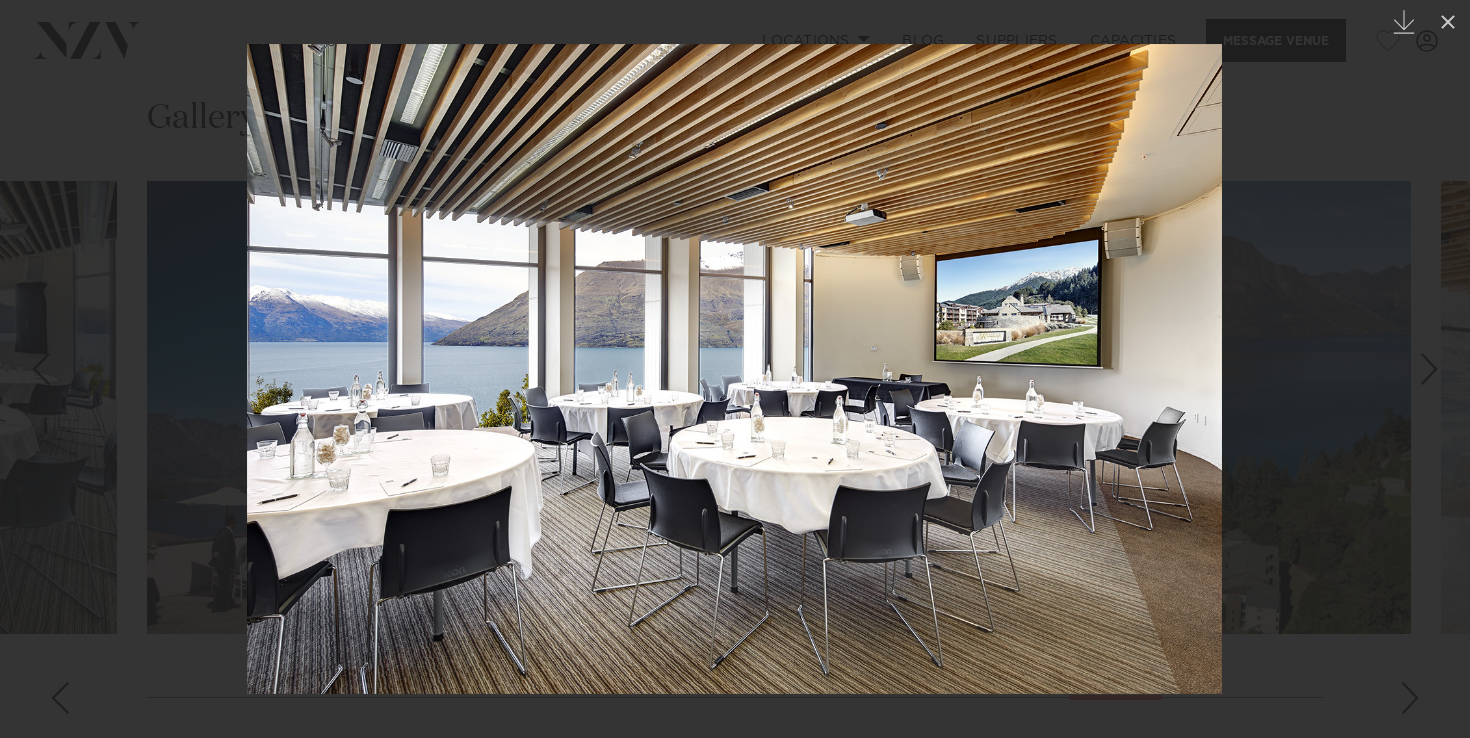 click at bounding box center [1435, 369] 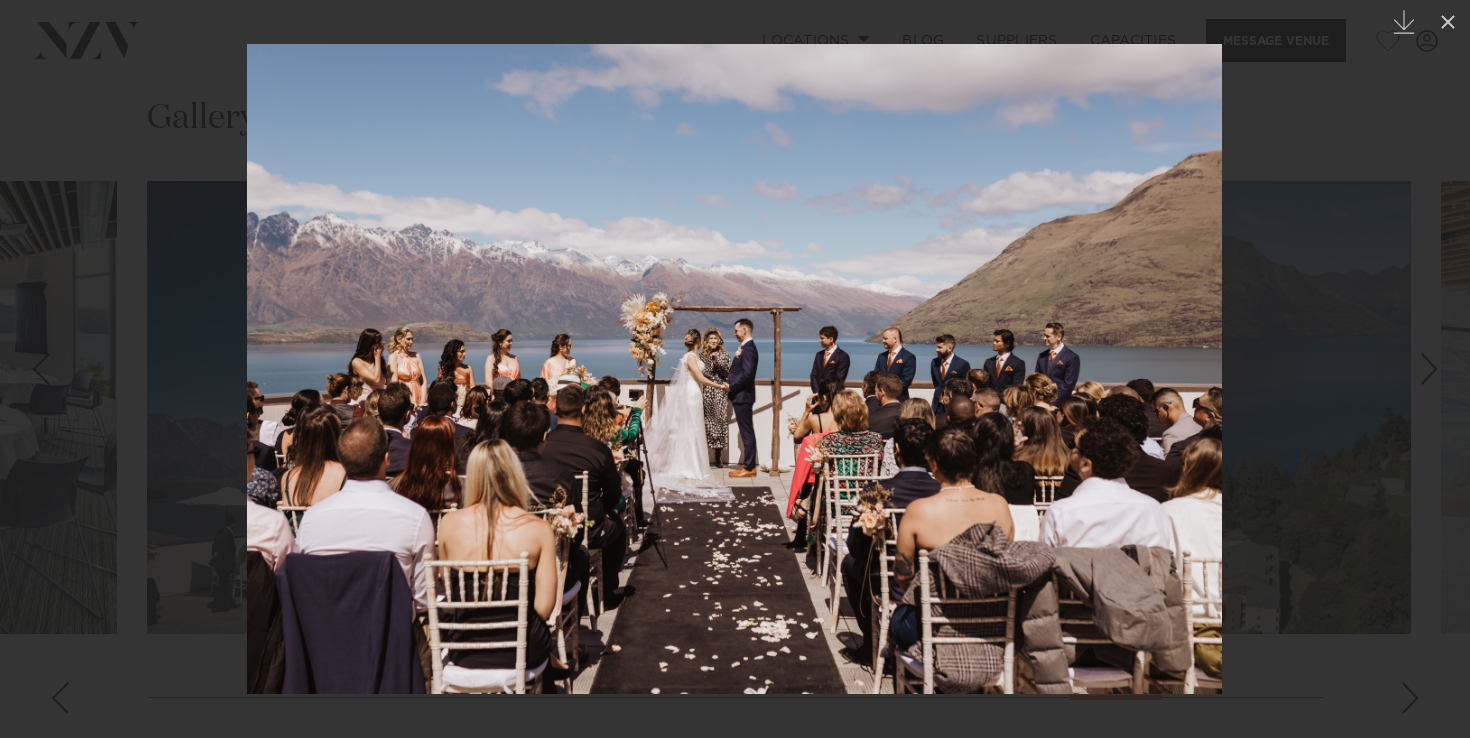 click at bounding box center [1435, 369] 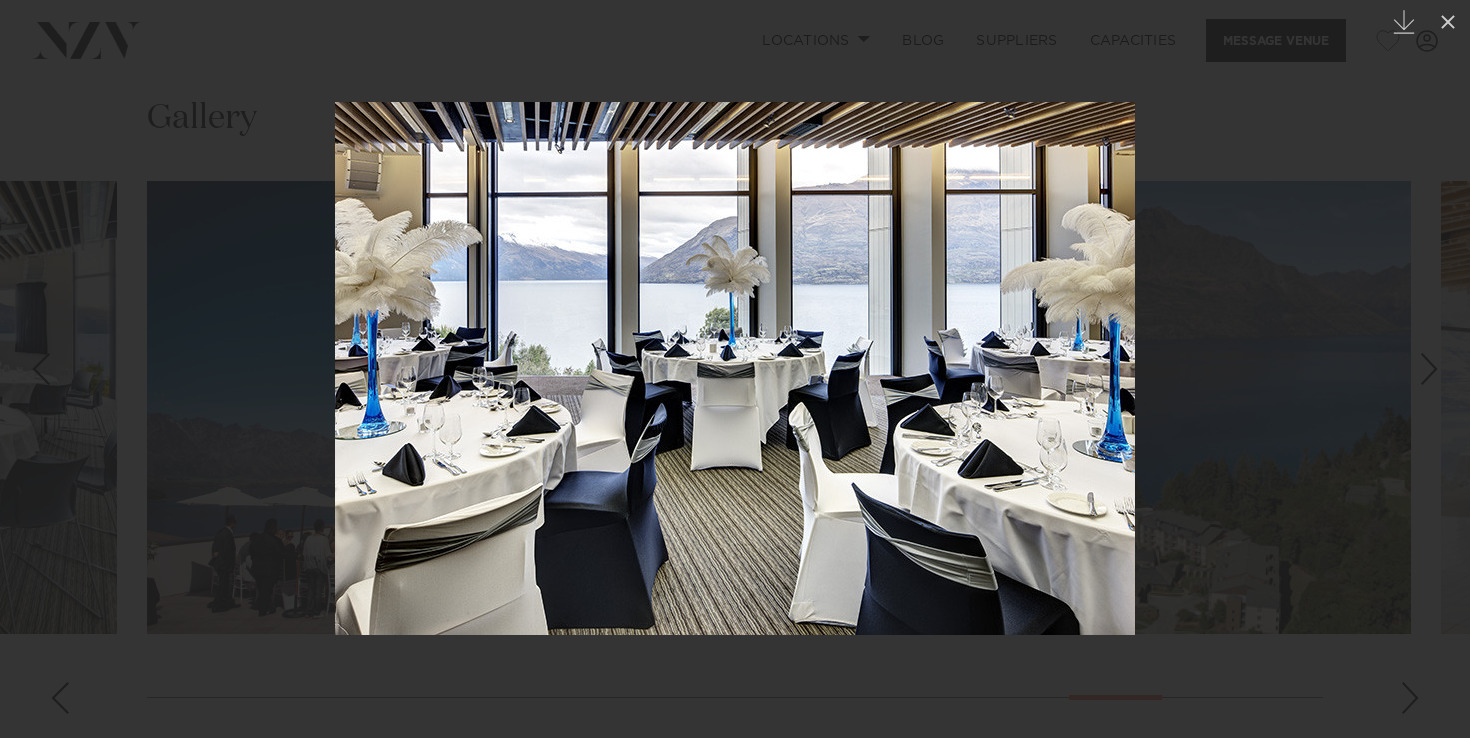 click at bounding box center (1435, 369) 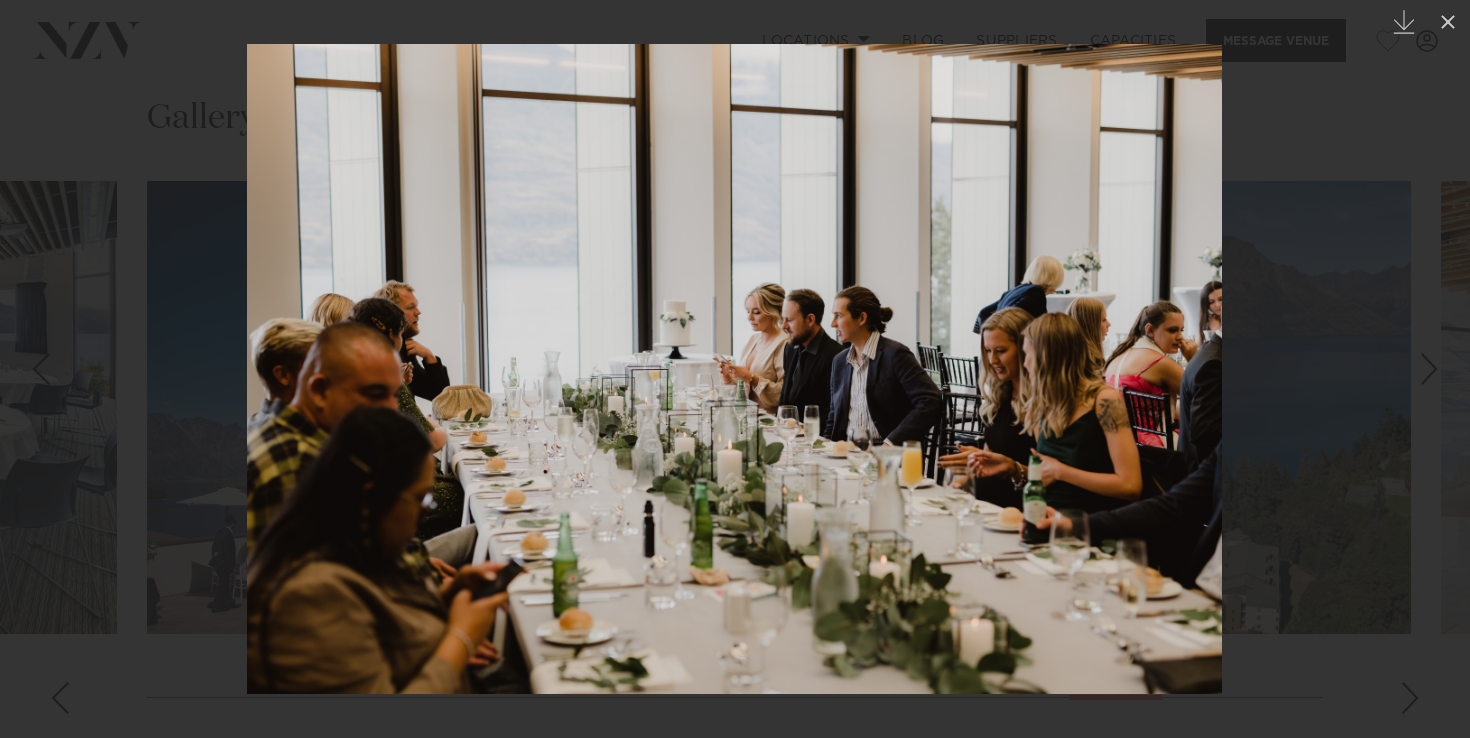 click at bounding box center (1435, 369) 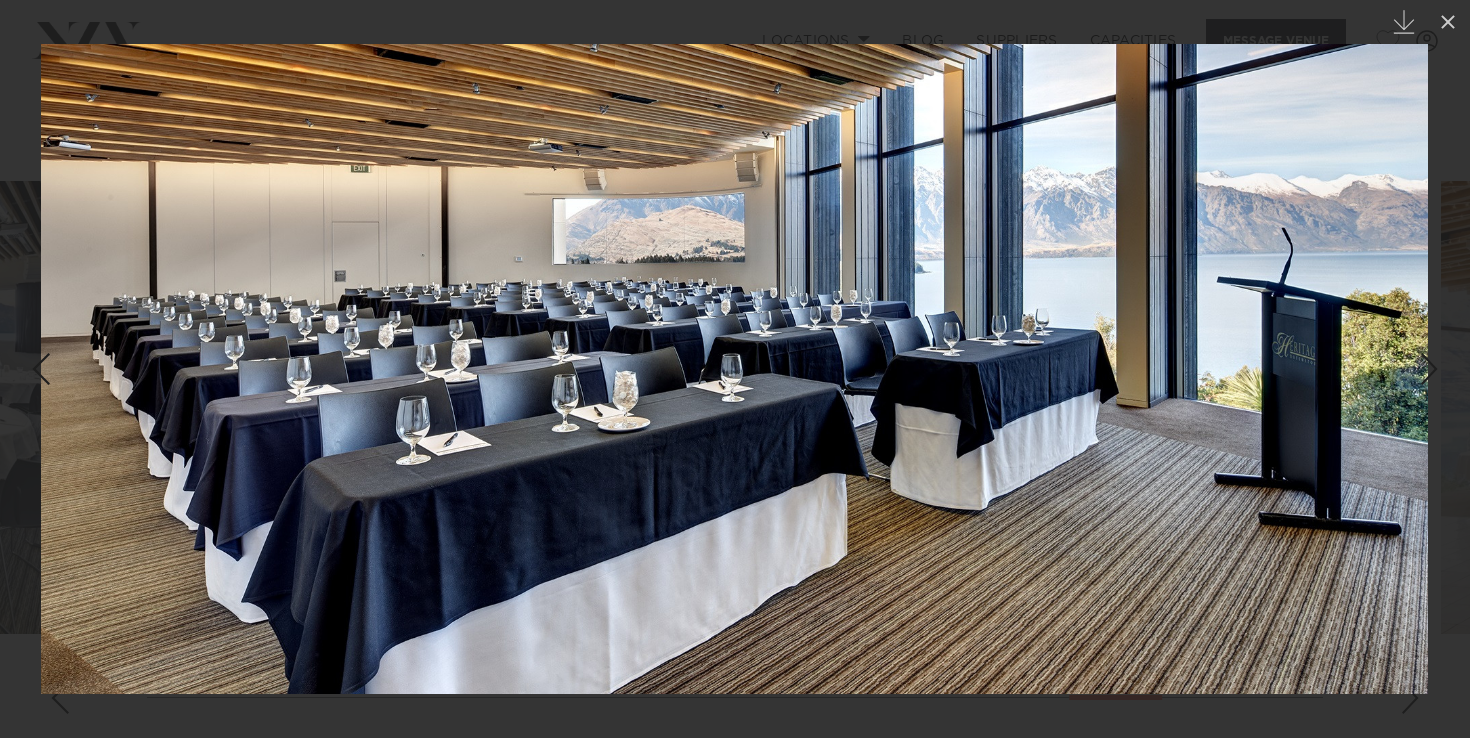 click at bounding box center [1435, 369] 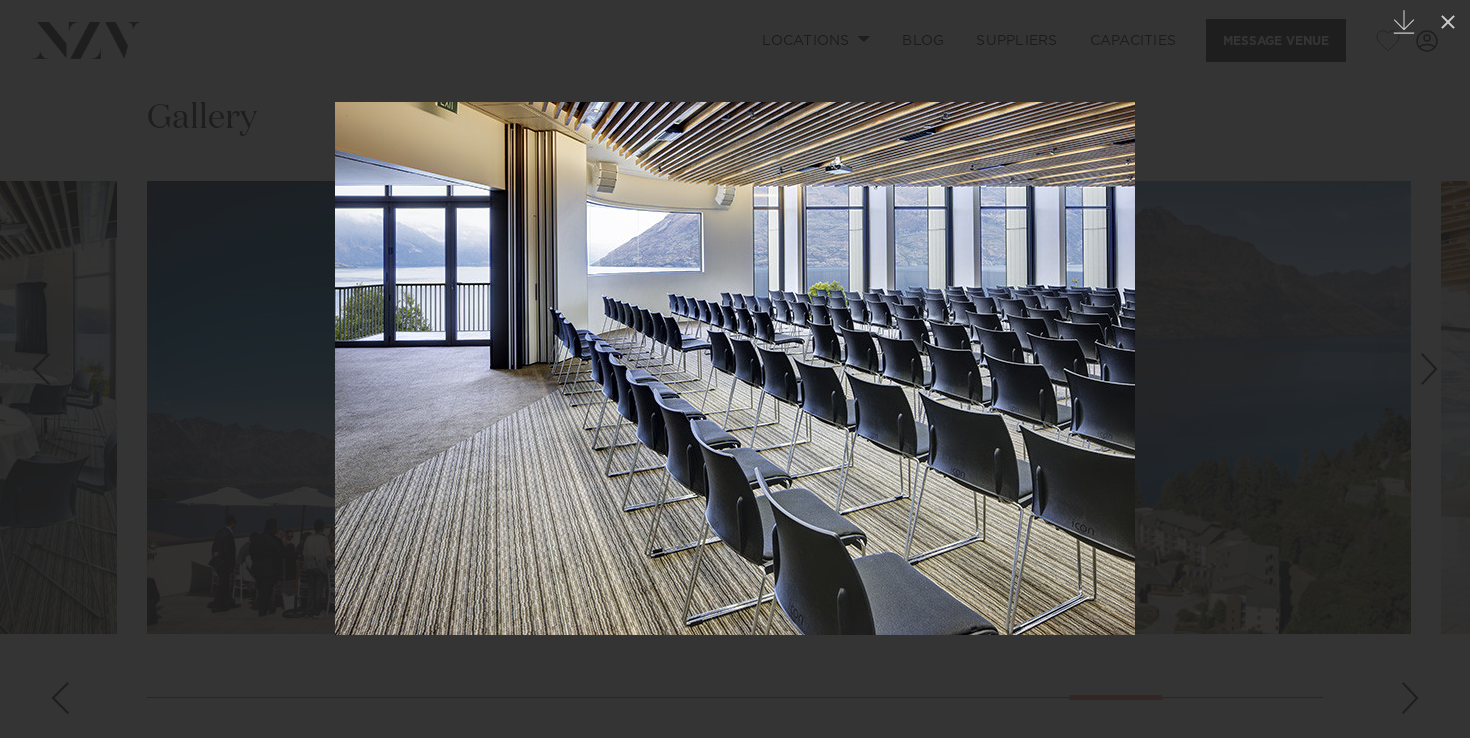 click at bounding box center [1435, 369] 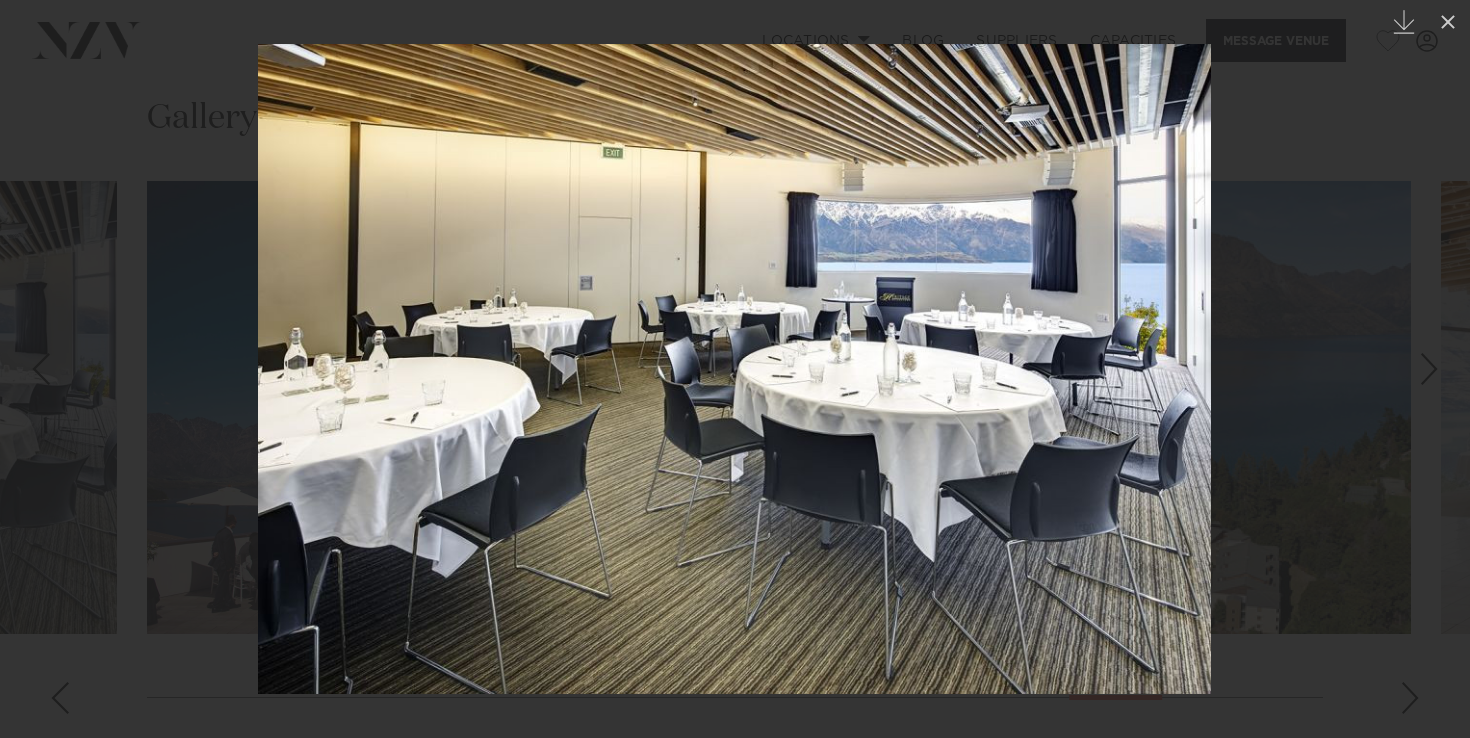 click at bounding box center (1435, 369) 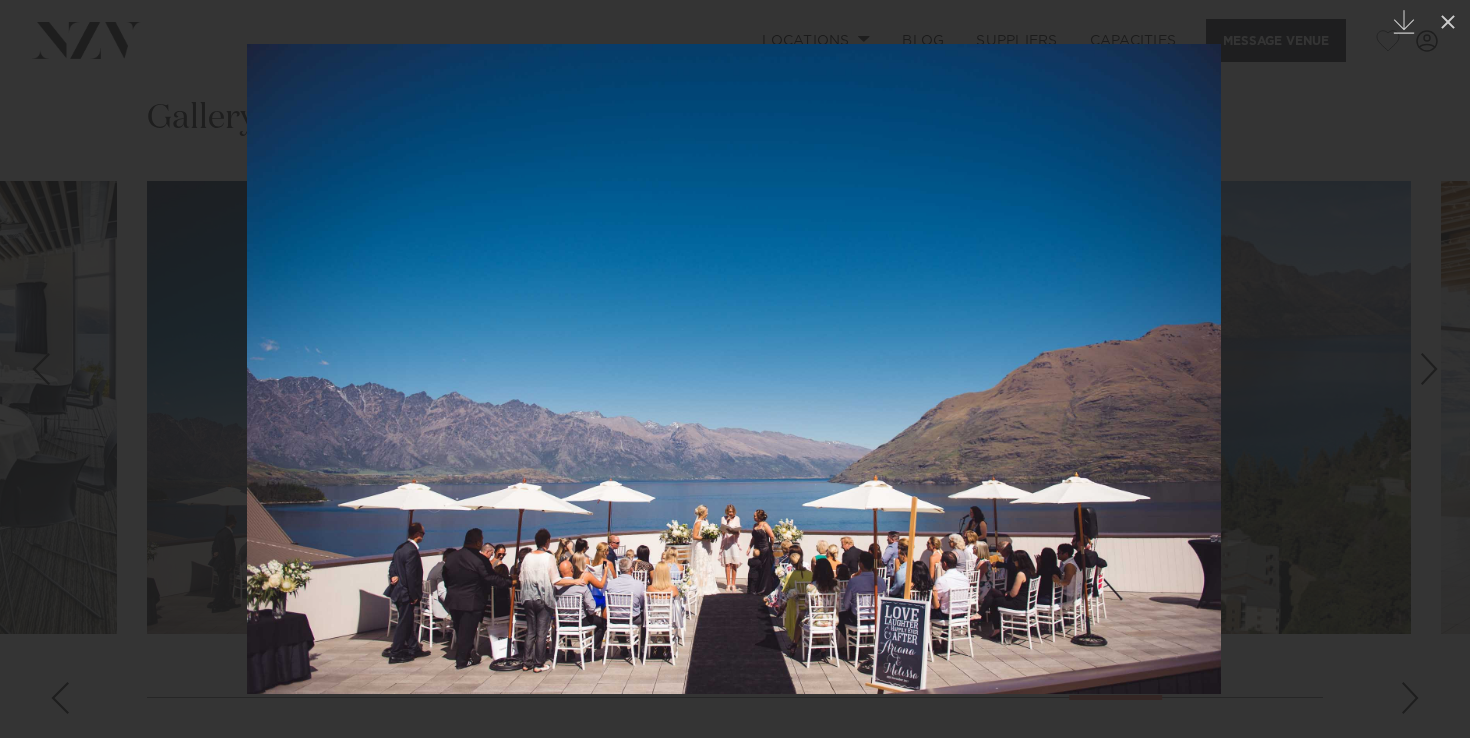 click at bounding box center (1435, 369) 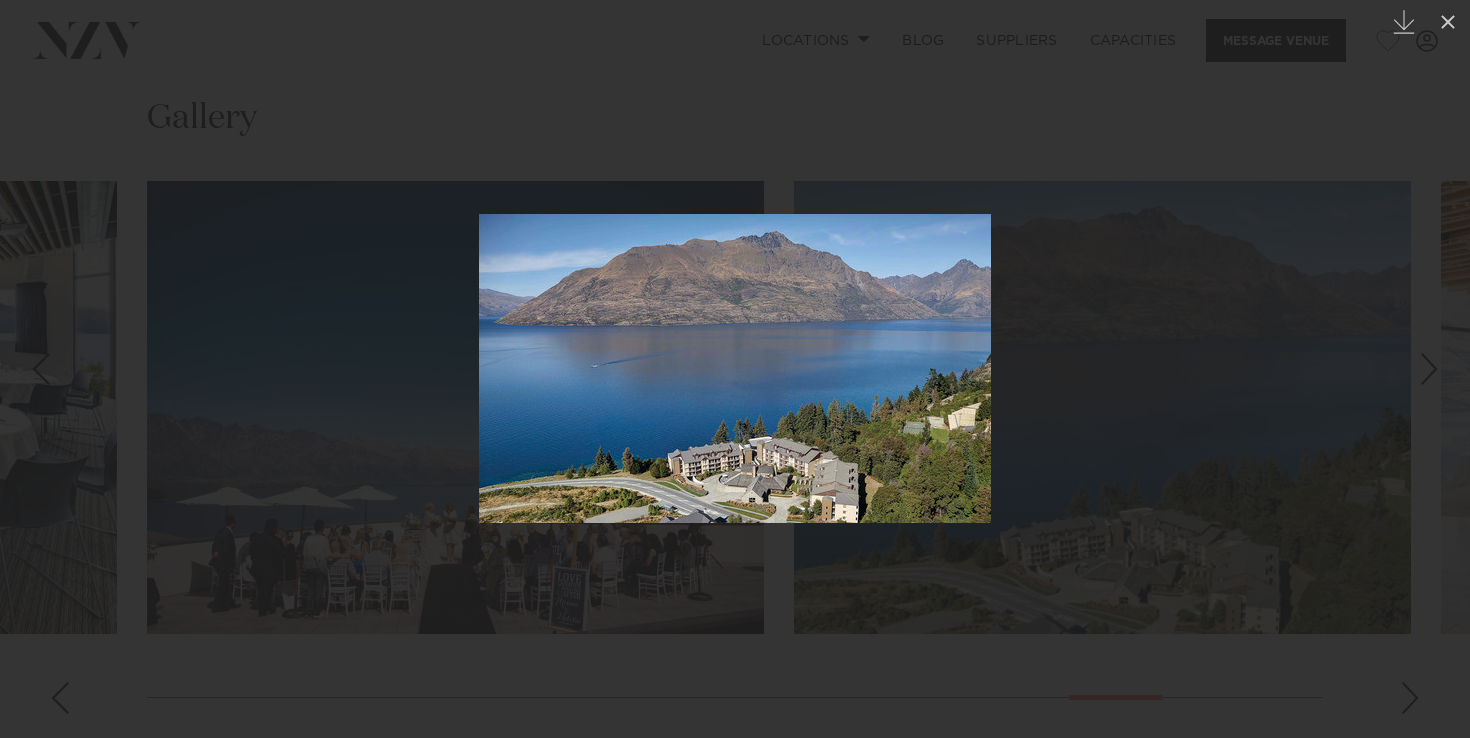 click at bounding box center [1435, 369] 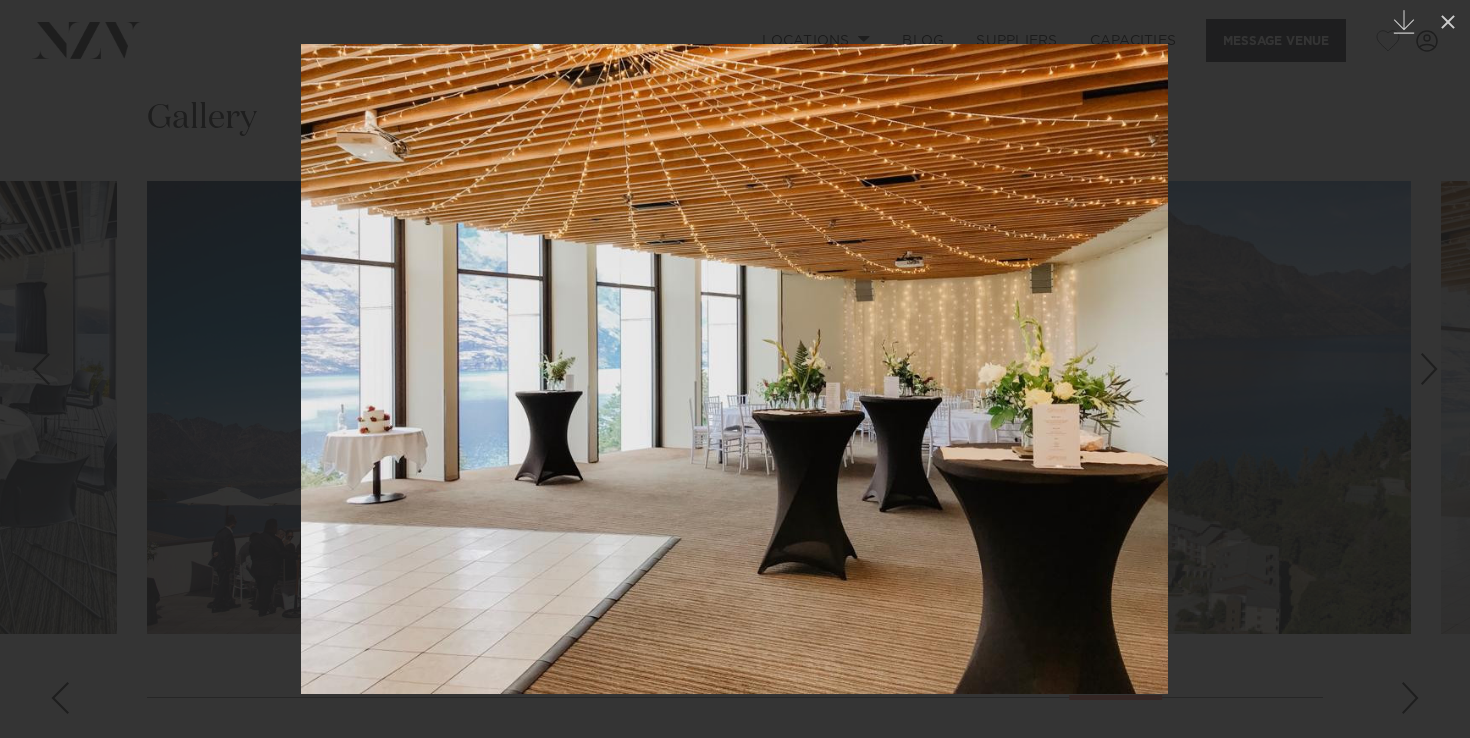 click at bounding box center (1435, 369) 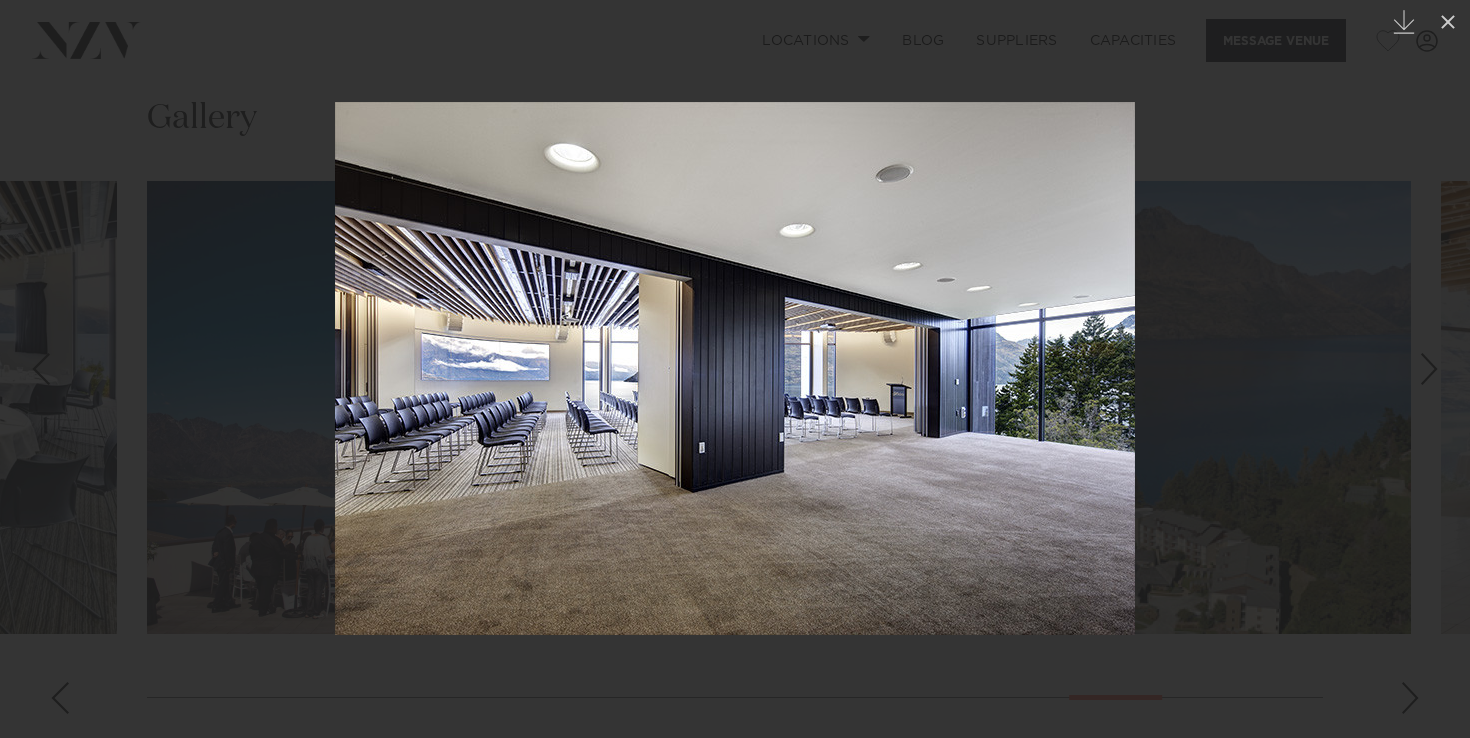 click at bounding box center [35, 369] 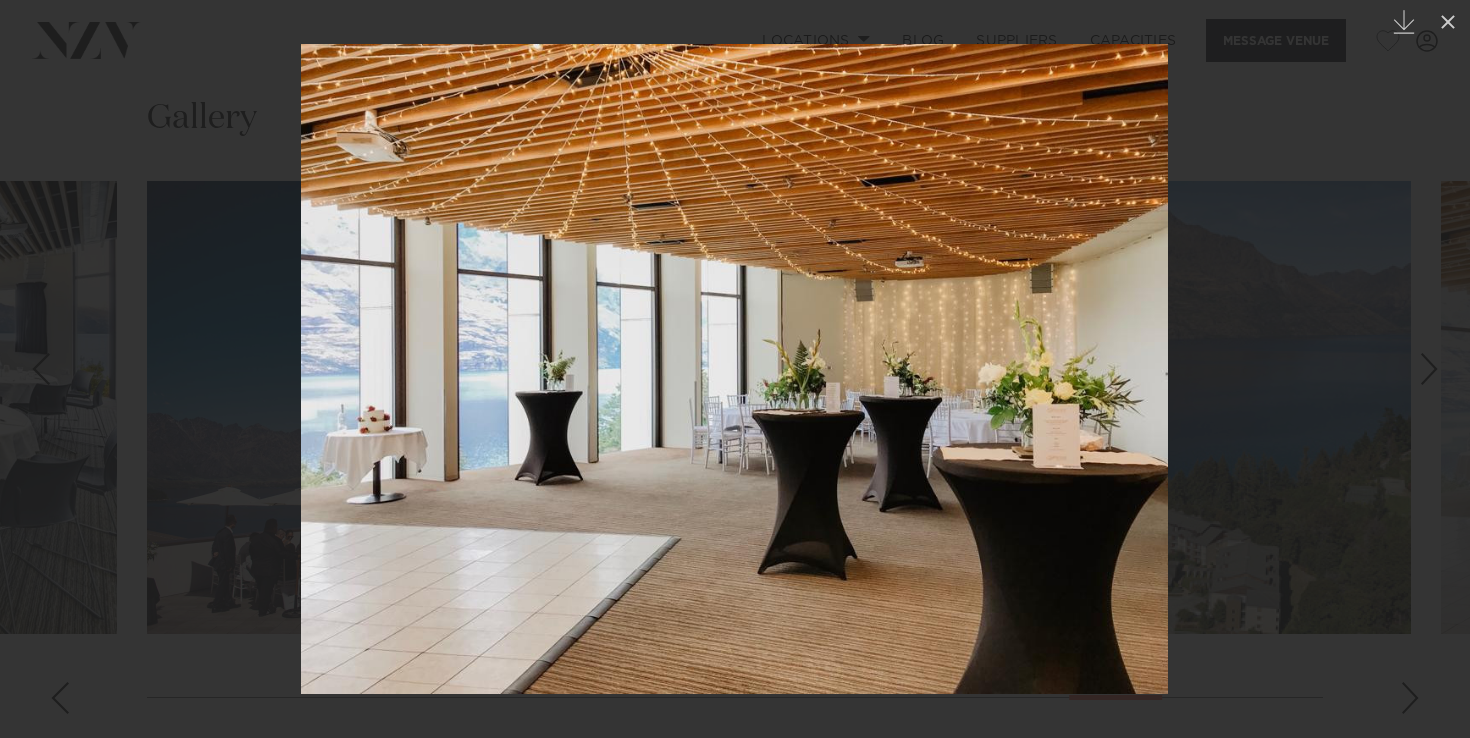 click at bounding box center [35, 369] 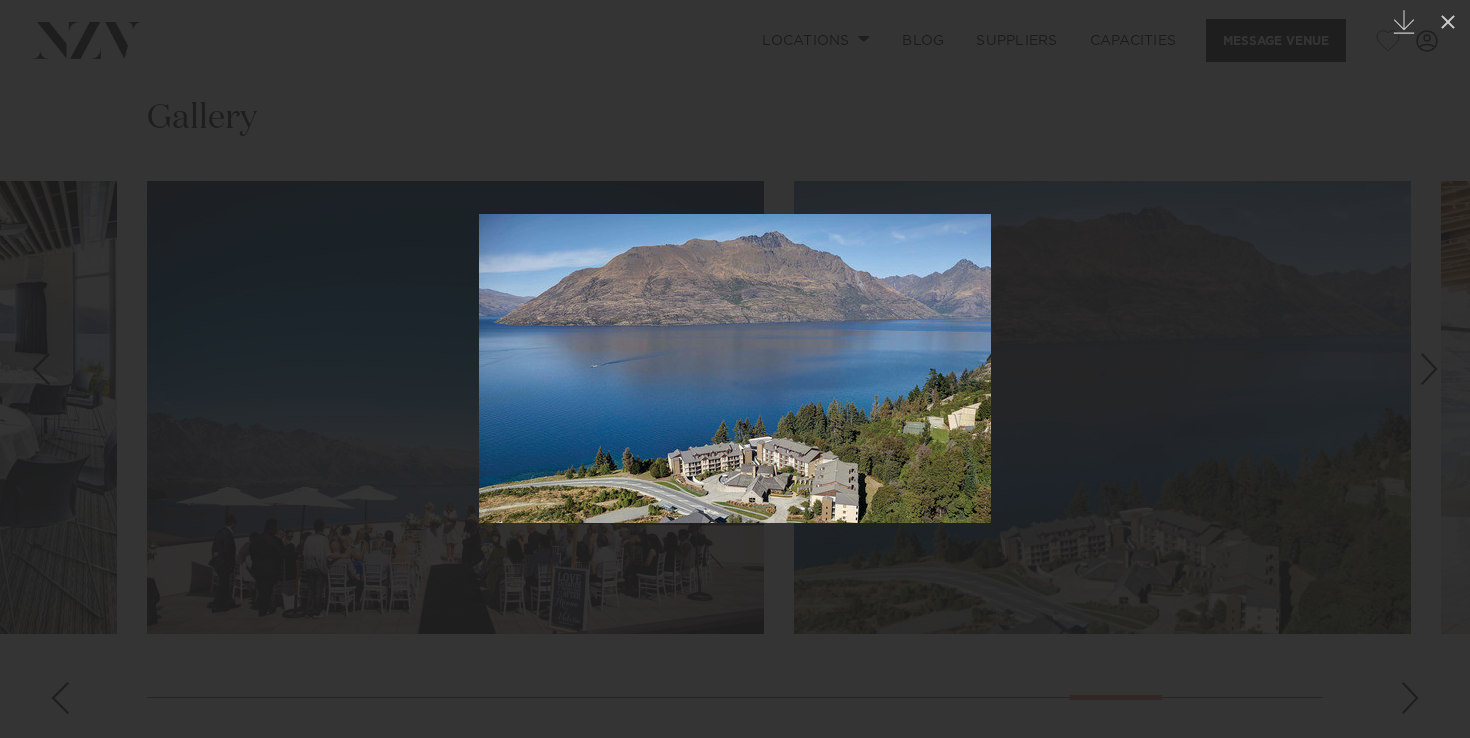 click at bounding box center (35, 369) 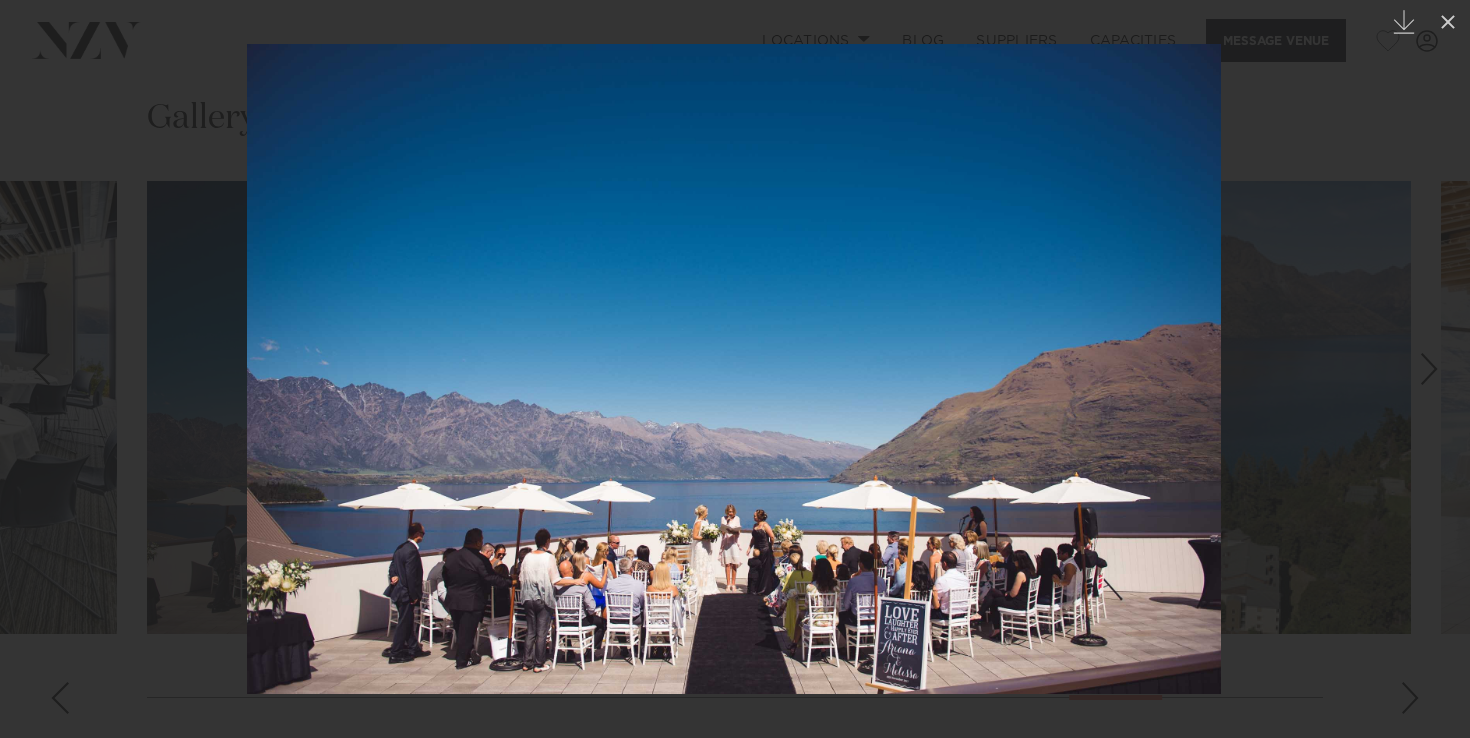 click at bounding box center (35, 369) 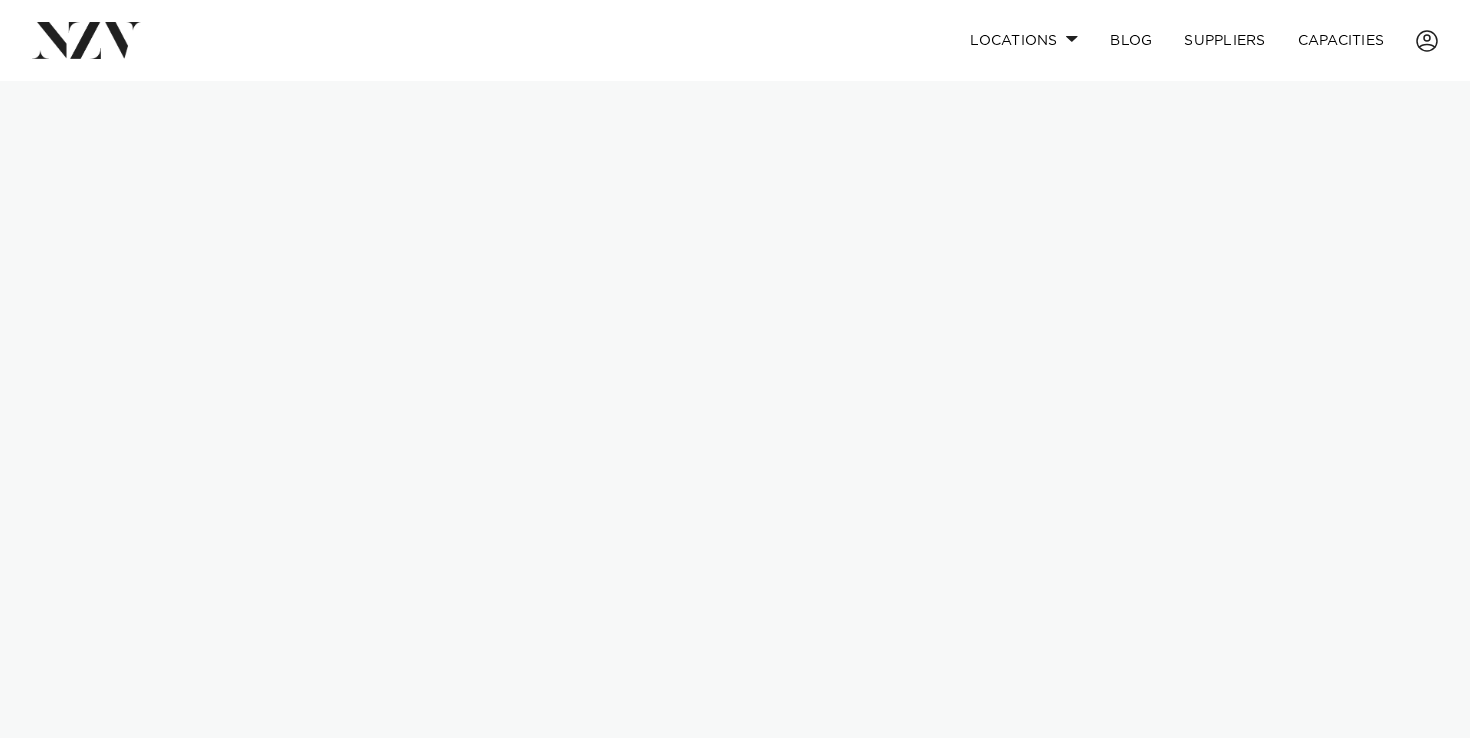 scroll, scrollTop: 0, scrollLeft: 0, axis: both 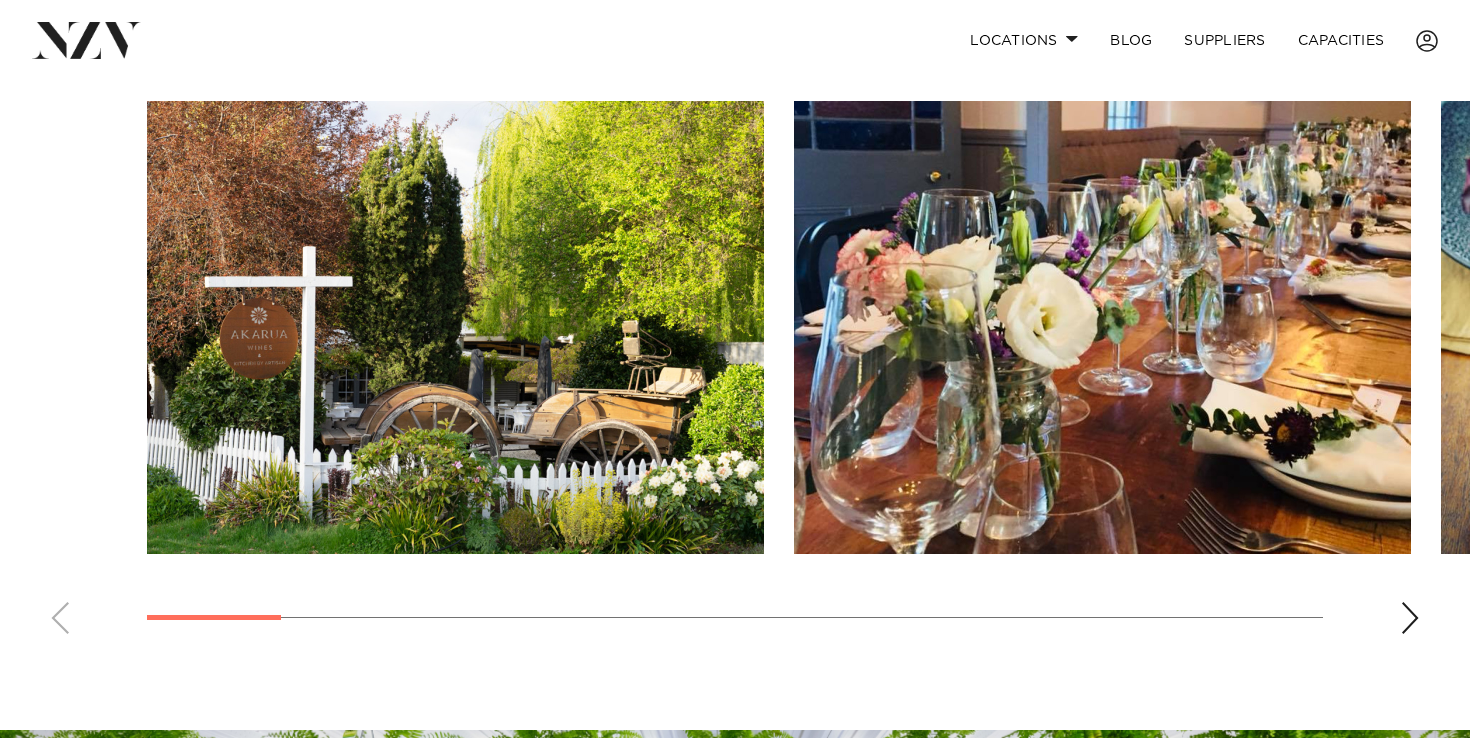 click at bounding box center [1410, 618] 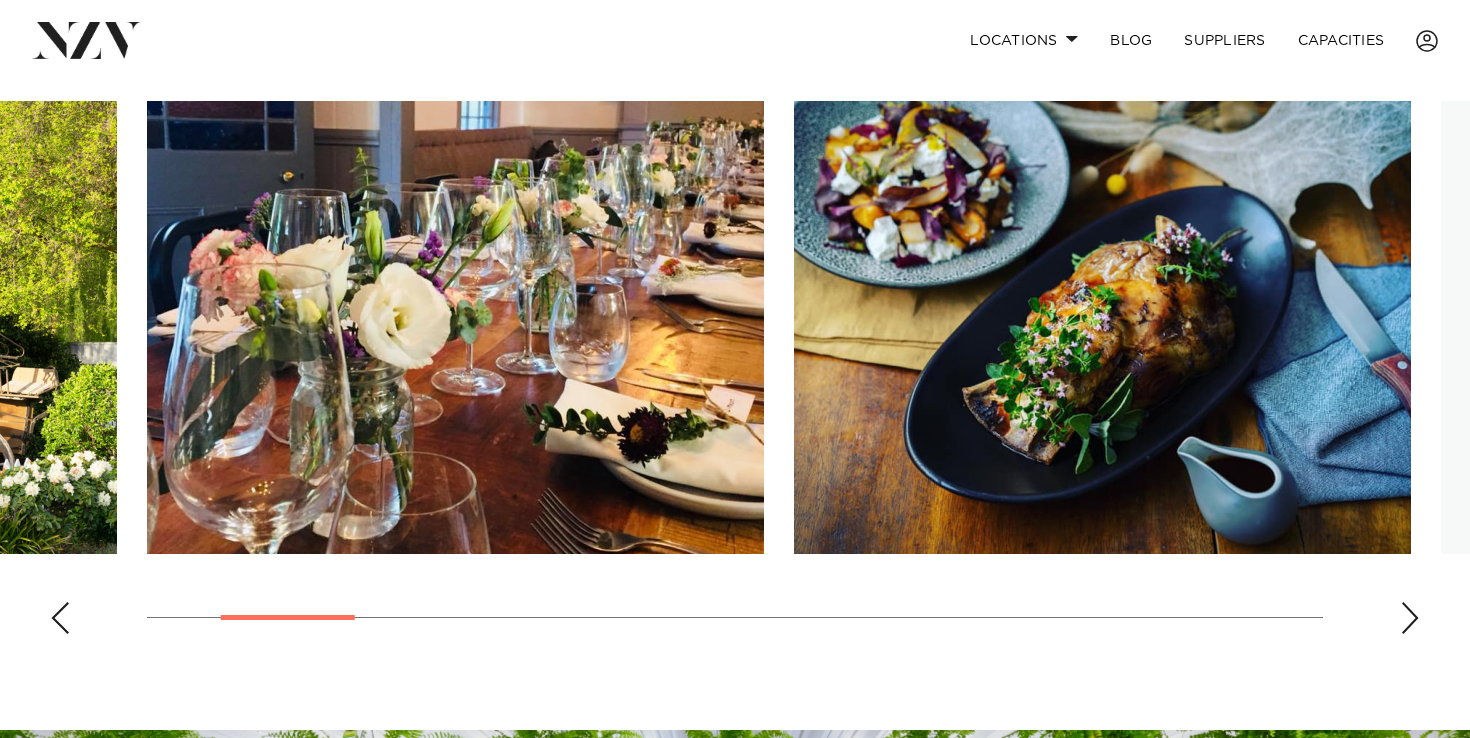 click at bounding box center (1410, 618) 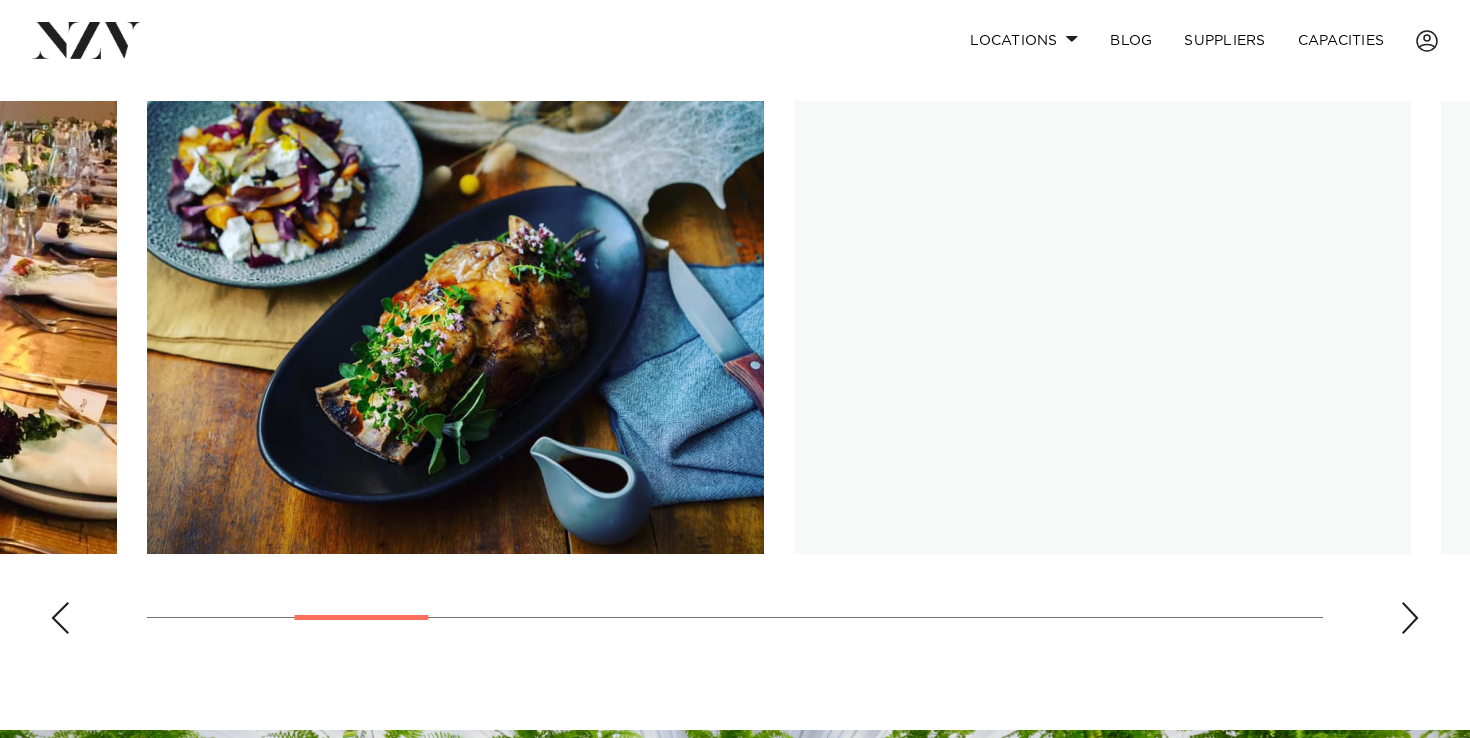 click at bounding box center (1410, 618) 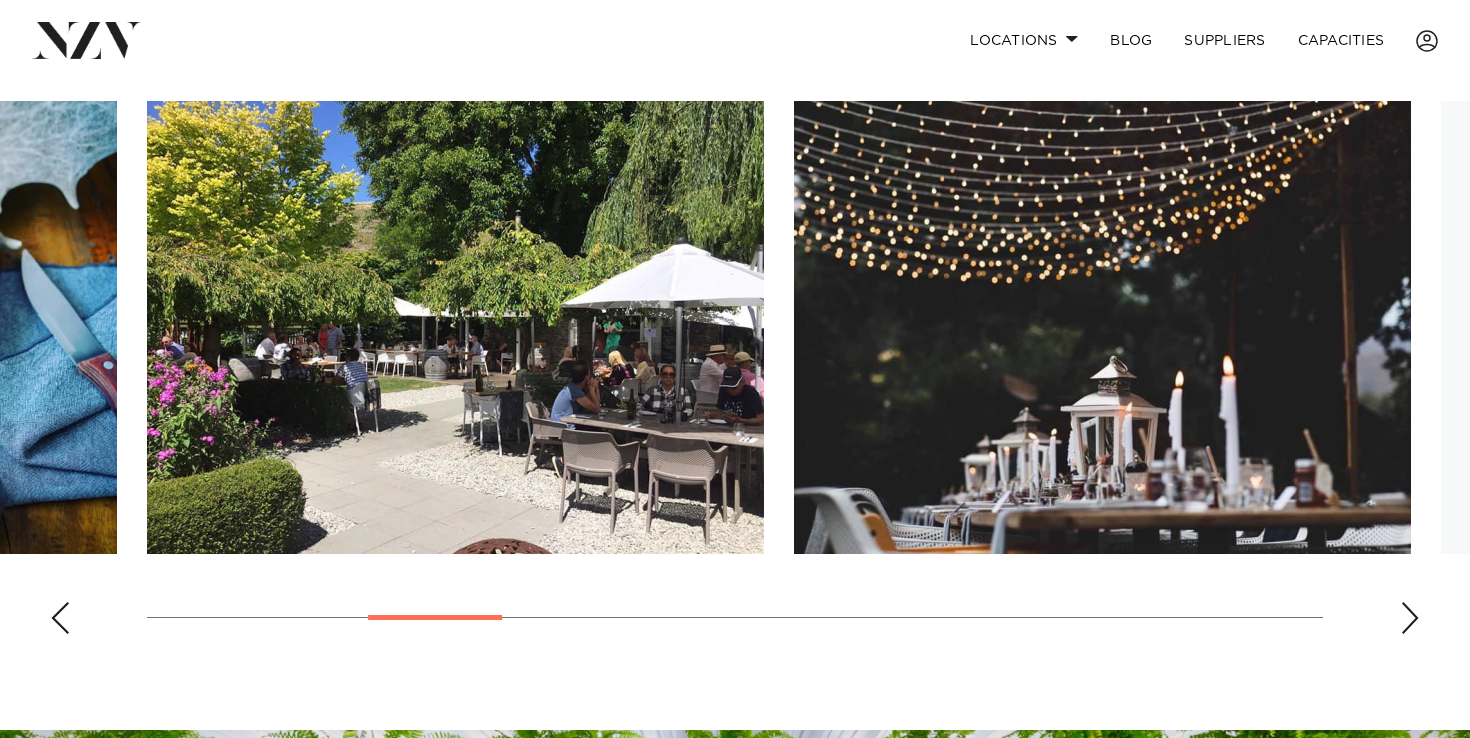 click at bounding box center [1410, 618] 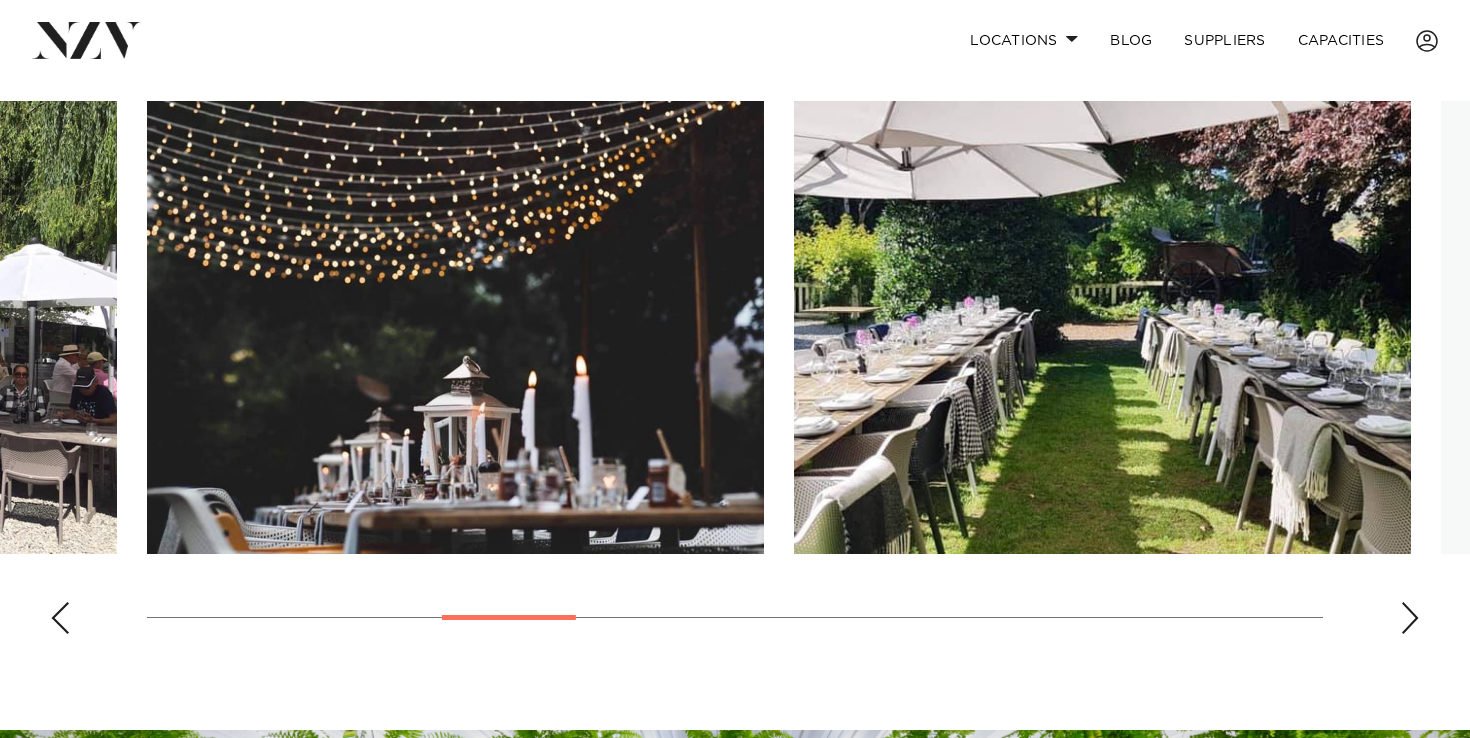 click at bounding box center (1410, 618) 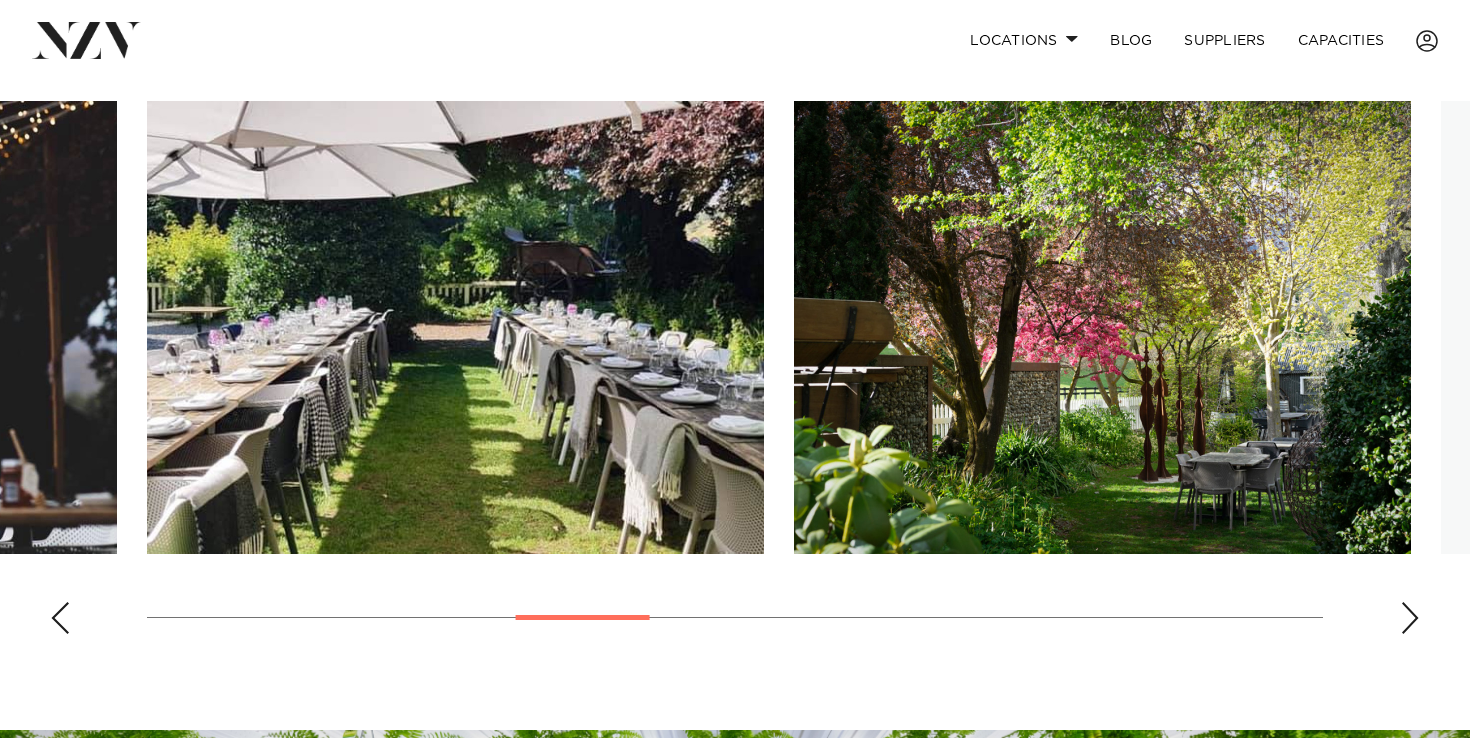 click at bounding box center [1410, 618] 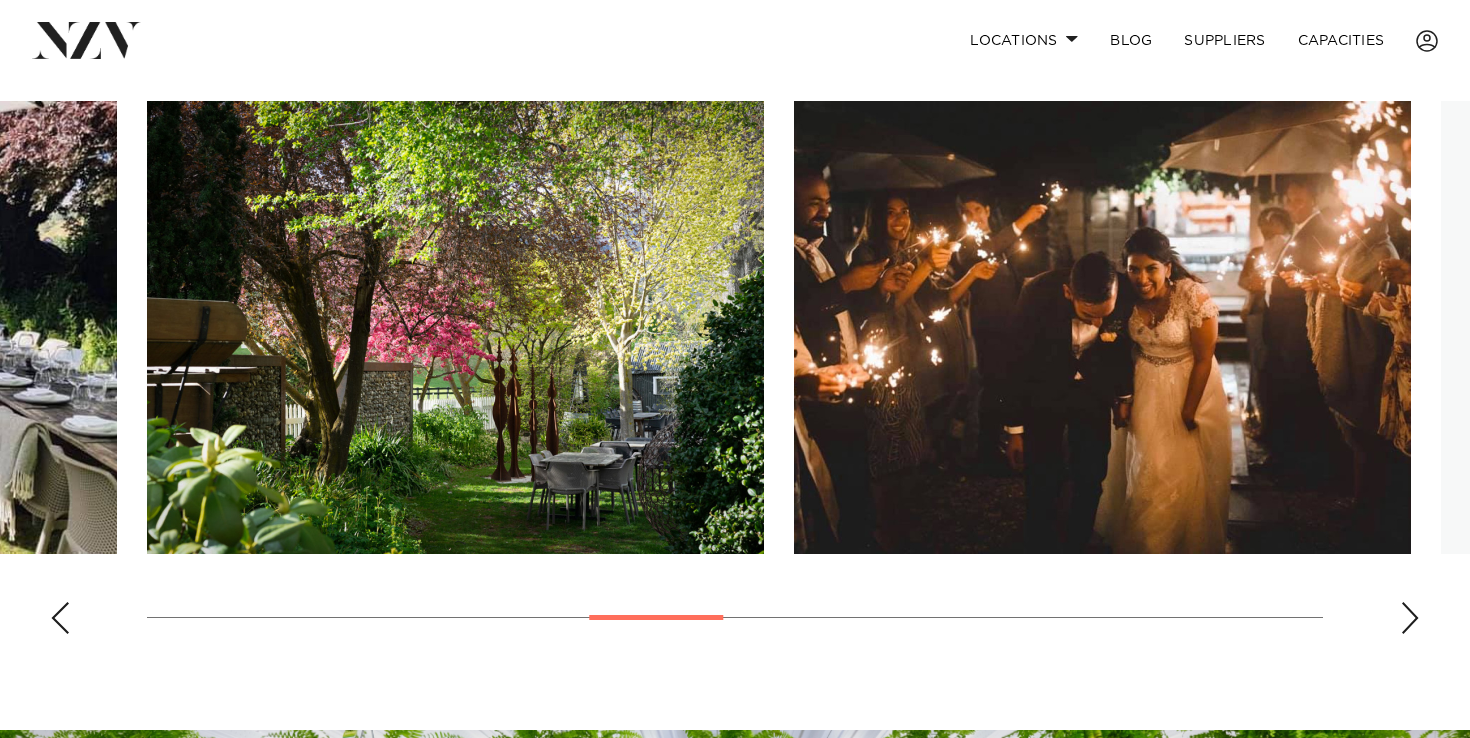 click at bounding box center [1410, 618] 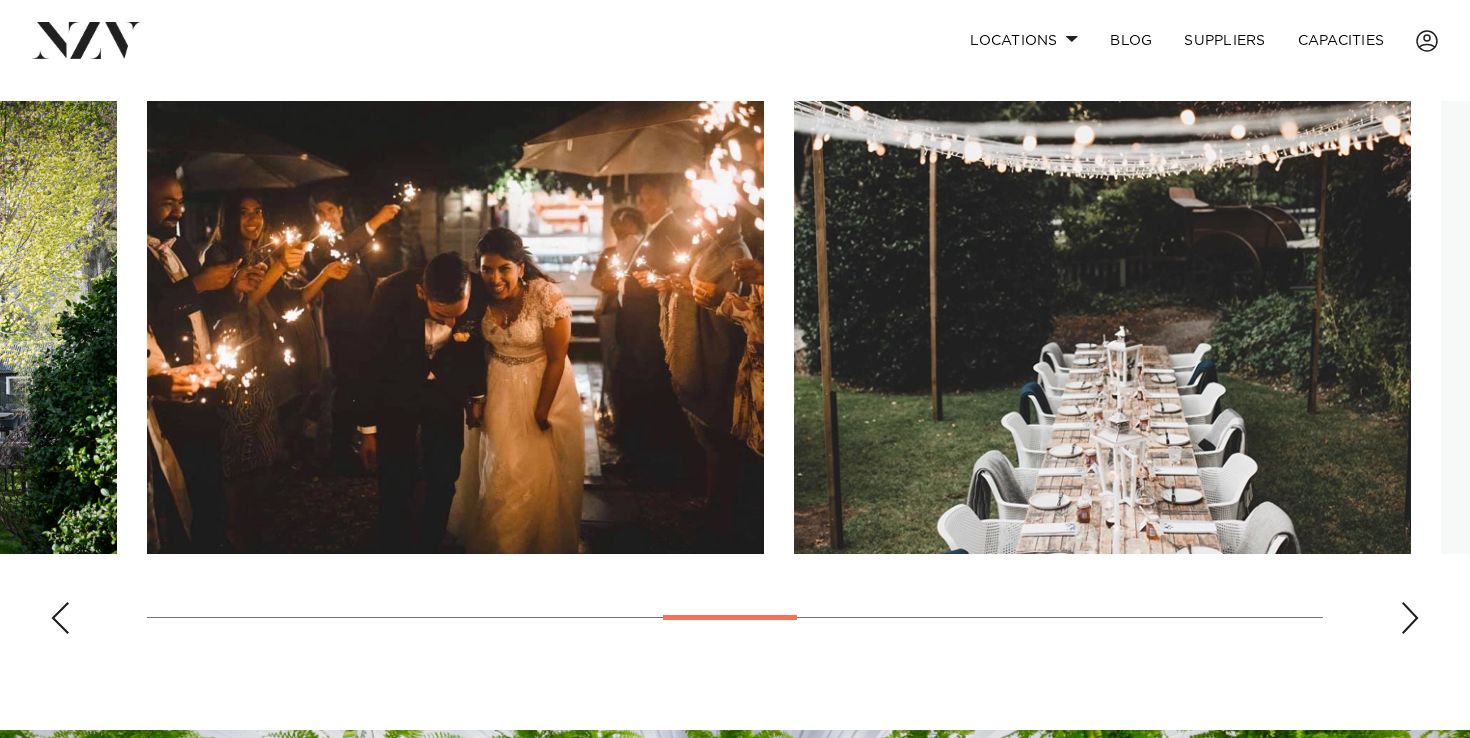 click at bounding box center [1410, 618] 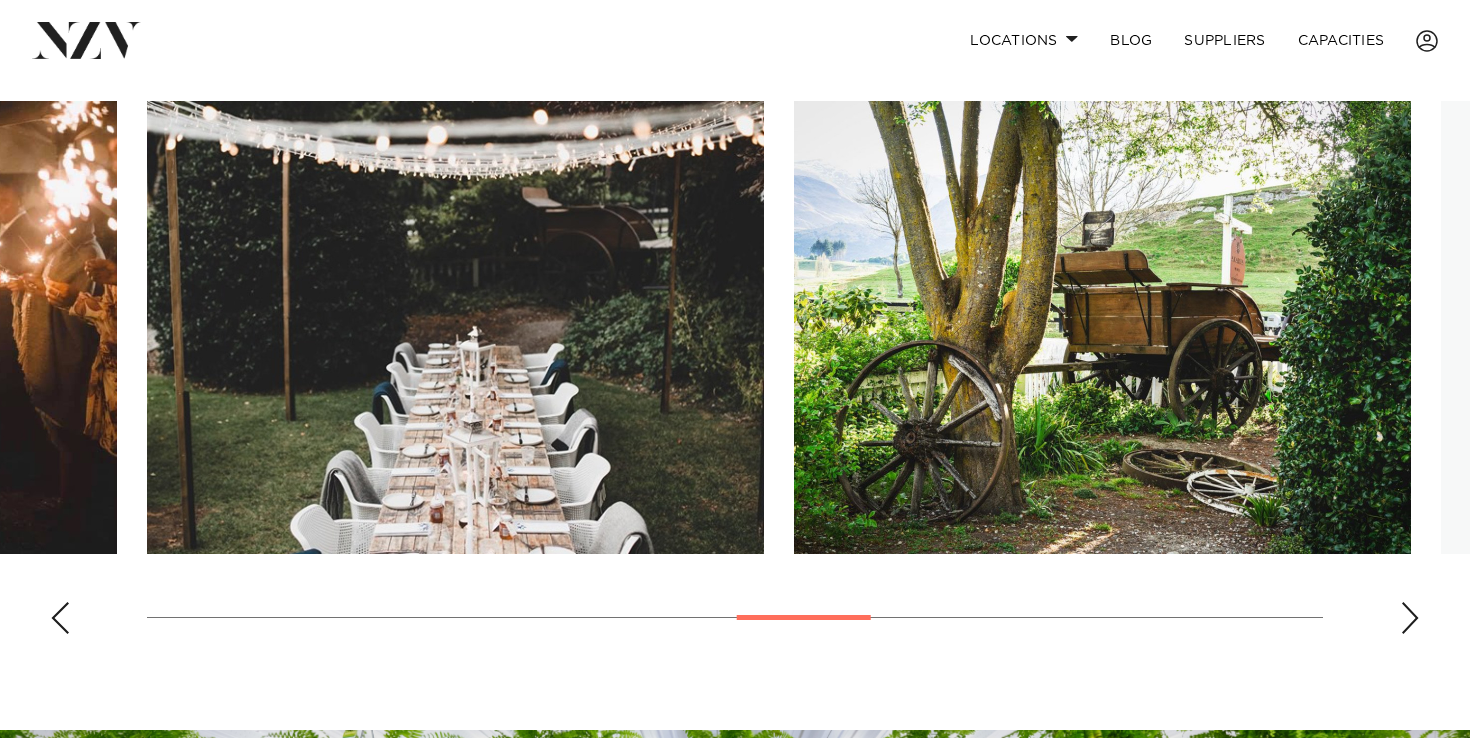 click at bounding box center (1410, 618) 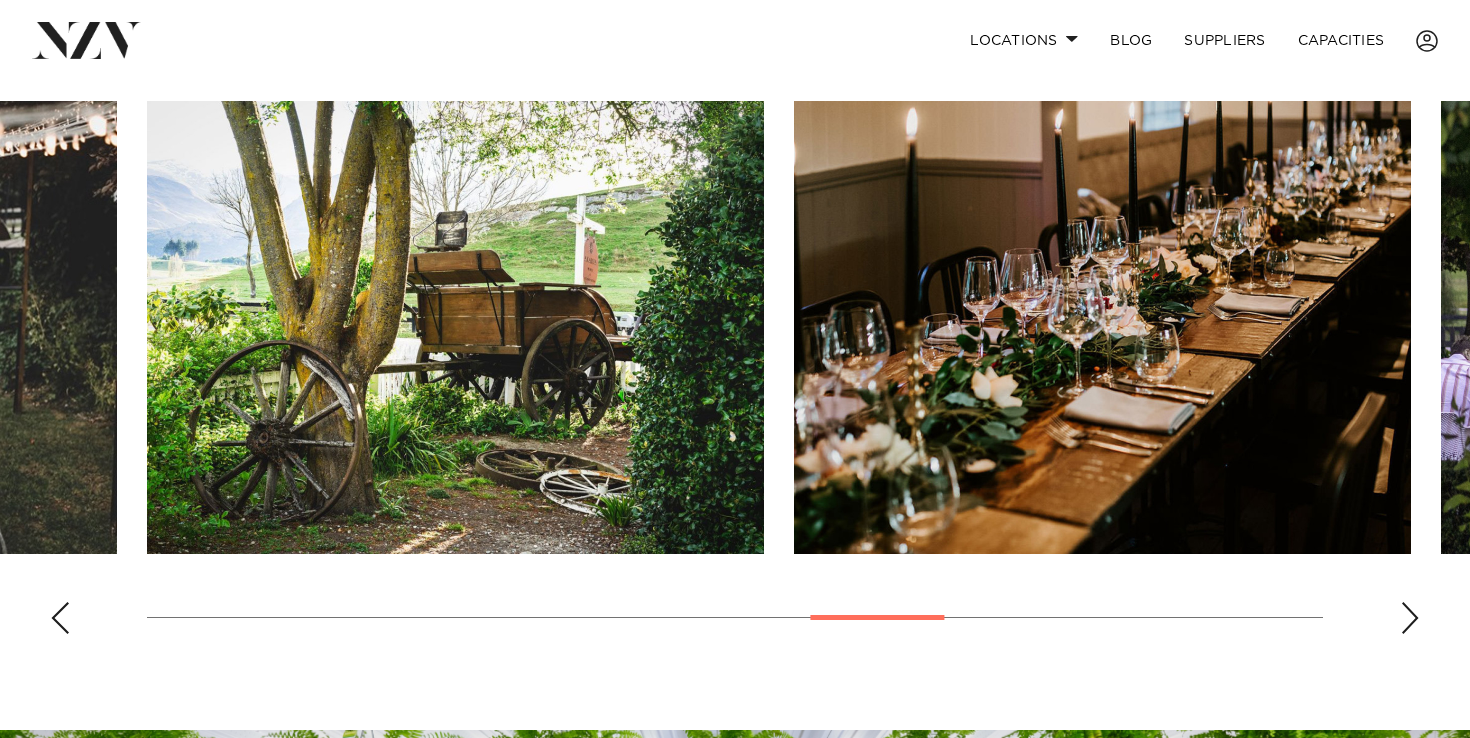 click at bounding box center (1410, 618) 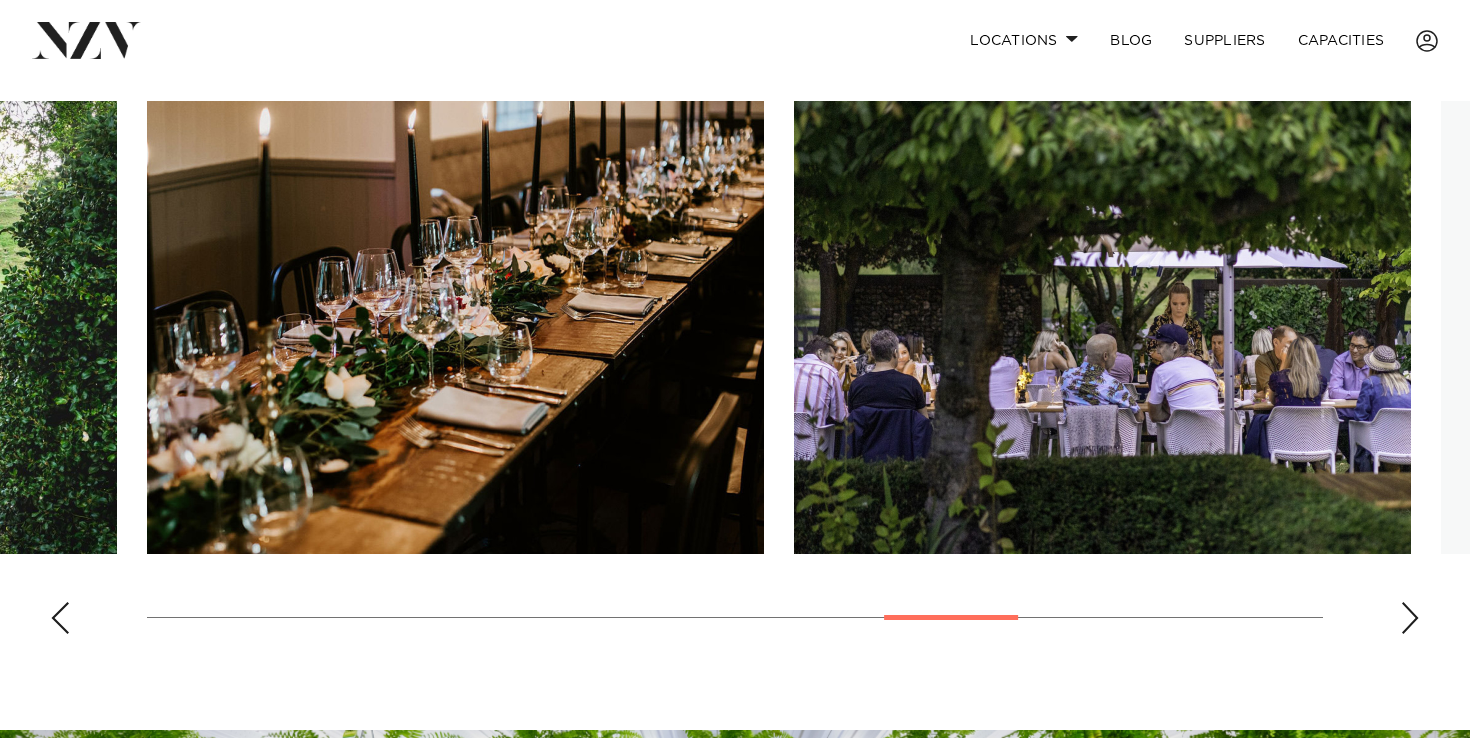 click at bounding box center (1410, 618) 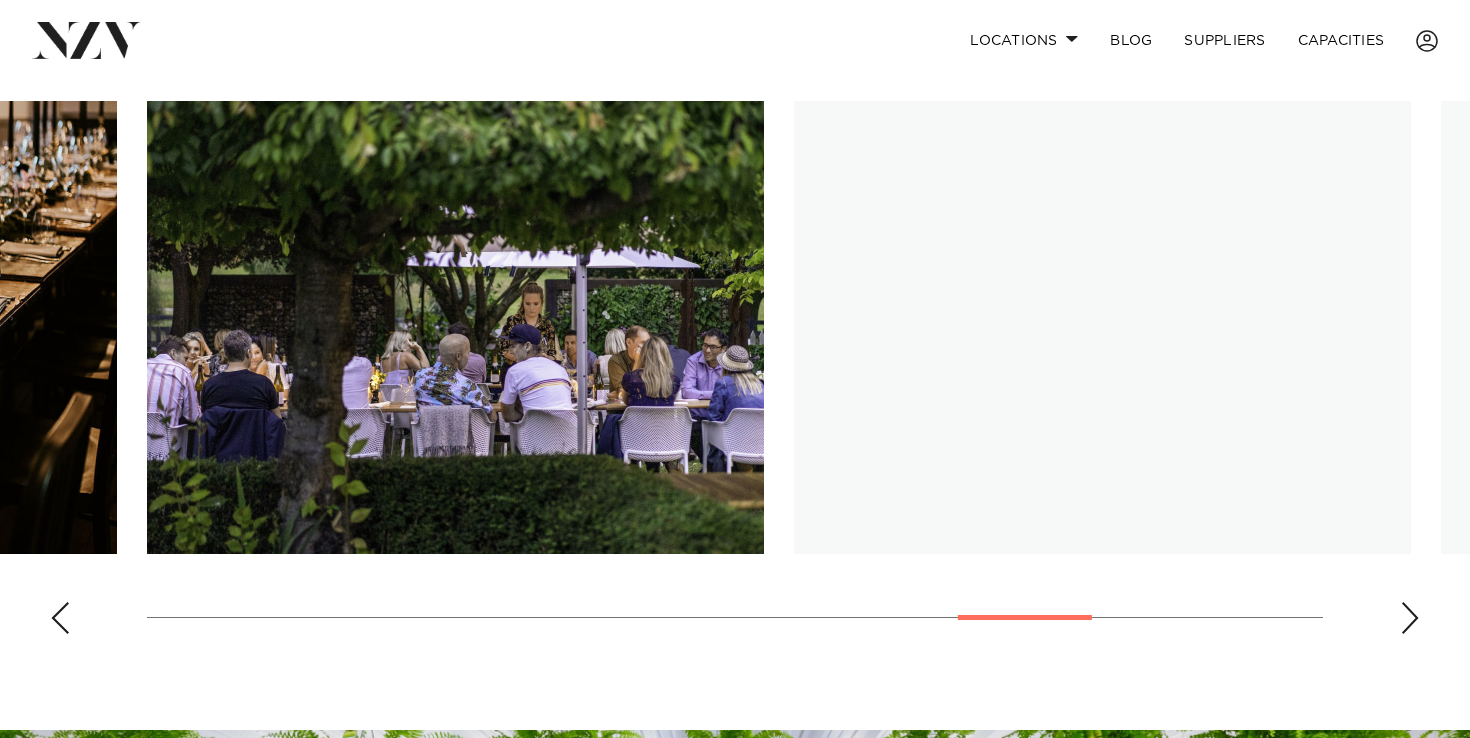 click at bounding box center (1410, 618) 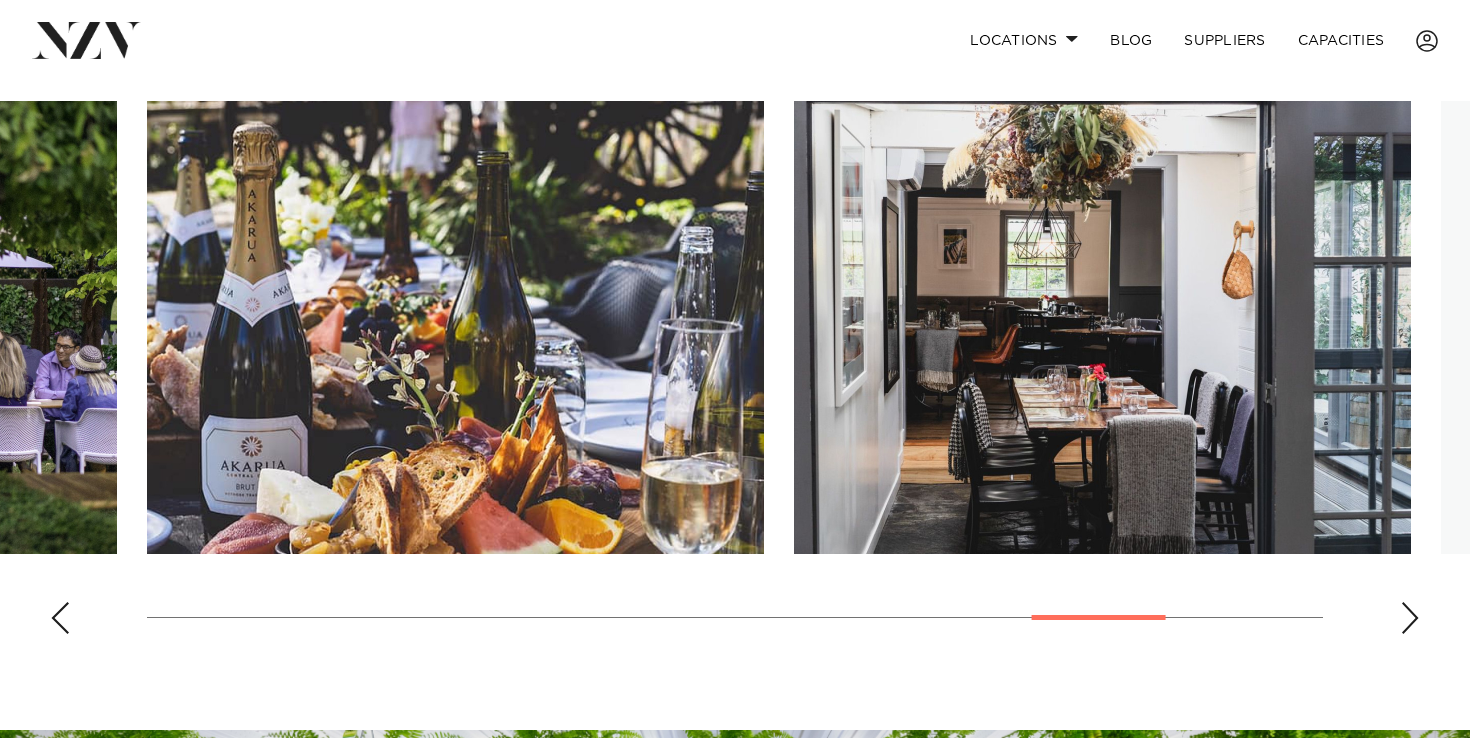 click at bounding box center [1410, 618] 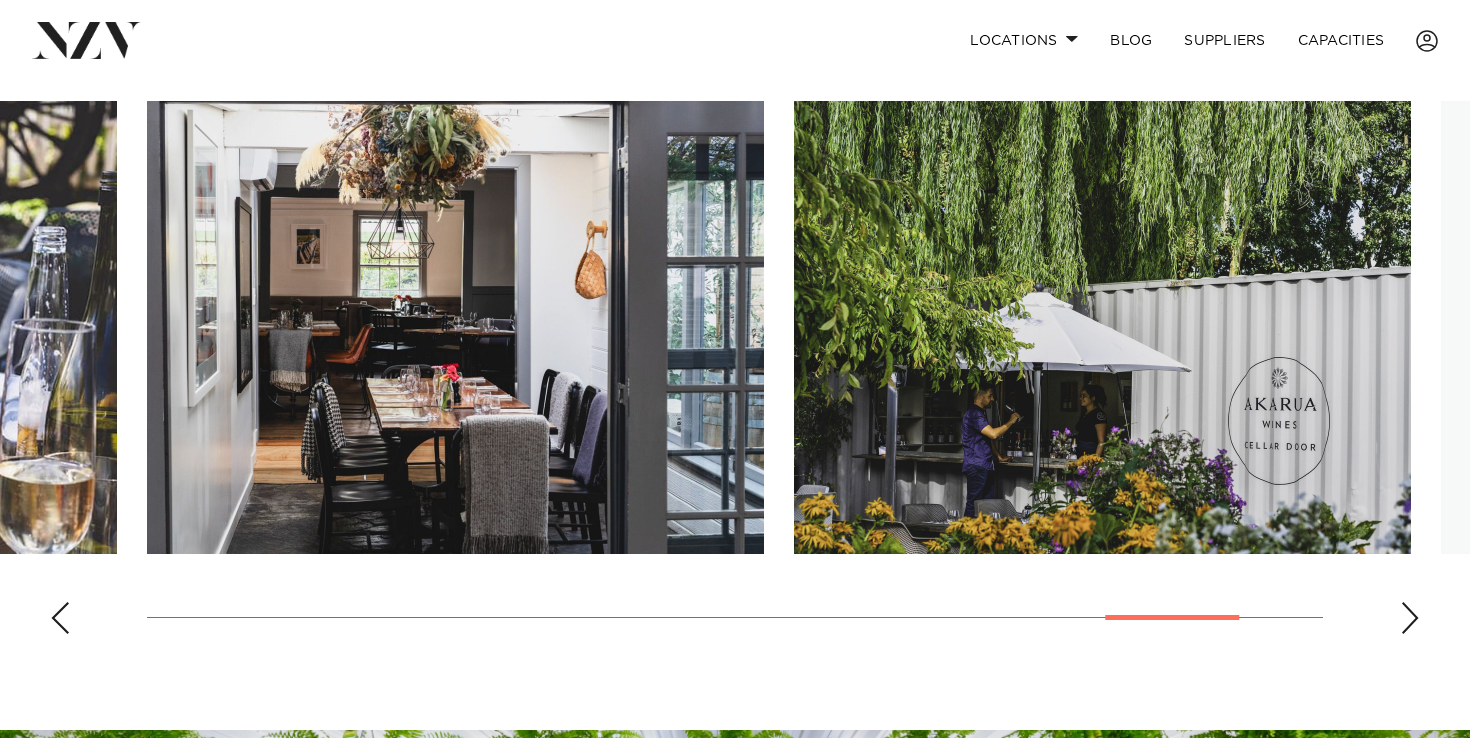click at bounding box center (1410, 618) 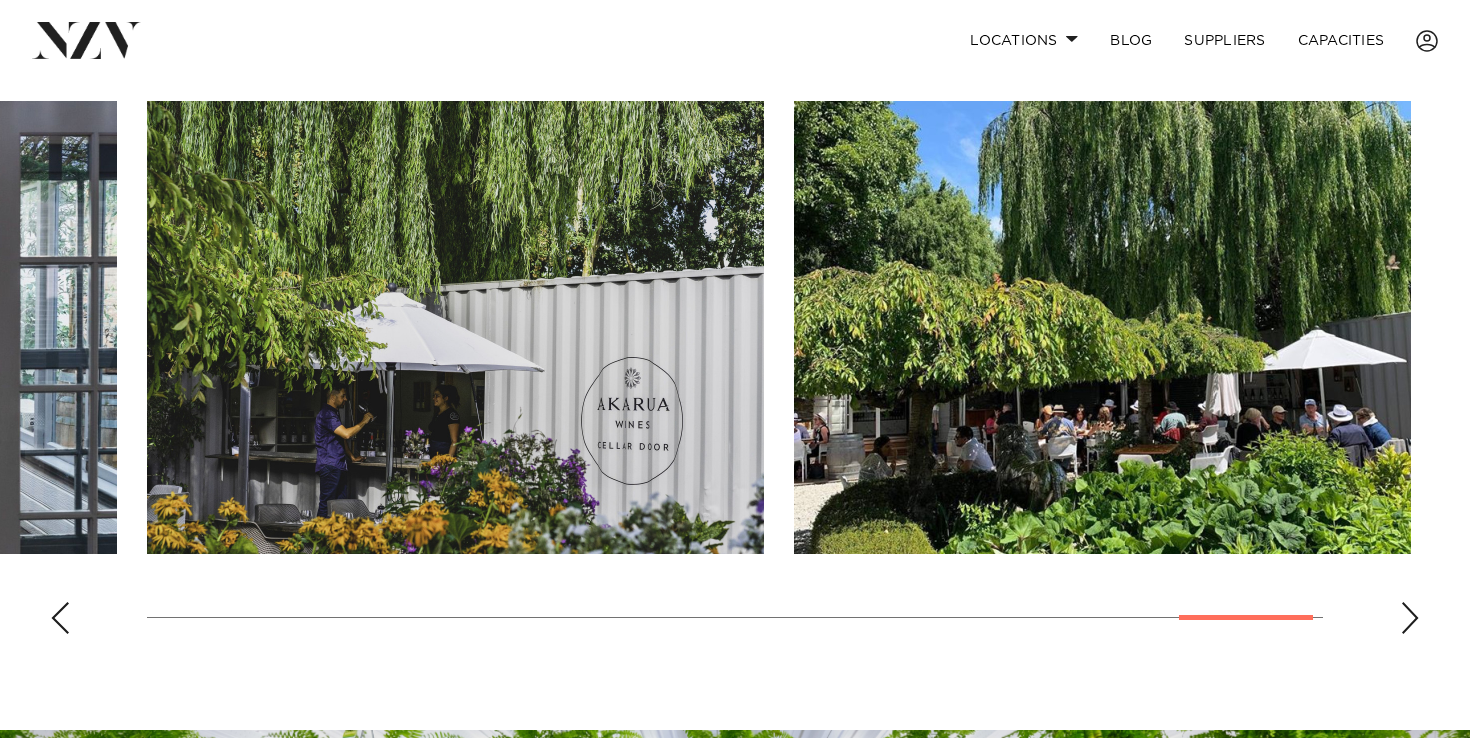 click at bounding box center (1410, 618) 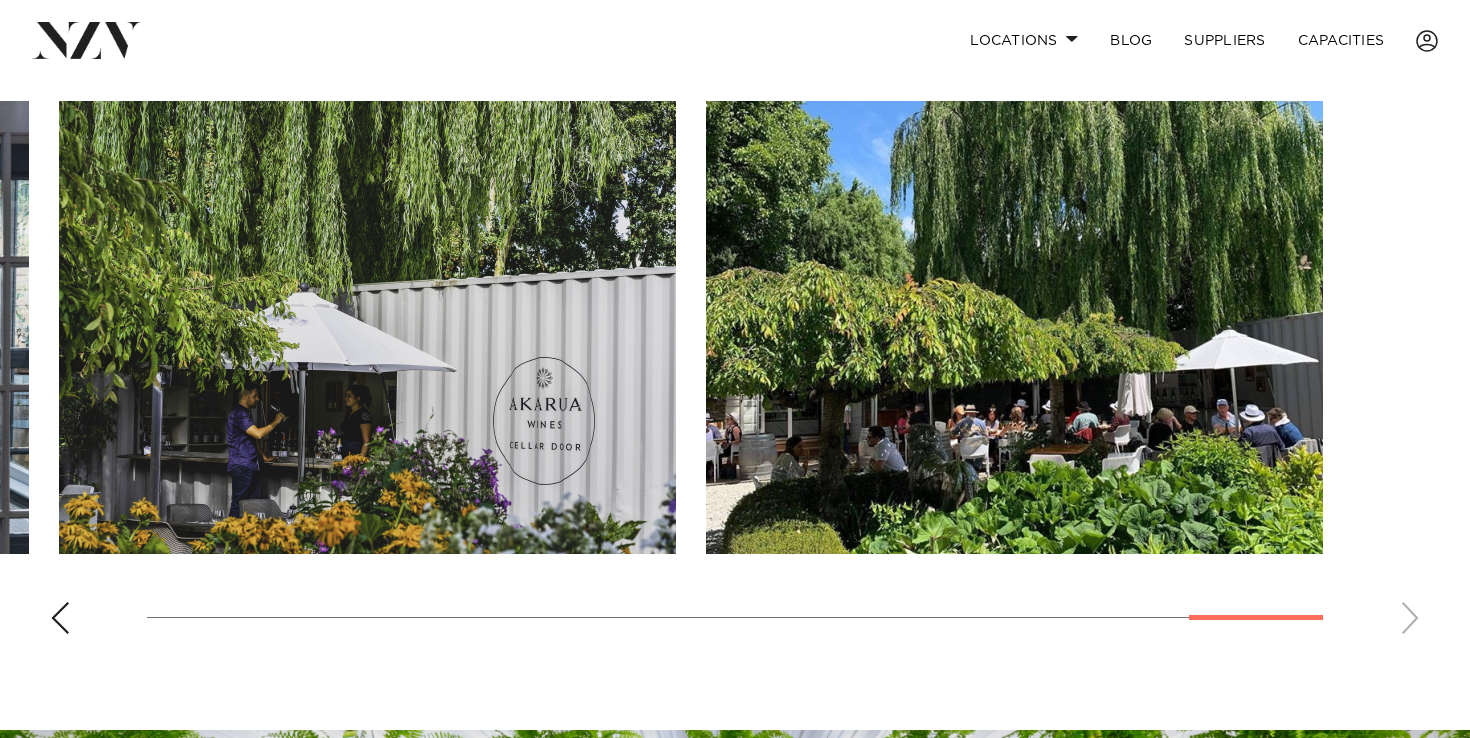 click at bounding box center (735, 375) 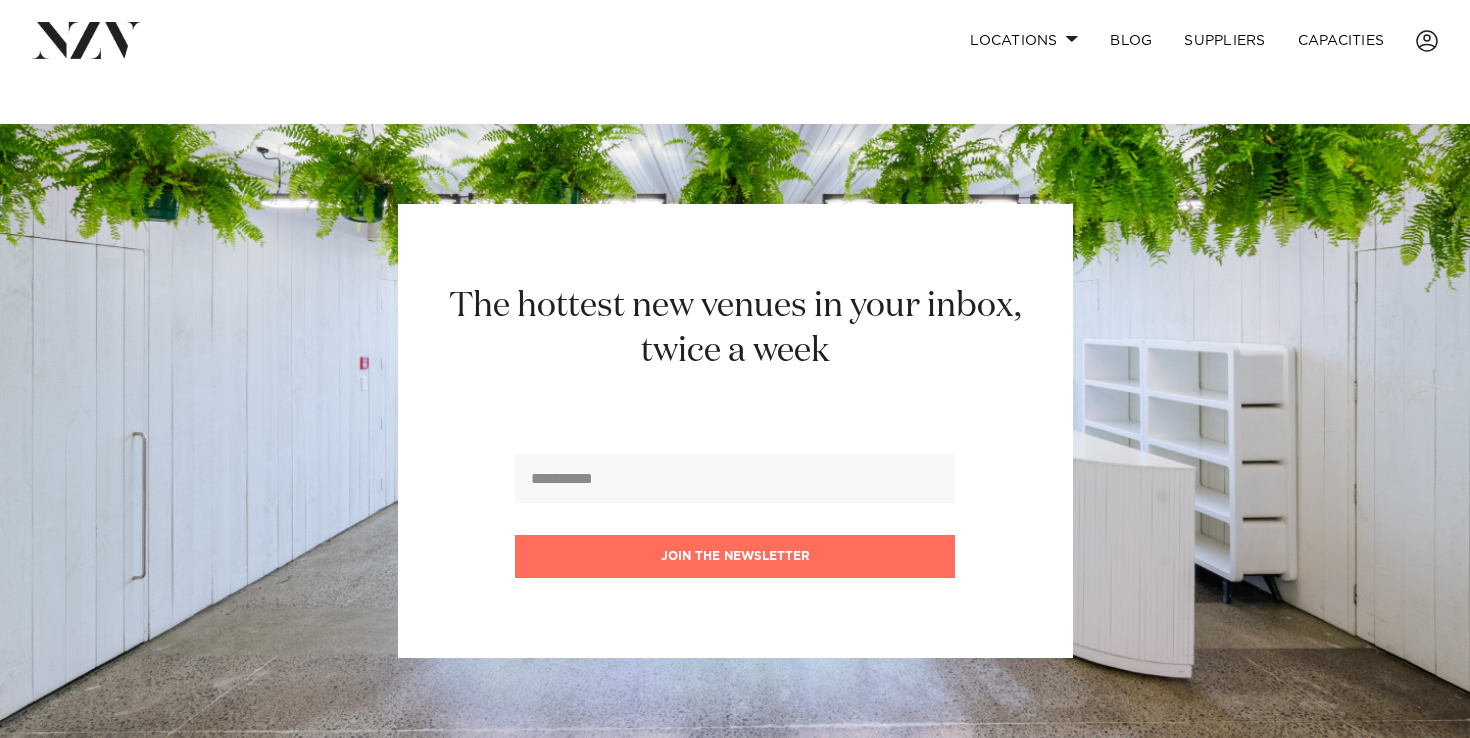 scroll, scrollTop: 1946, scrollLeft: 0, axis: vertical 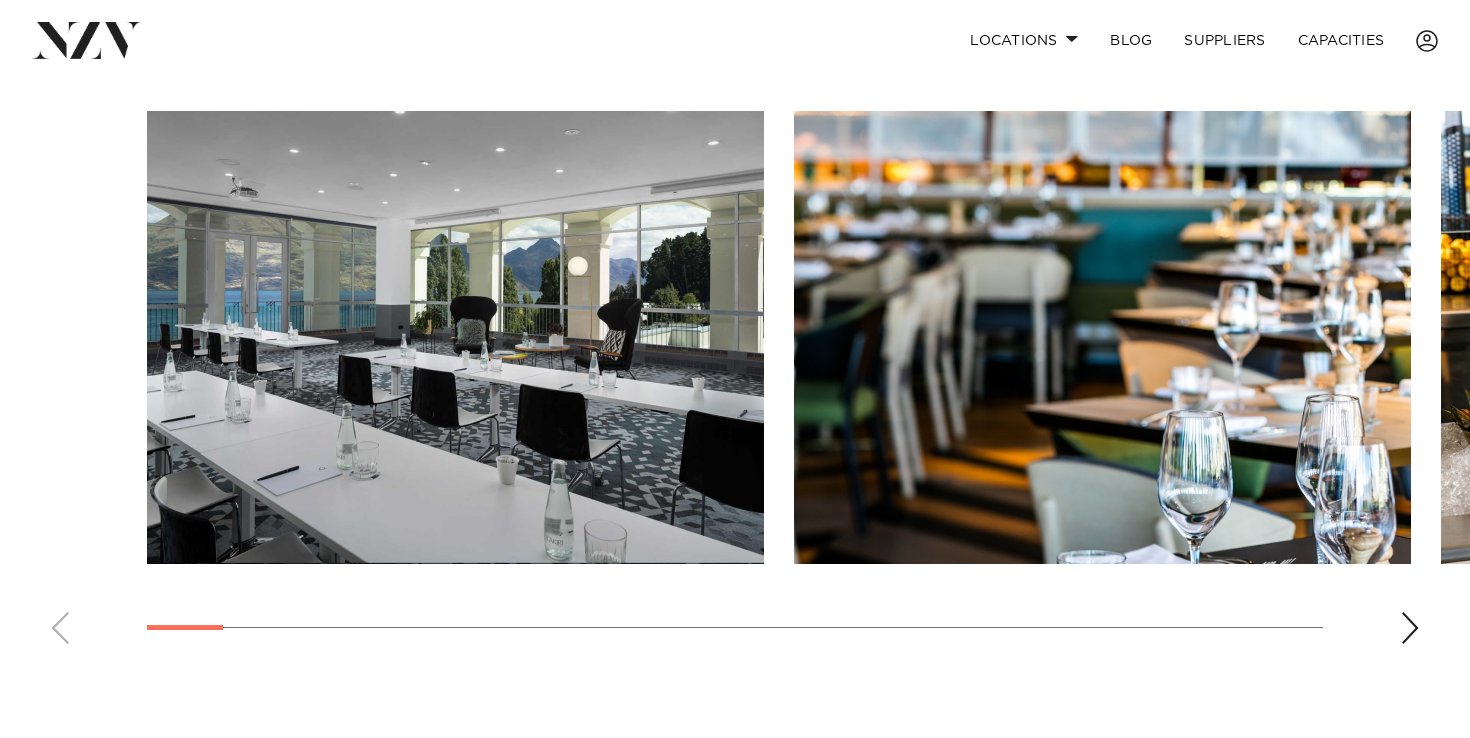 click at bounding box center [1410, 628] 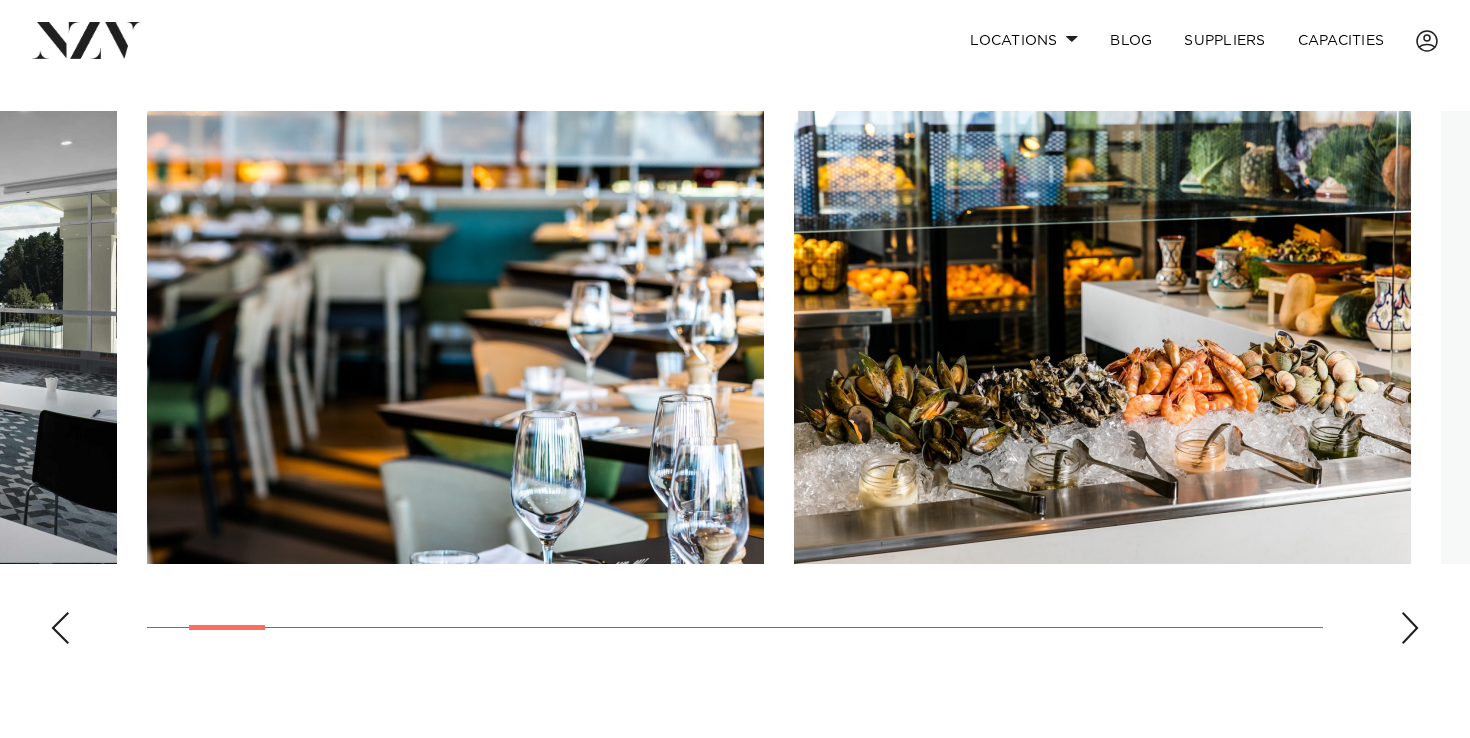 click at bounding box center (1410, 628) 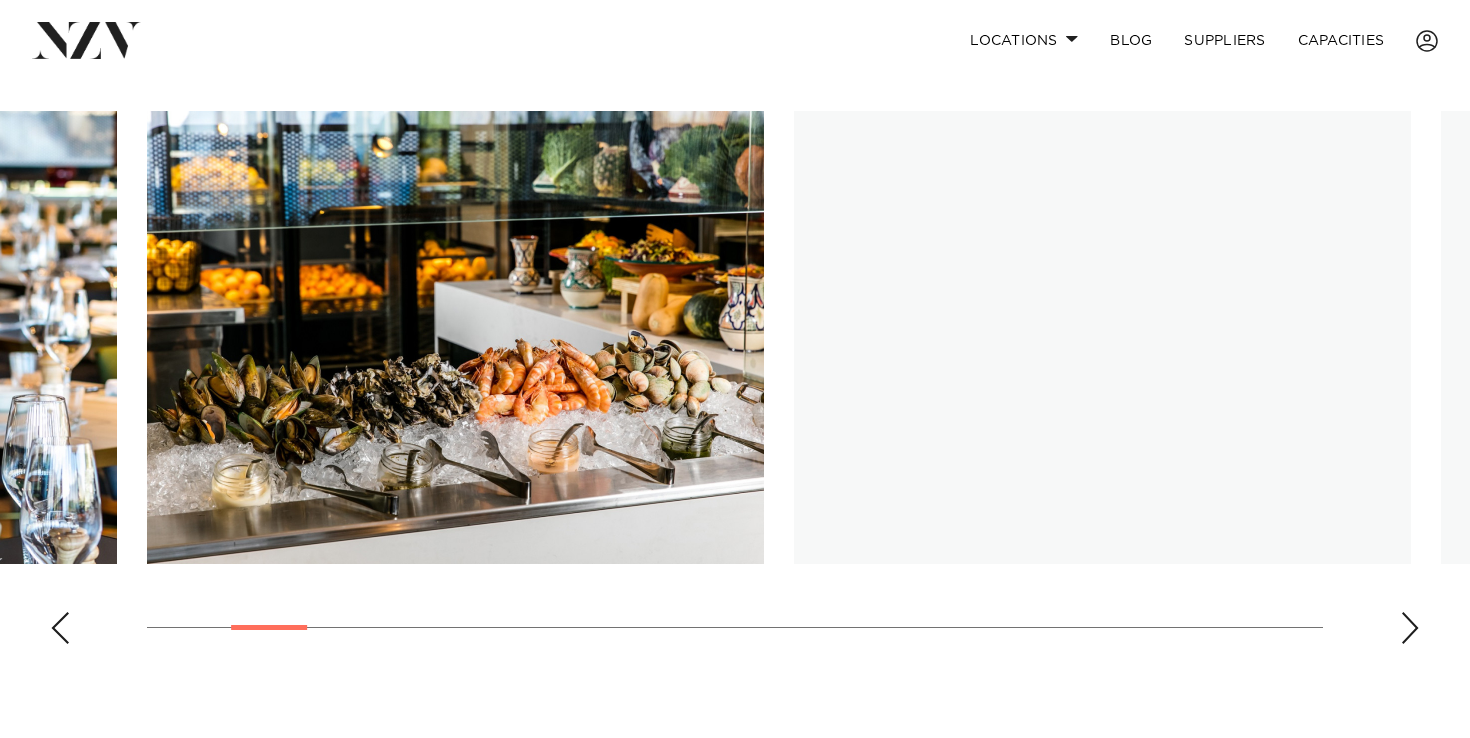 click at bounding box center (1410, 628) 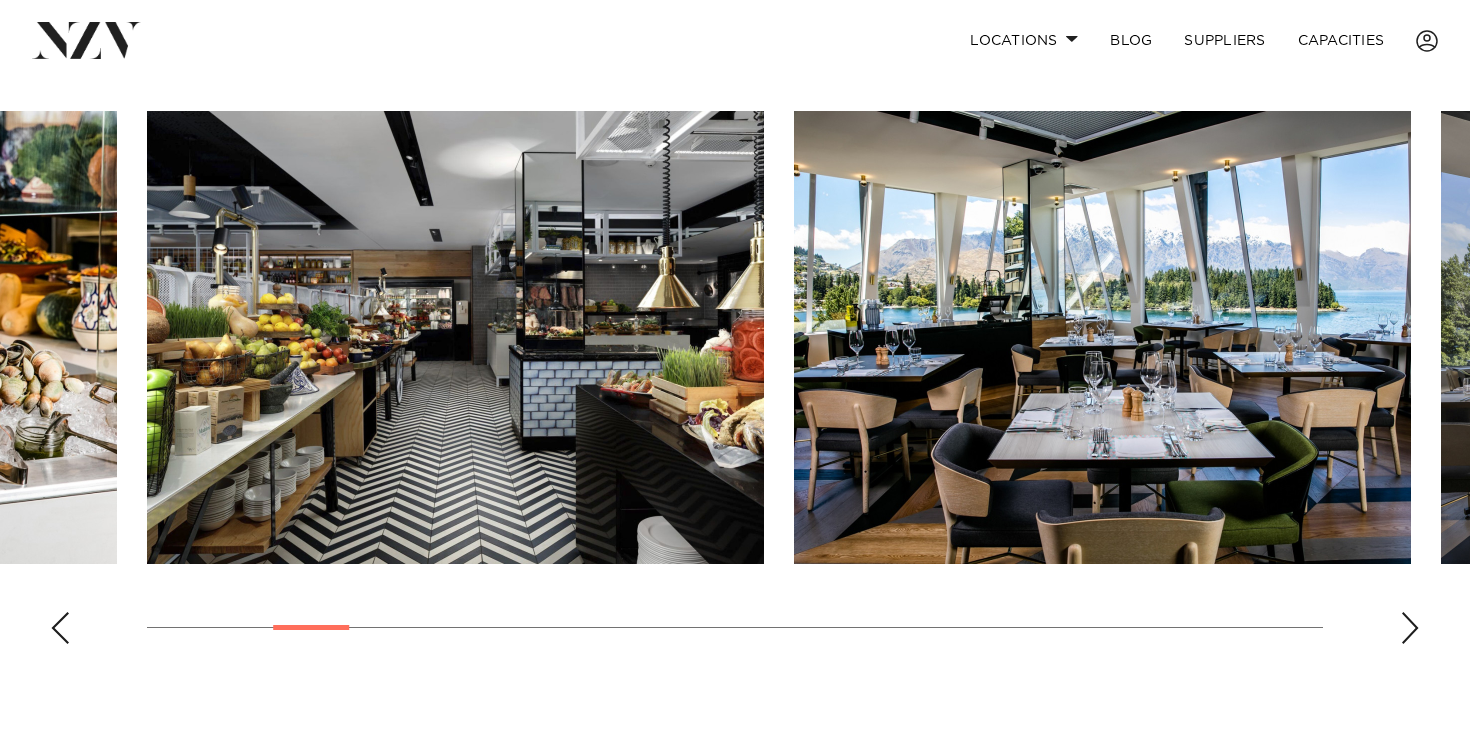 click at bounding box center (1410, 628) 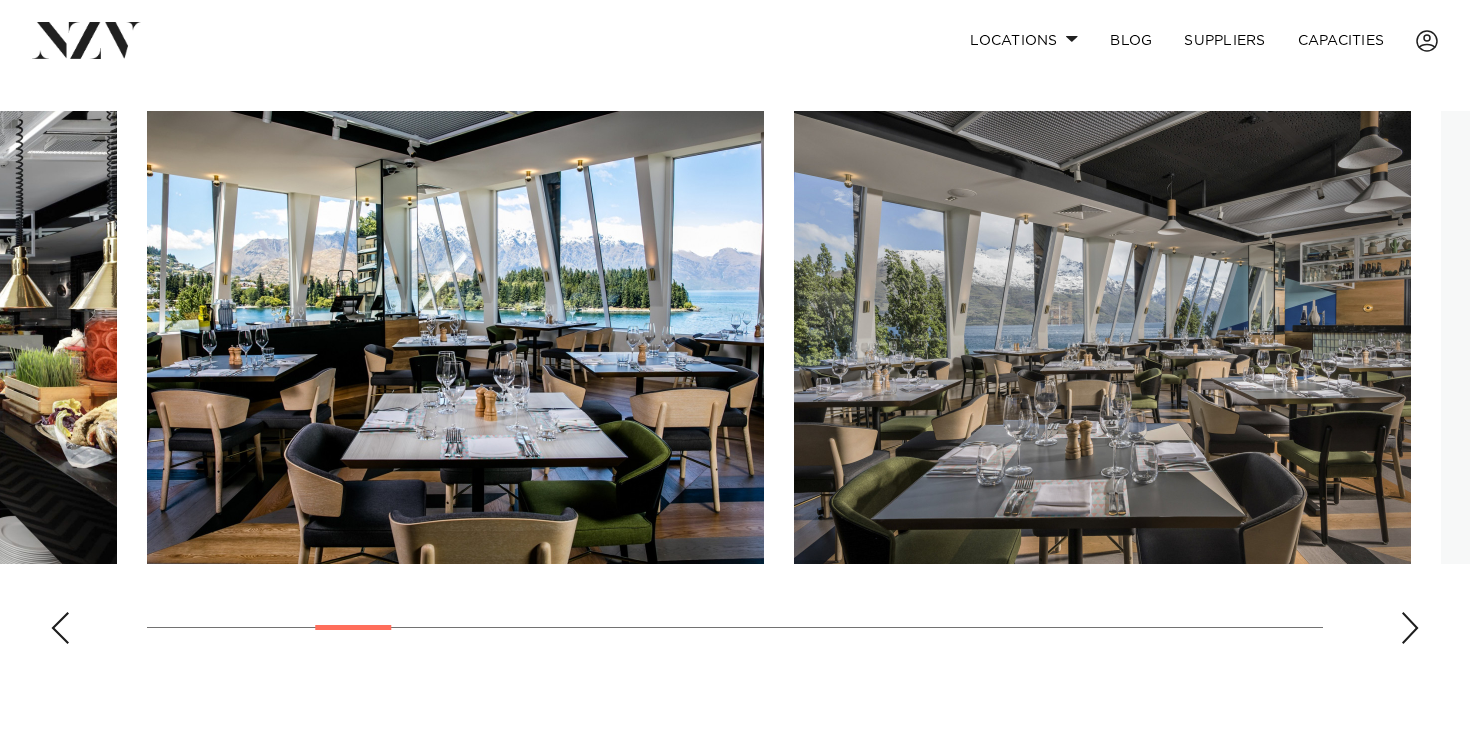 click at bounding box center (1410, 628) 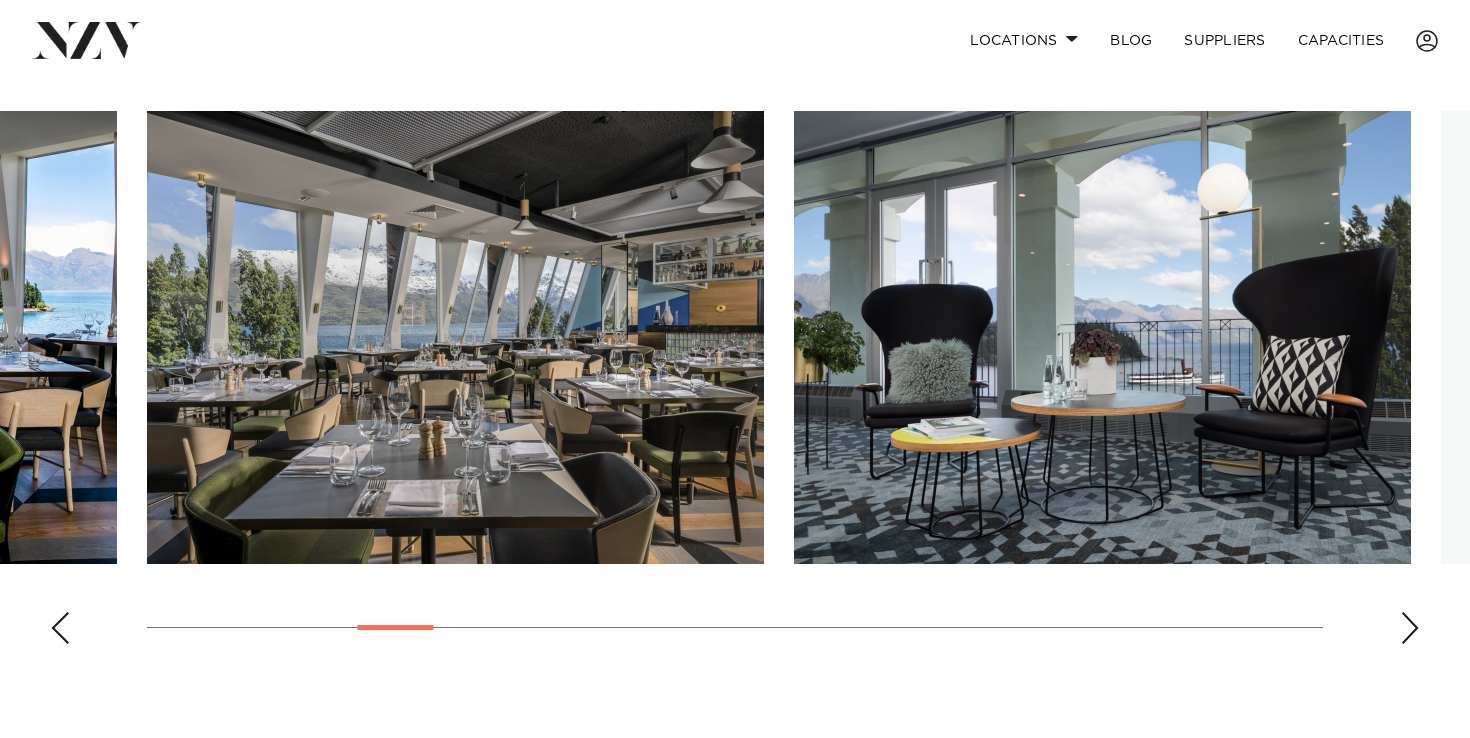 click at bounding box center [1410, 628] 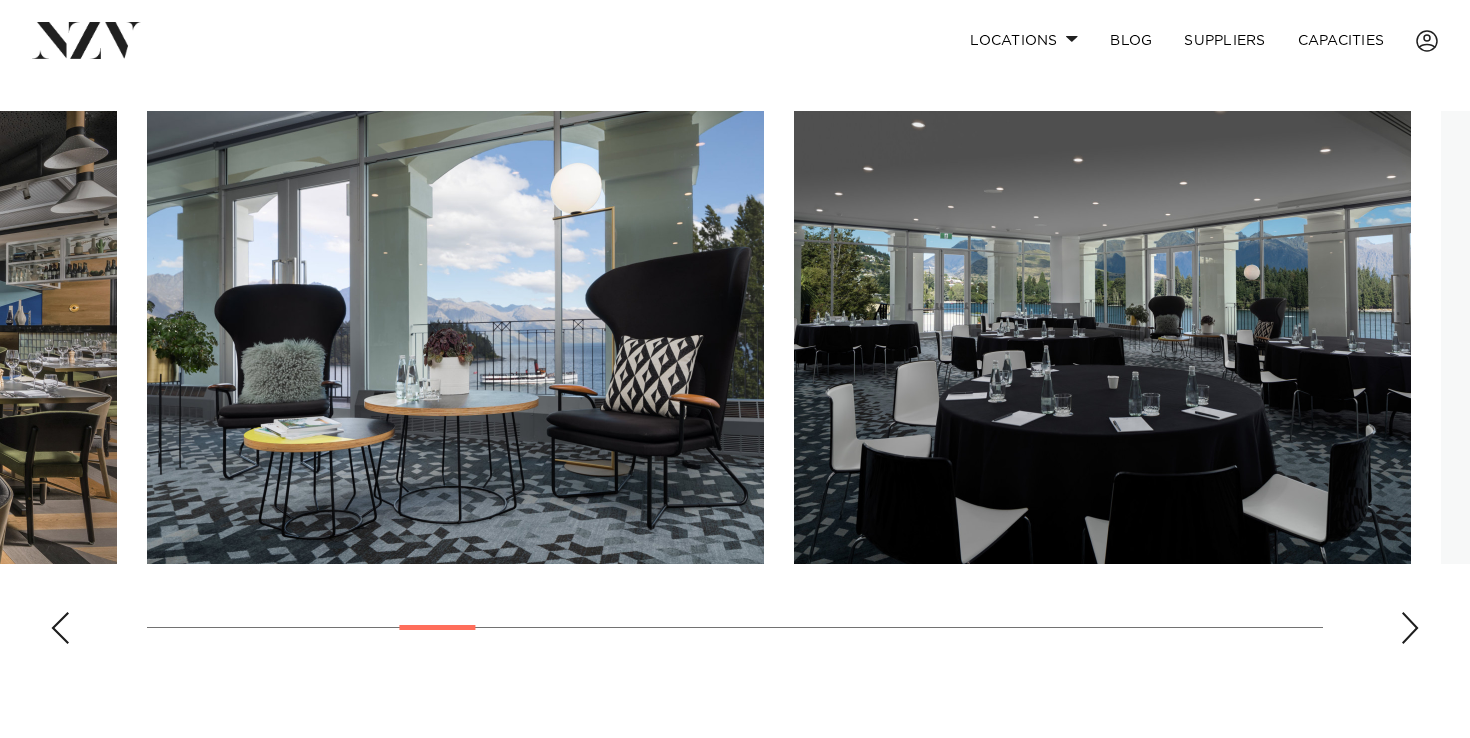 click at bounding box center (1410, 628) 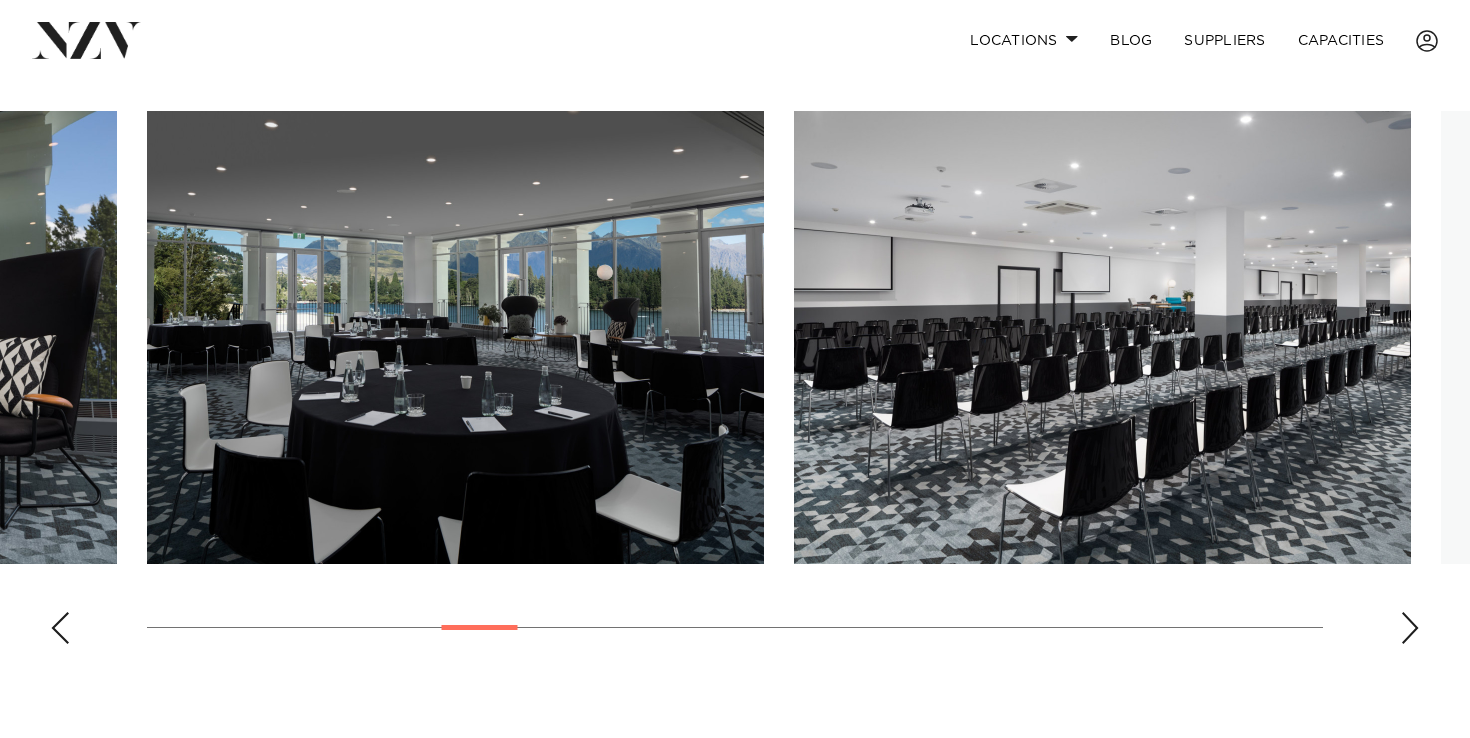 click at bounding box center (1410, 628) 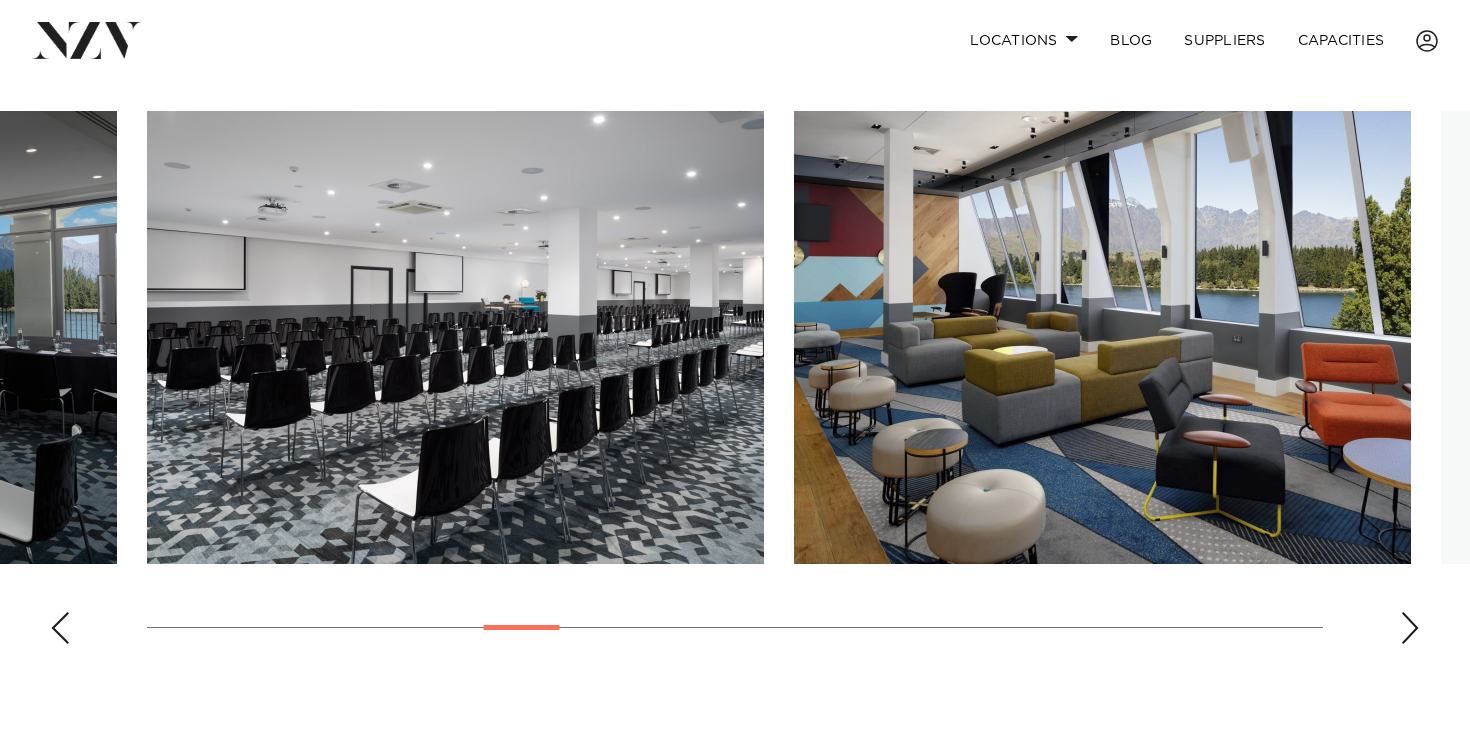 click at bounding box center [1410, 628] 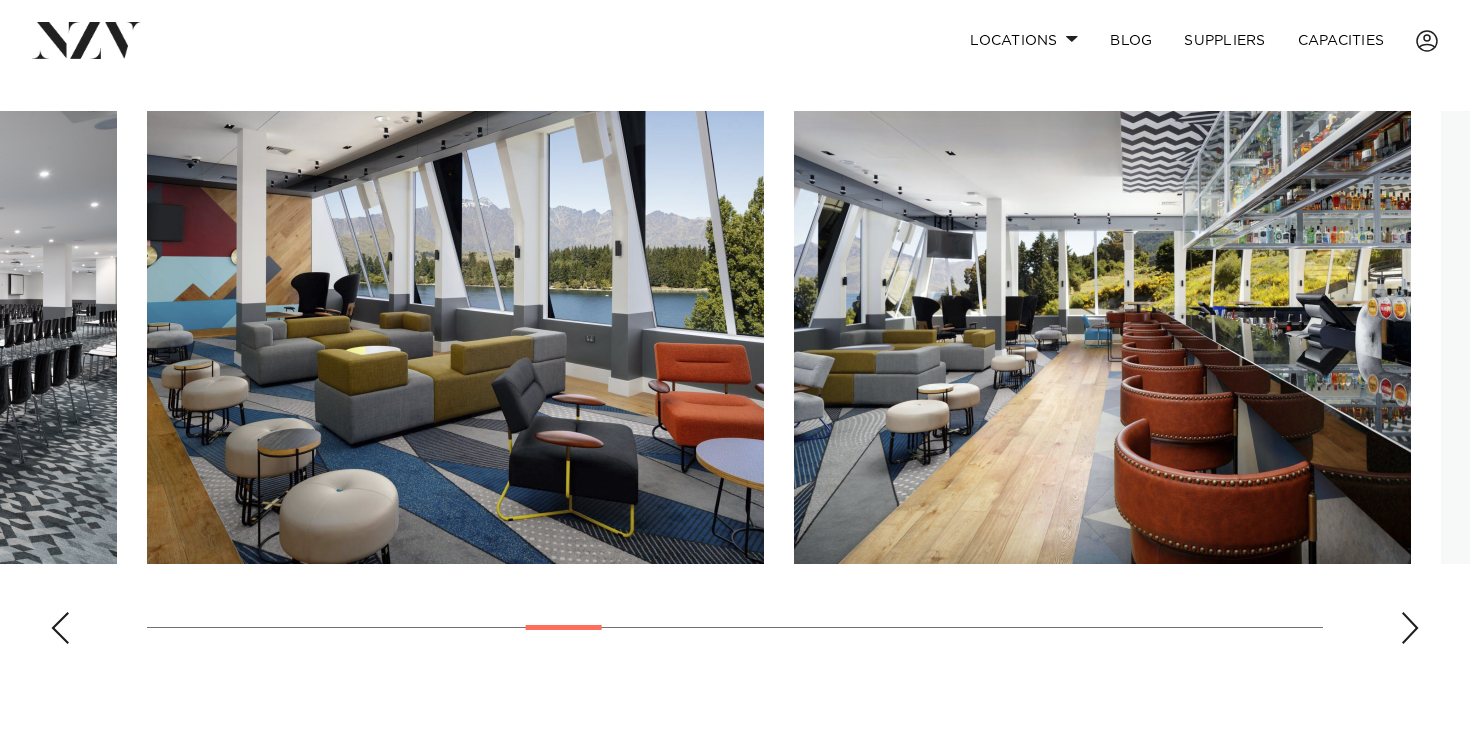 click at bounding box center (1410, 628) 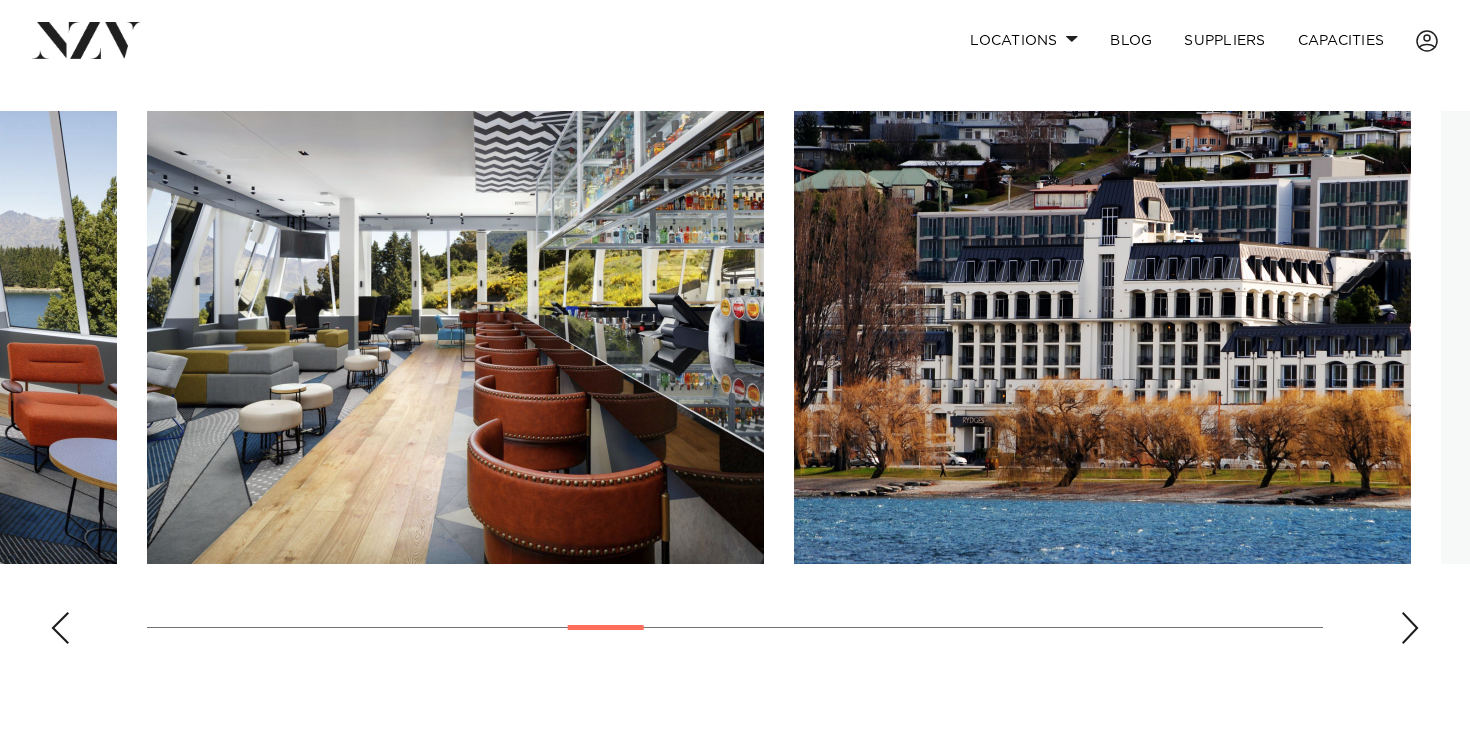click at bounding box center (1410, 628) 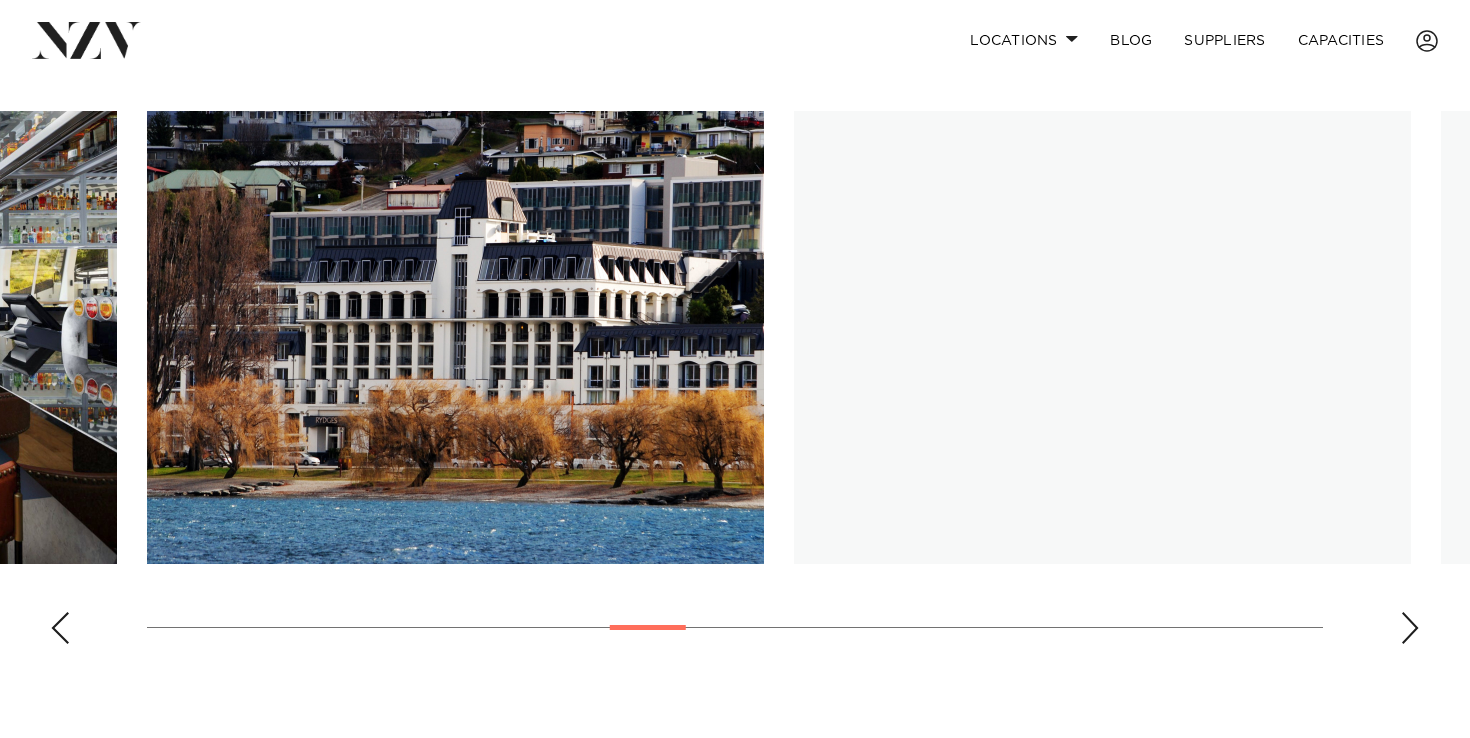 click at bounding box center [1410, 628] 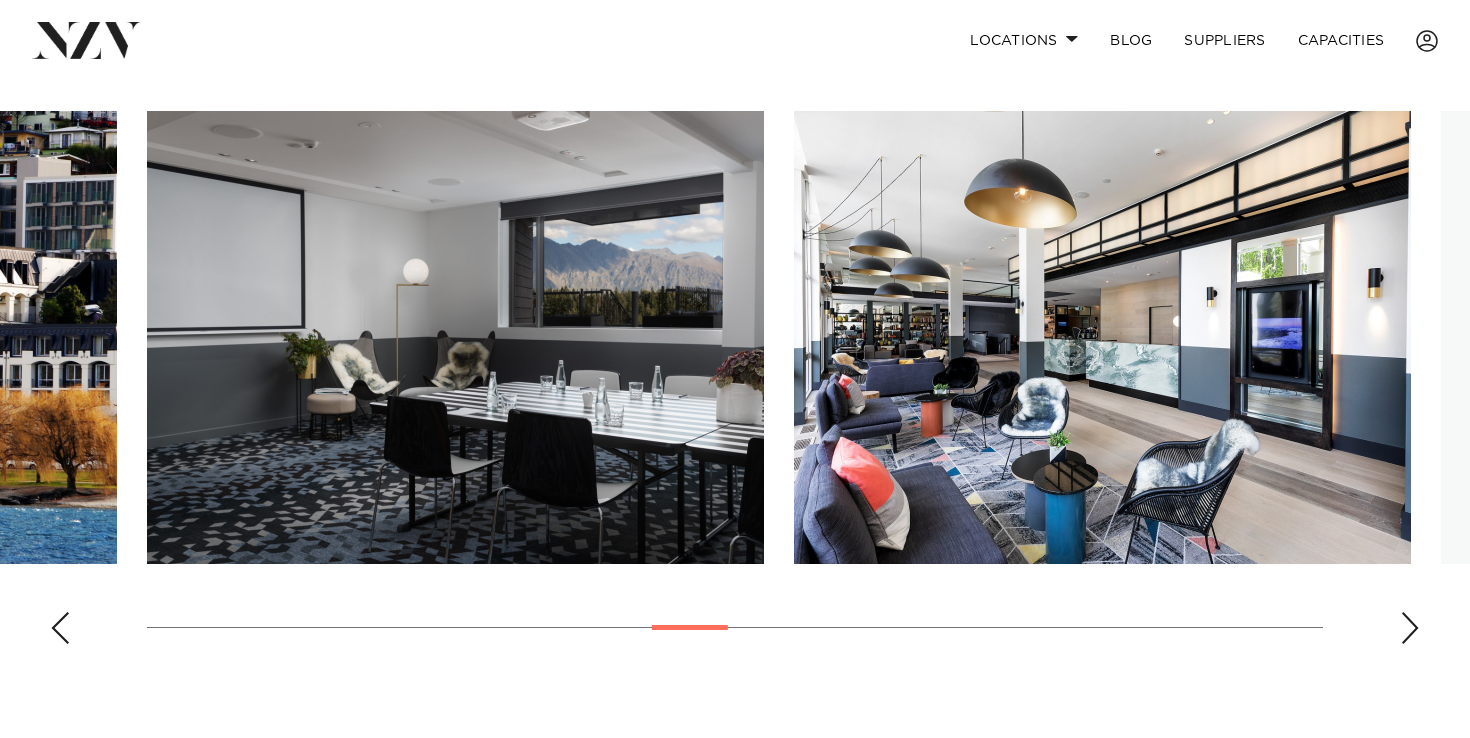 click at bounding box center (1410, 628) 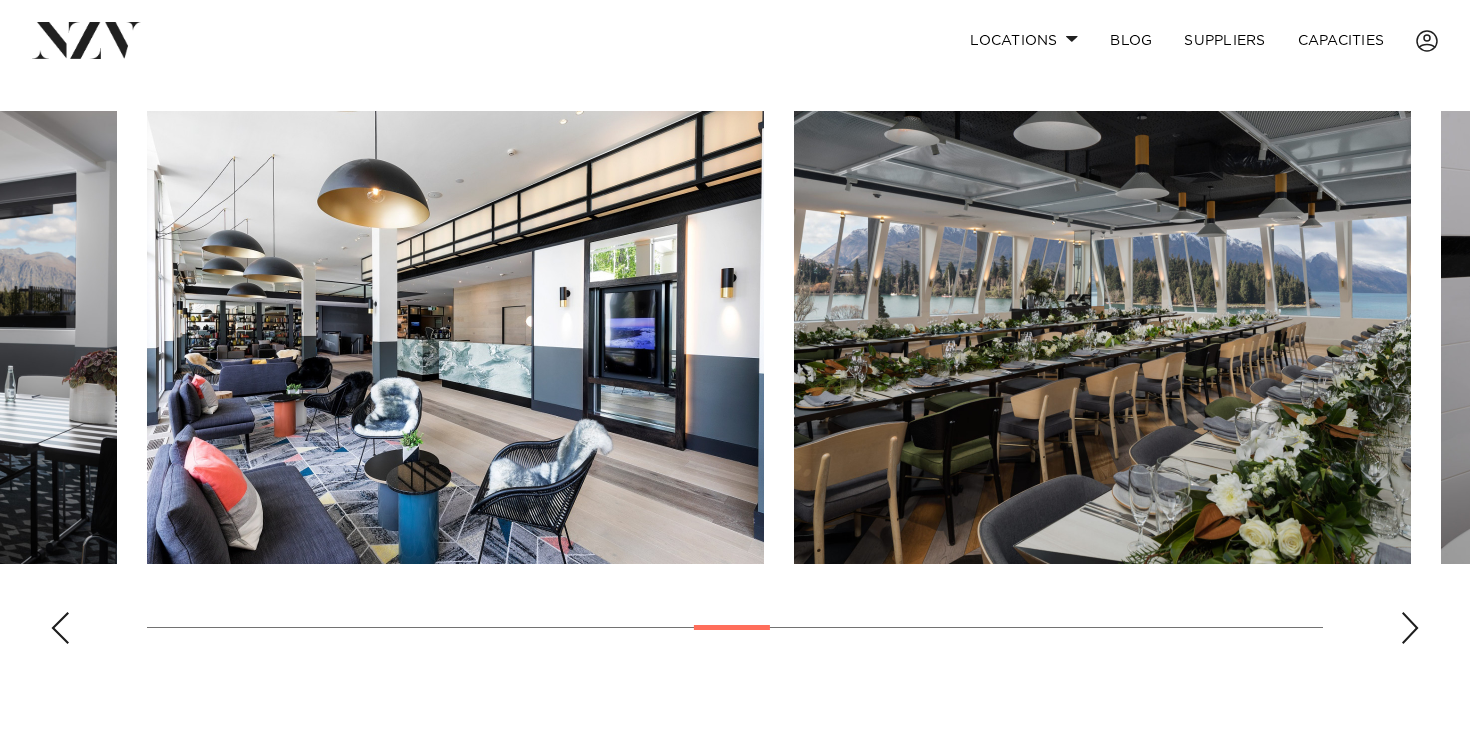 click at bounding box center [1410, 628] 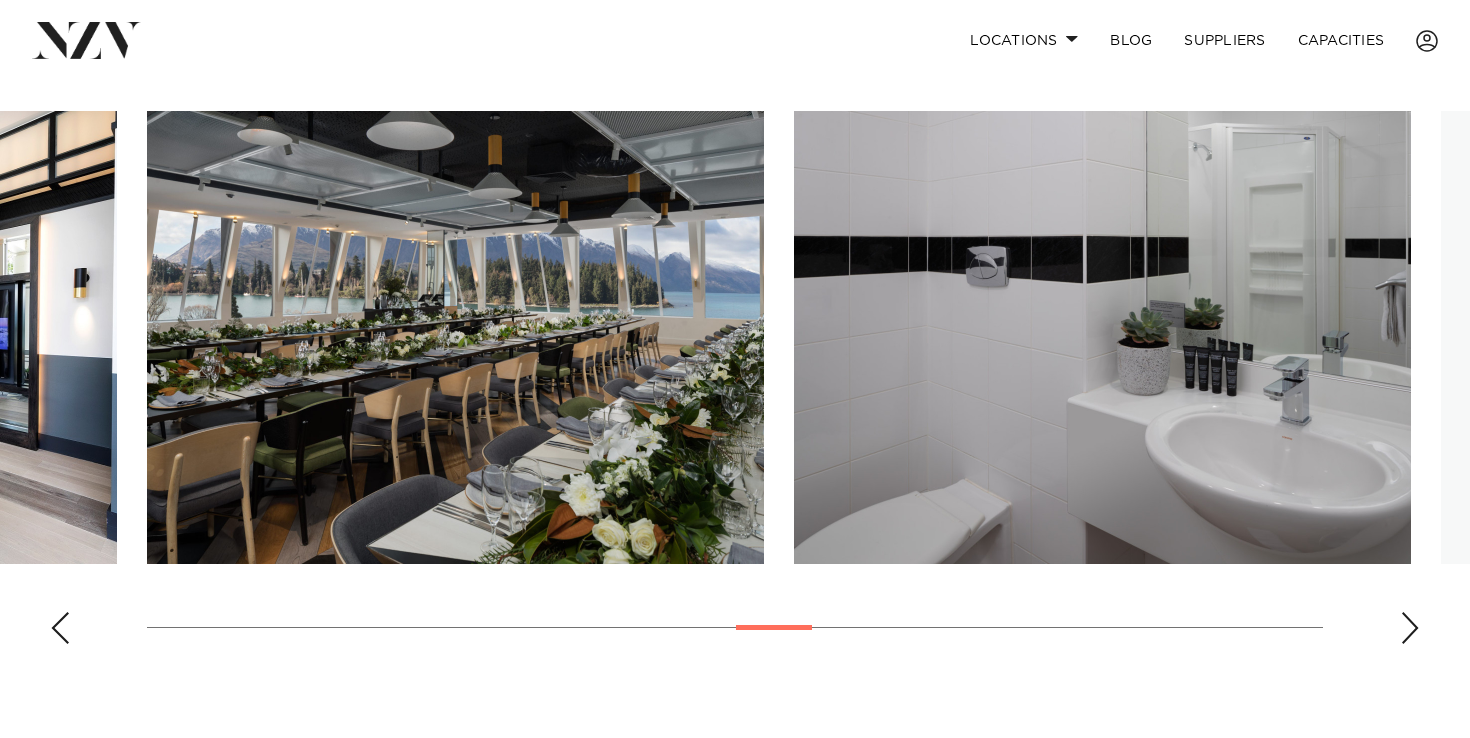 click at bounding box center [1410, 628] 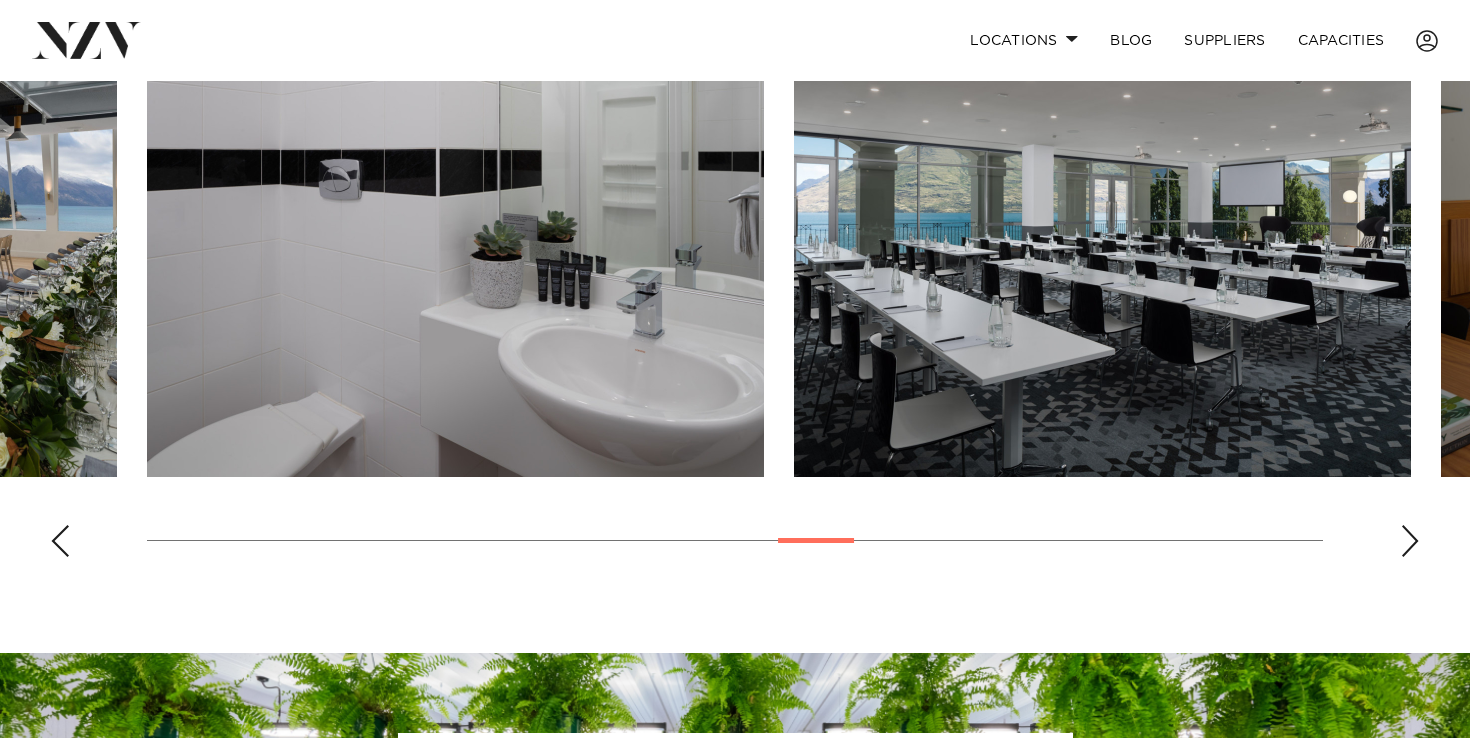 scroll, scrollTop: 1096, scrollLeft: 0, axis: vertical 